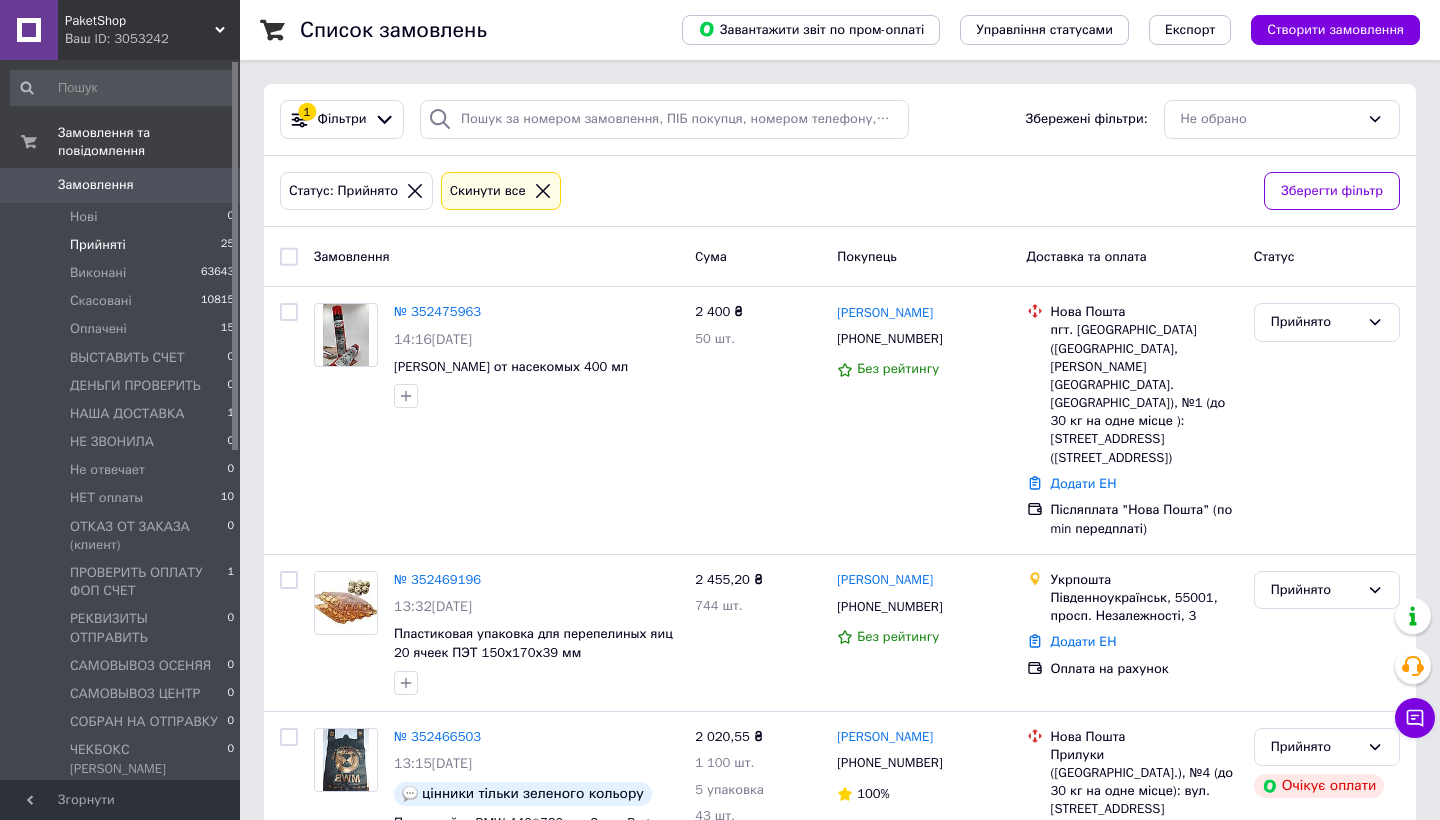 scroll, scrollTop: 0, scrollLeft: 0, axis: both 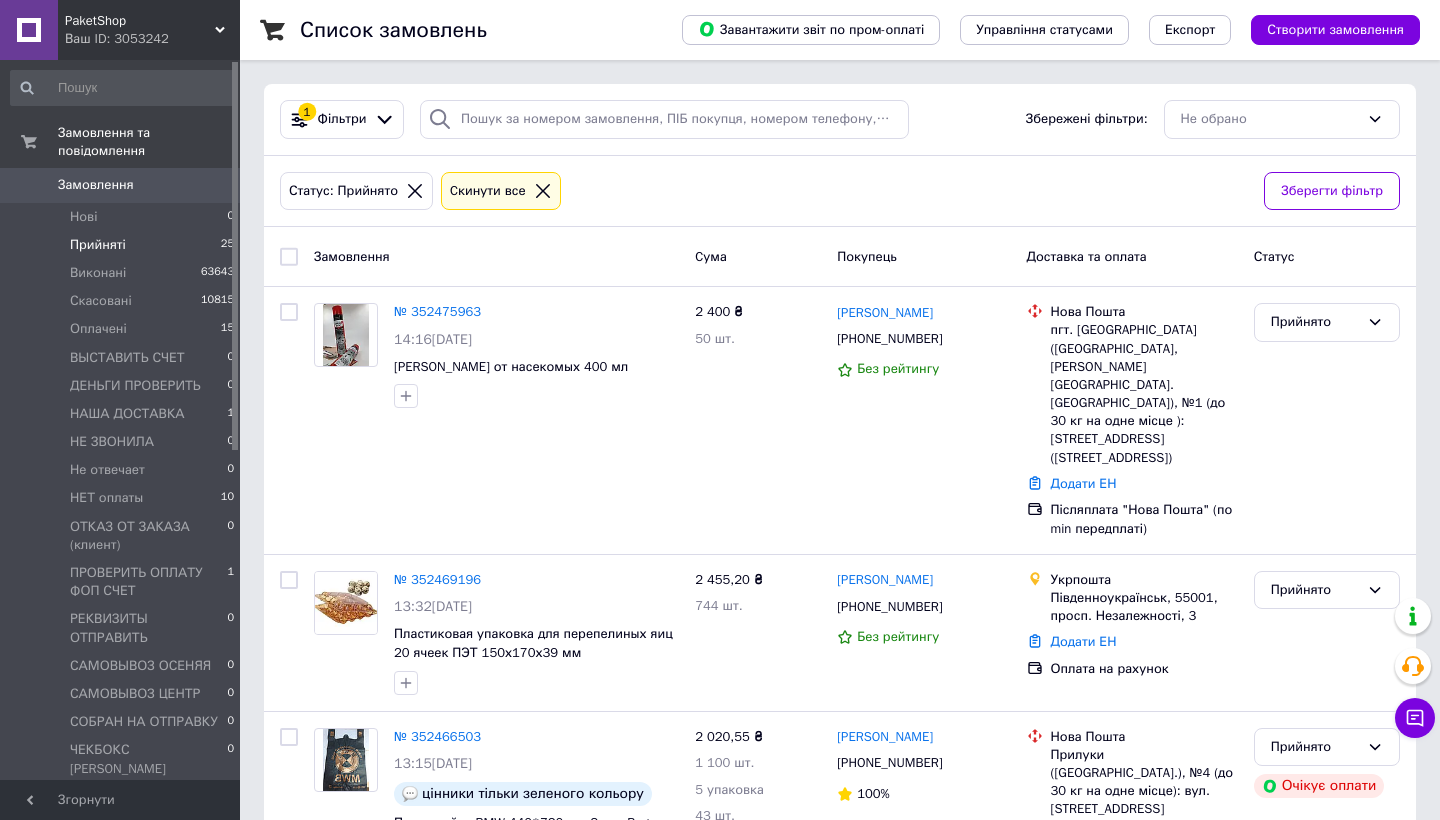 click 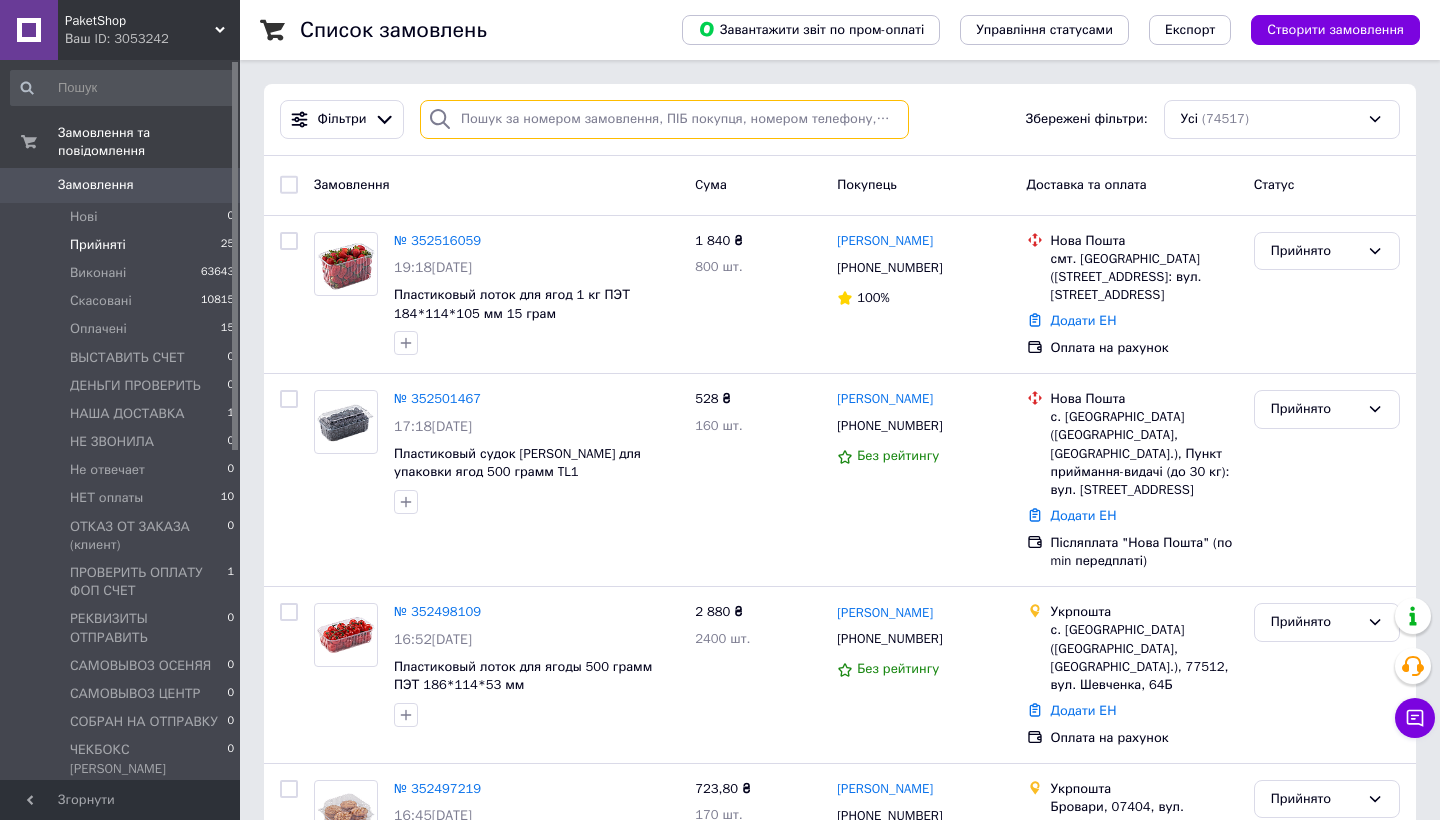 click at bounding box center [664, 119] 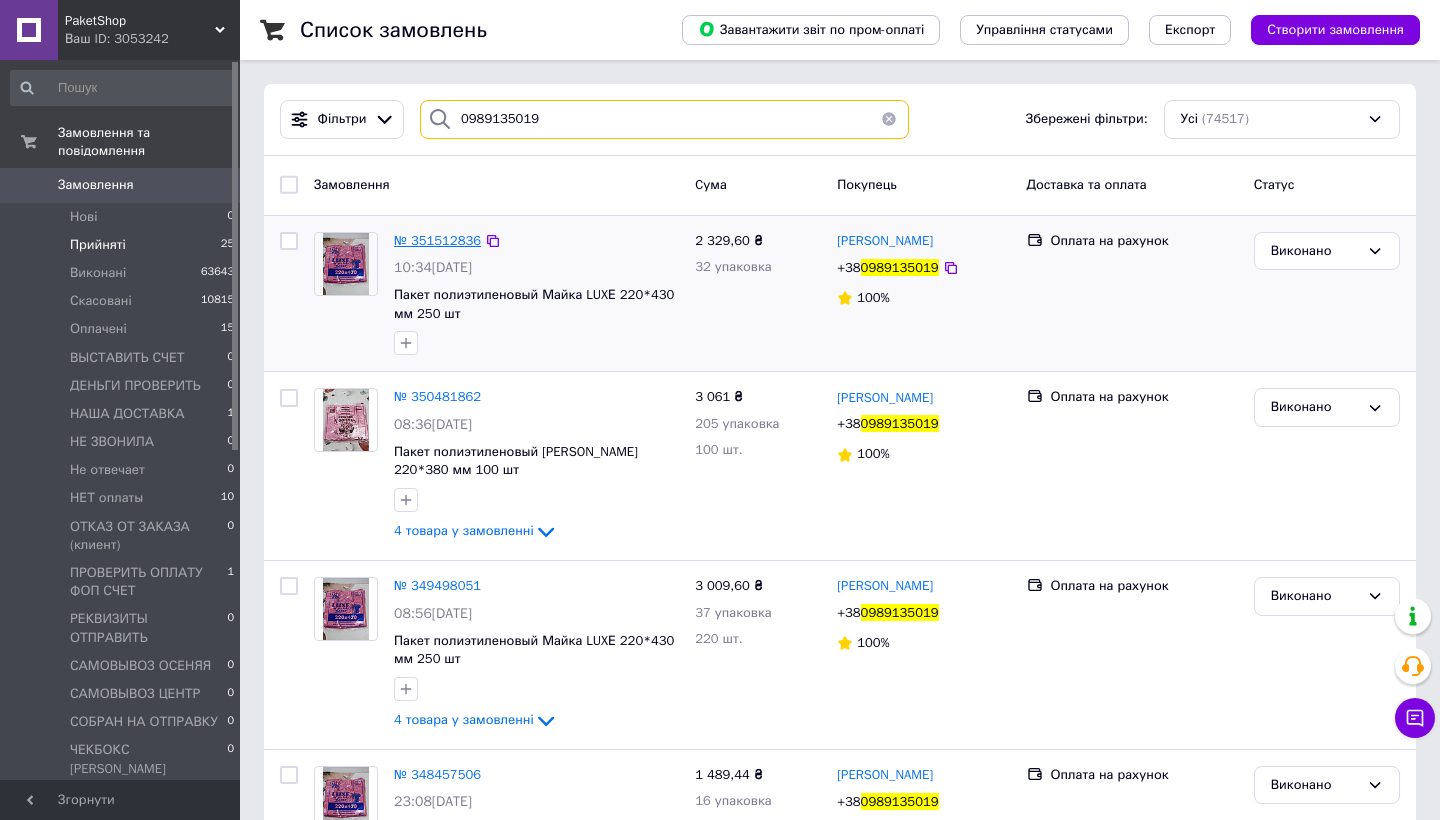 type on "0989135019" 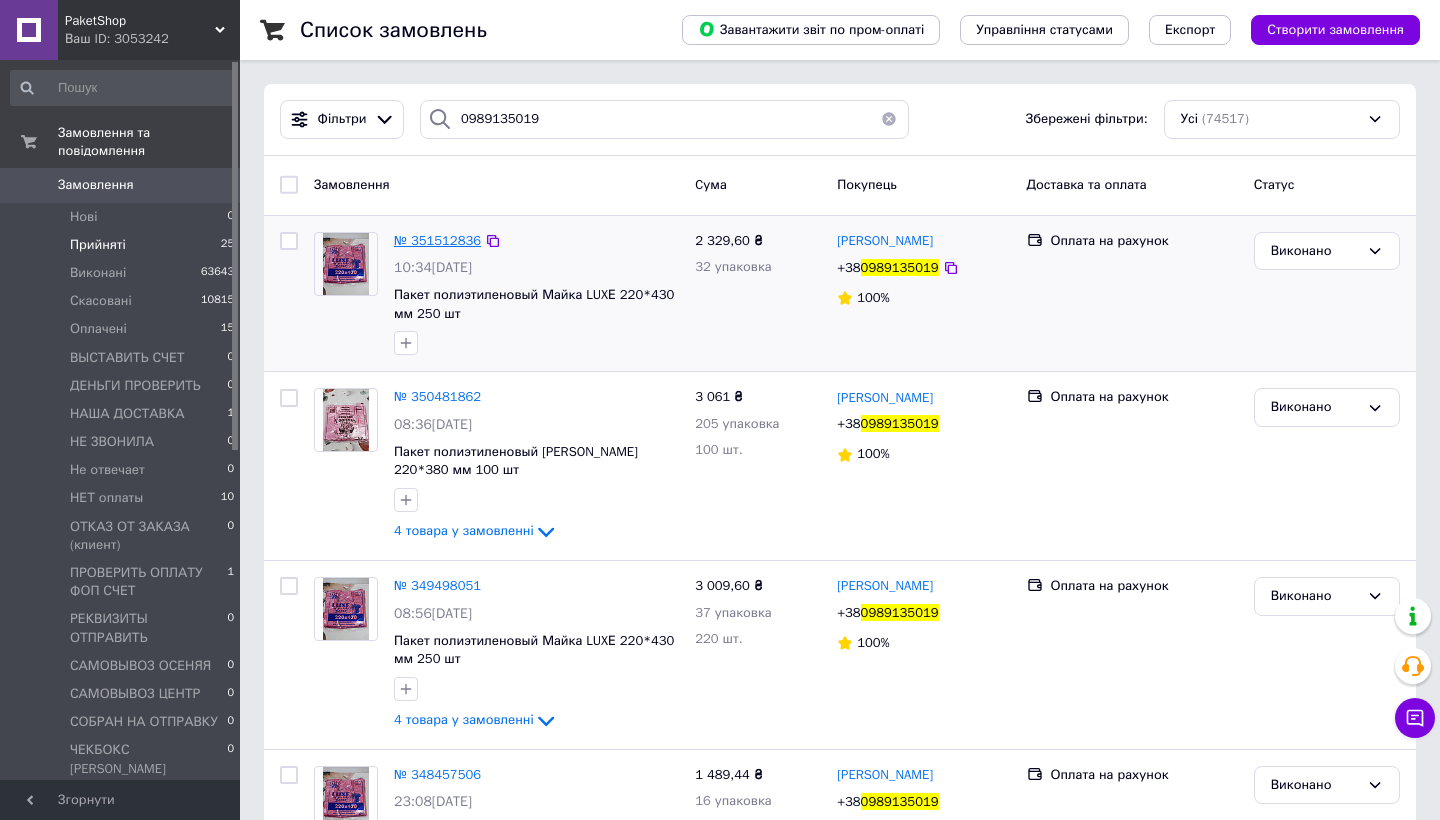 click on "№ 351512836" at bounding box center (437, 240) 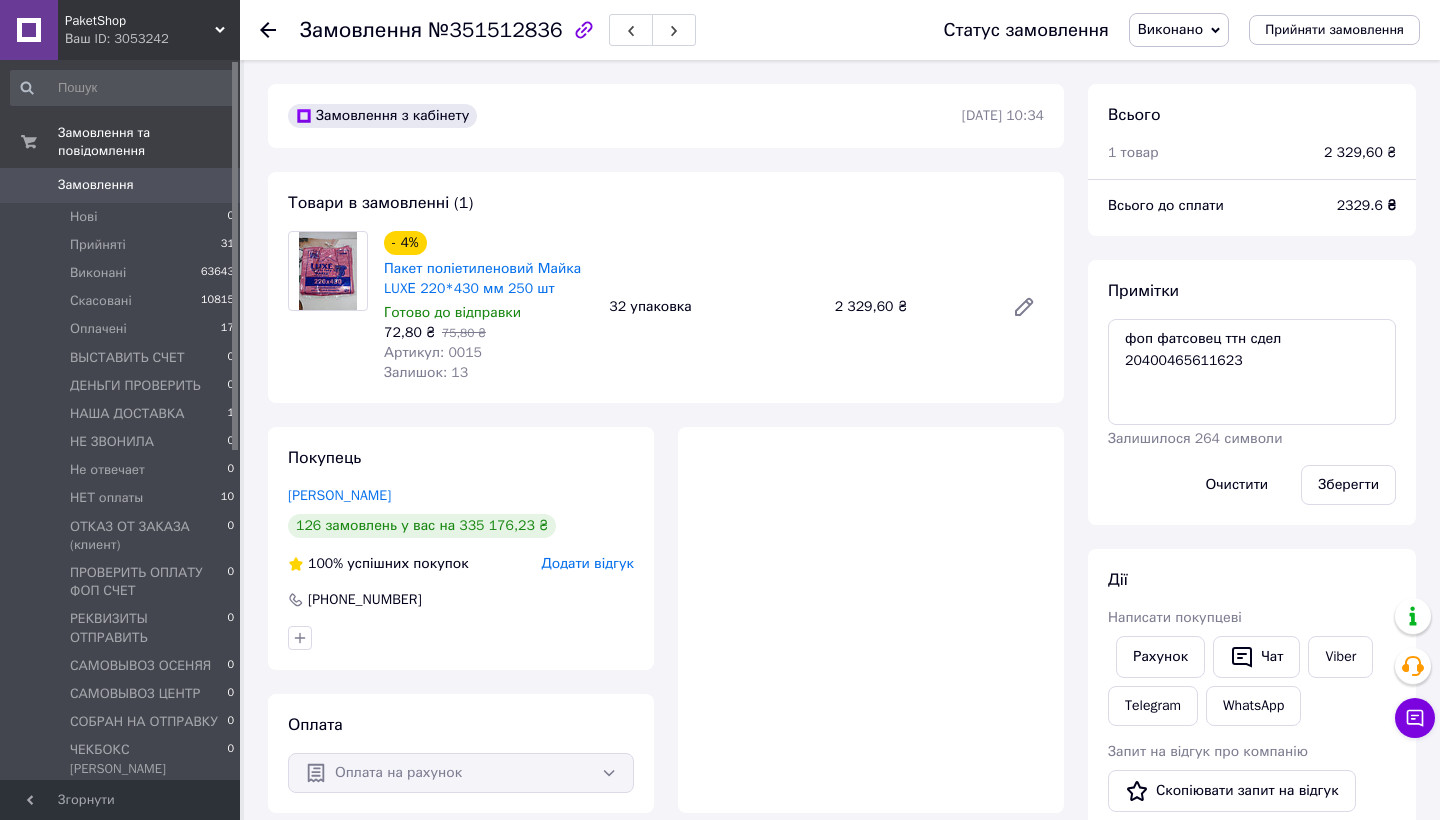 scroll, scrollTop: 112, scrollLeft: 0, axis: vertical 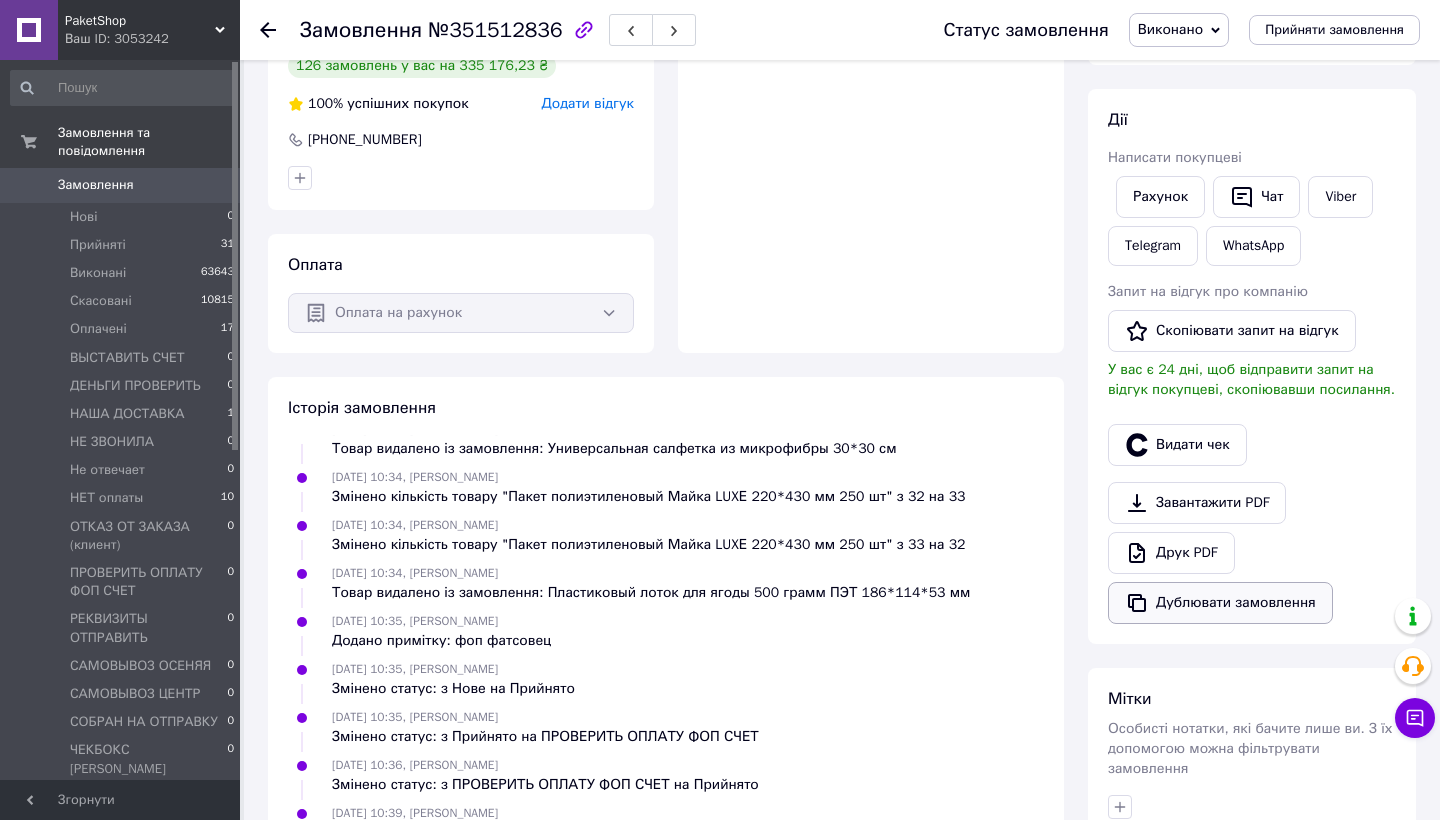 click on "Дублювати замовлення" at bounding box center (1220, 603) 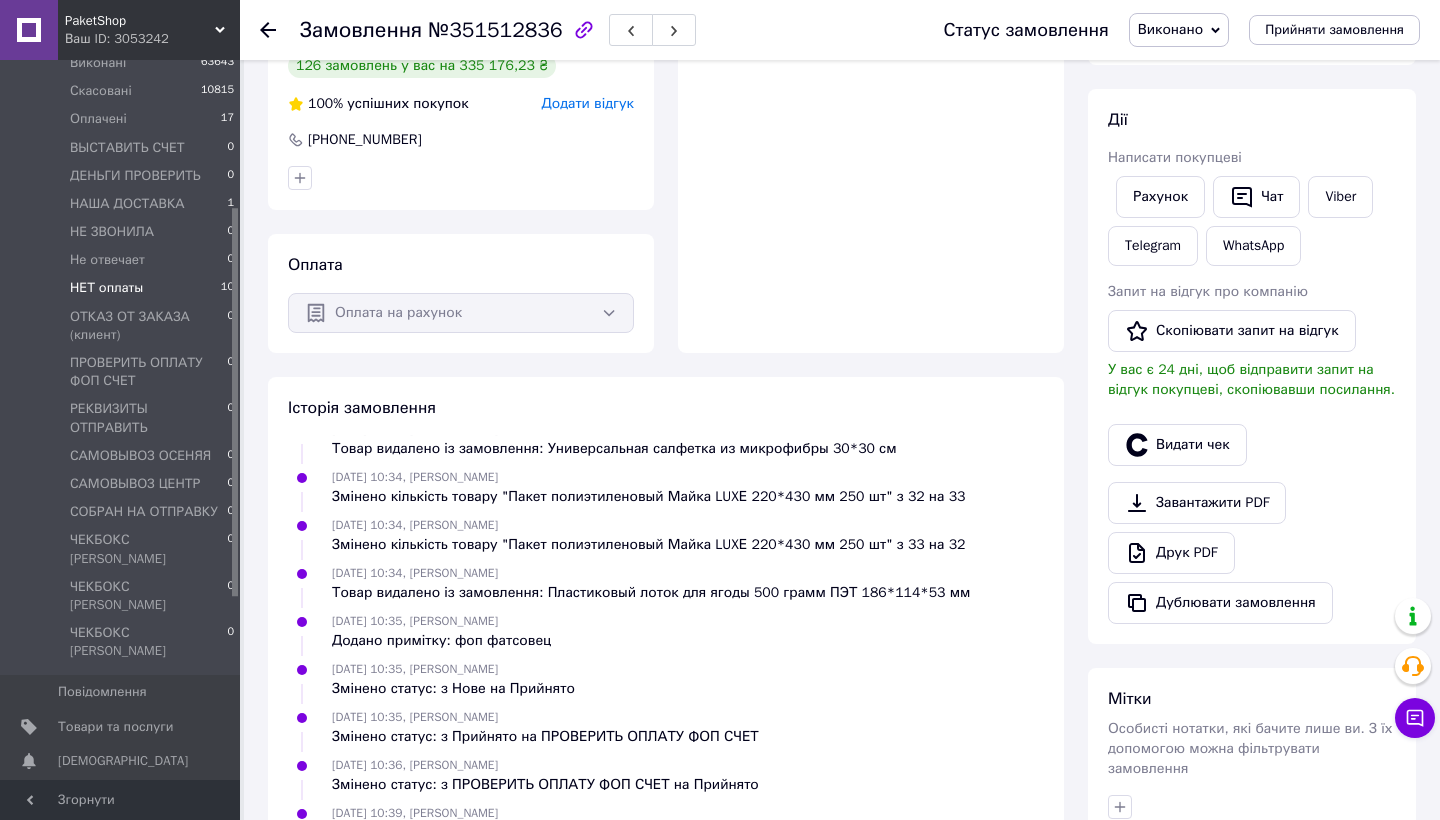 scroll, scrollTop: 272, scrollLeft: 0, axis: vertical 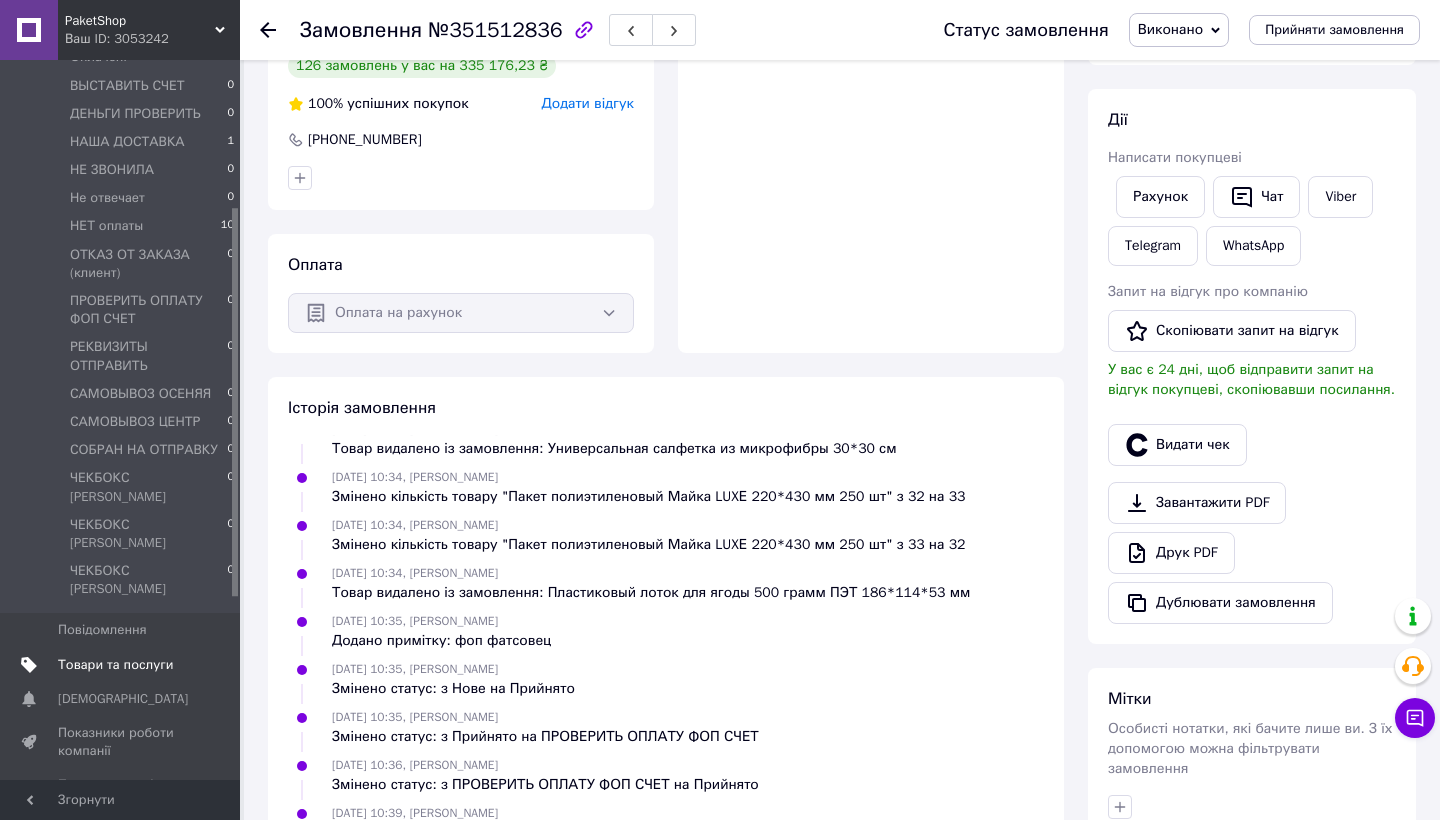 click on "Товари та послуги" at bounding box center (115, 665) 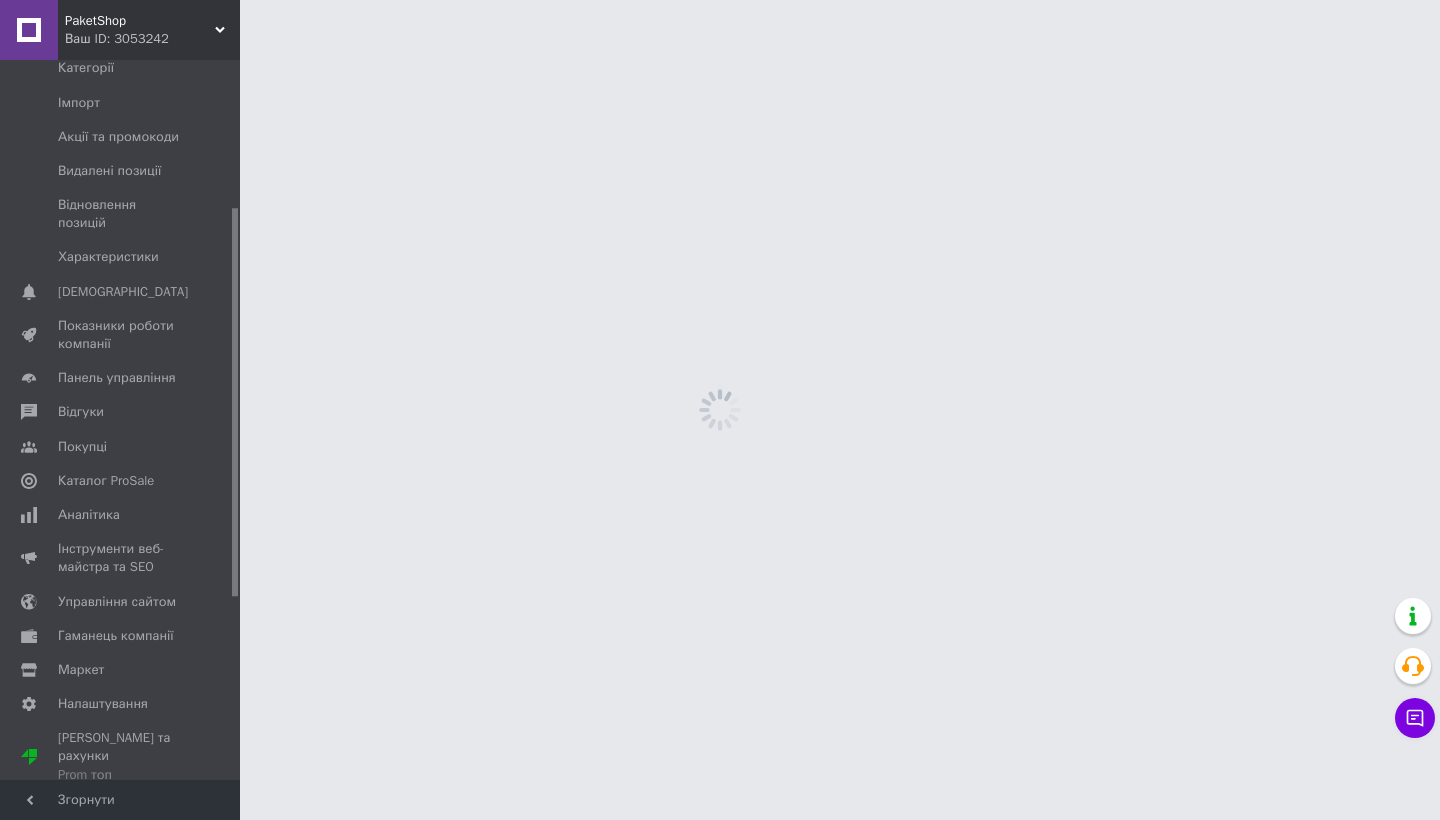 scroll, scrollTop: 0, scrollLeft: 0, axis: both 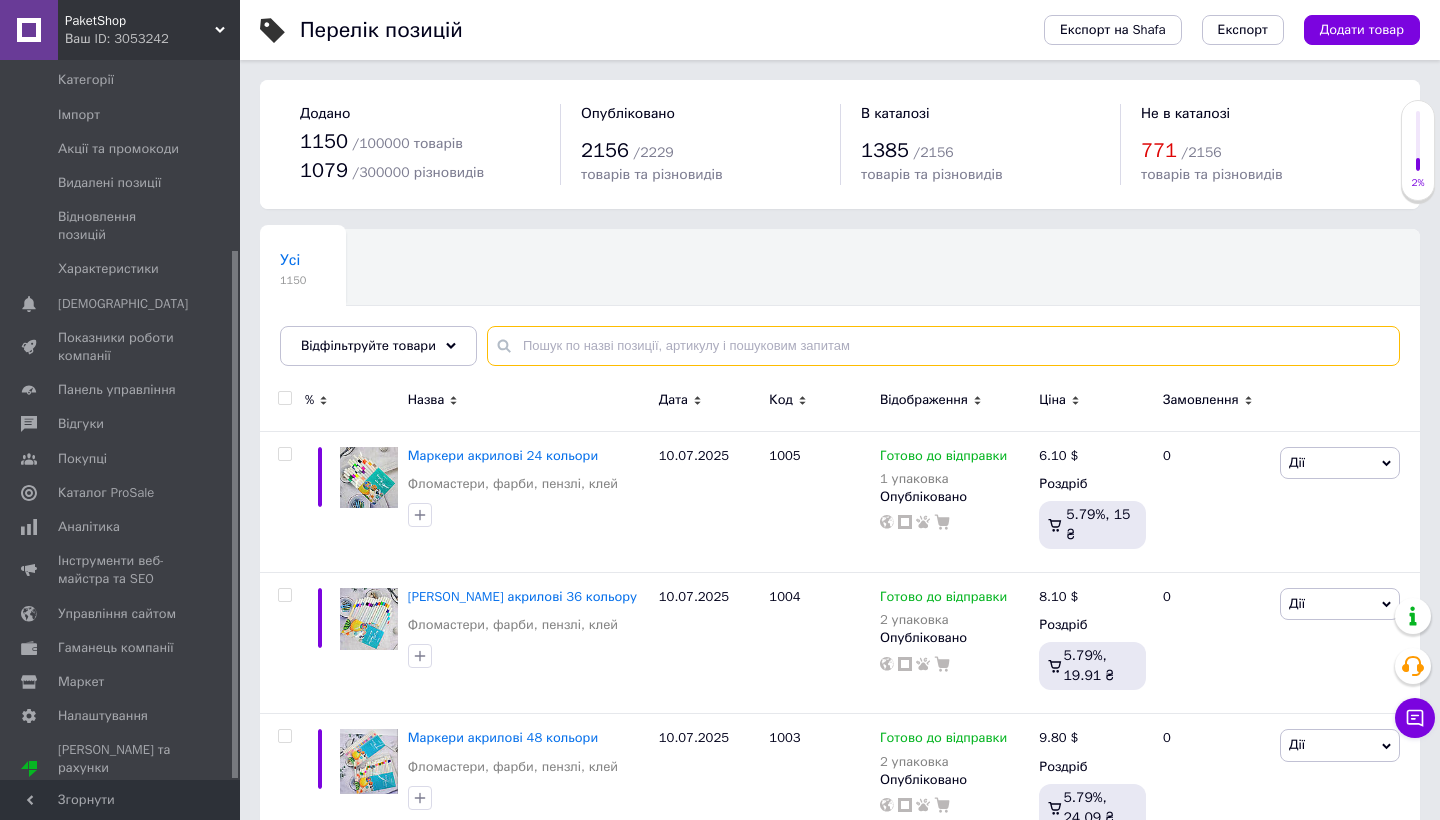 click at bounding box center (943, 346) 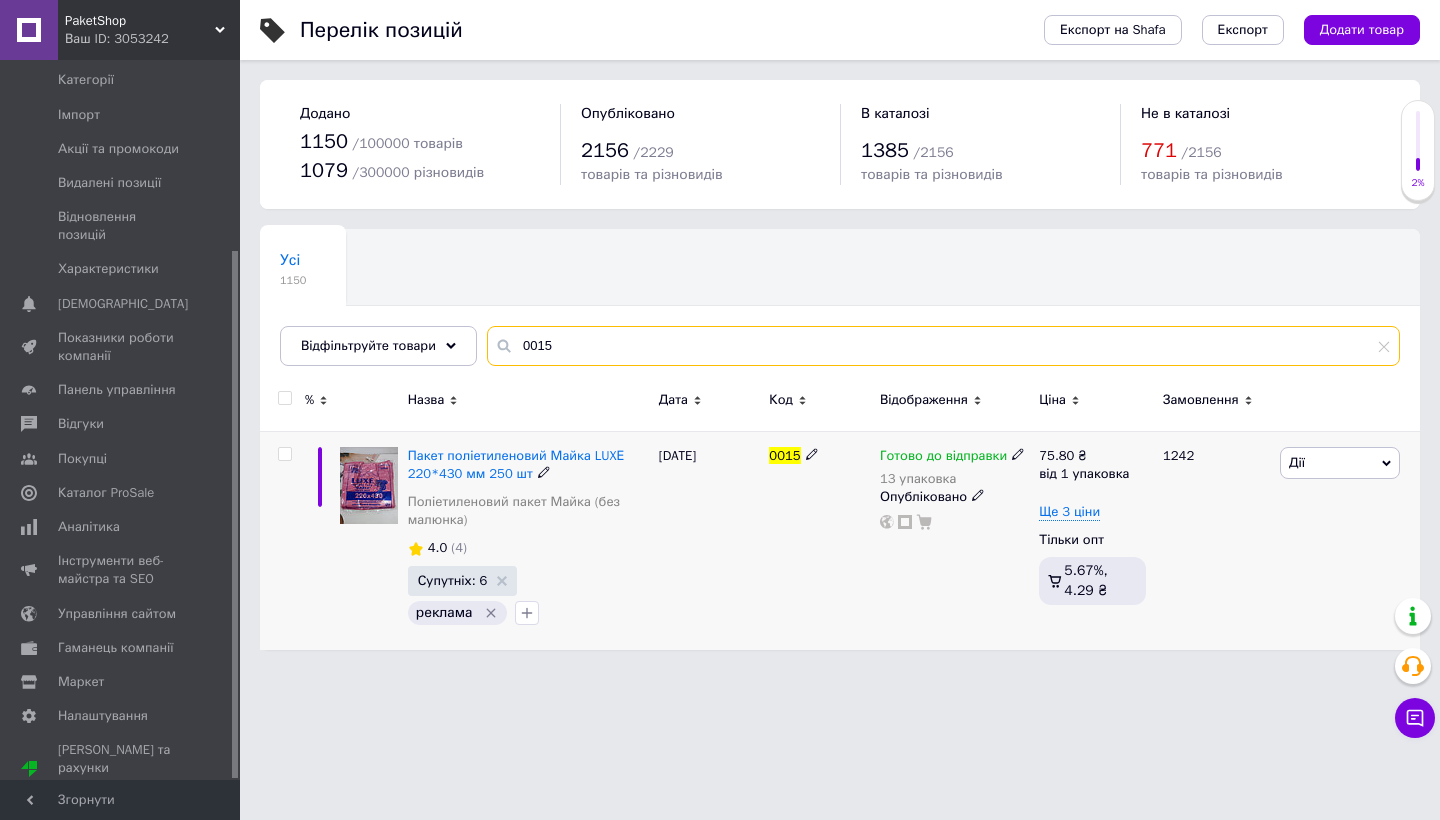 type on "0015" 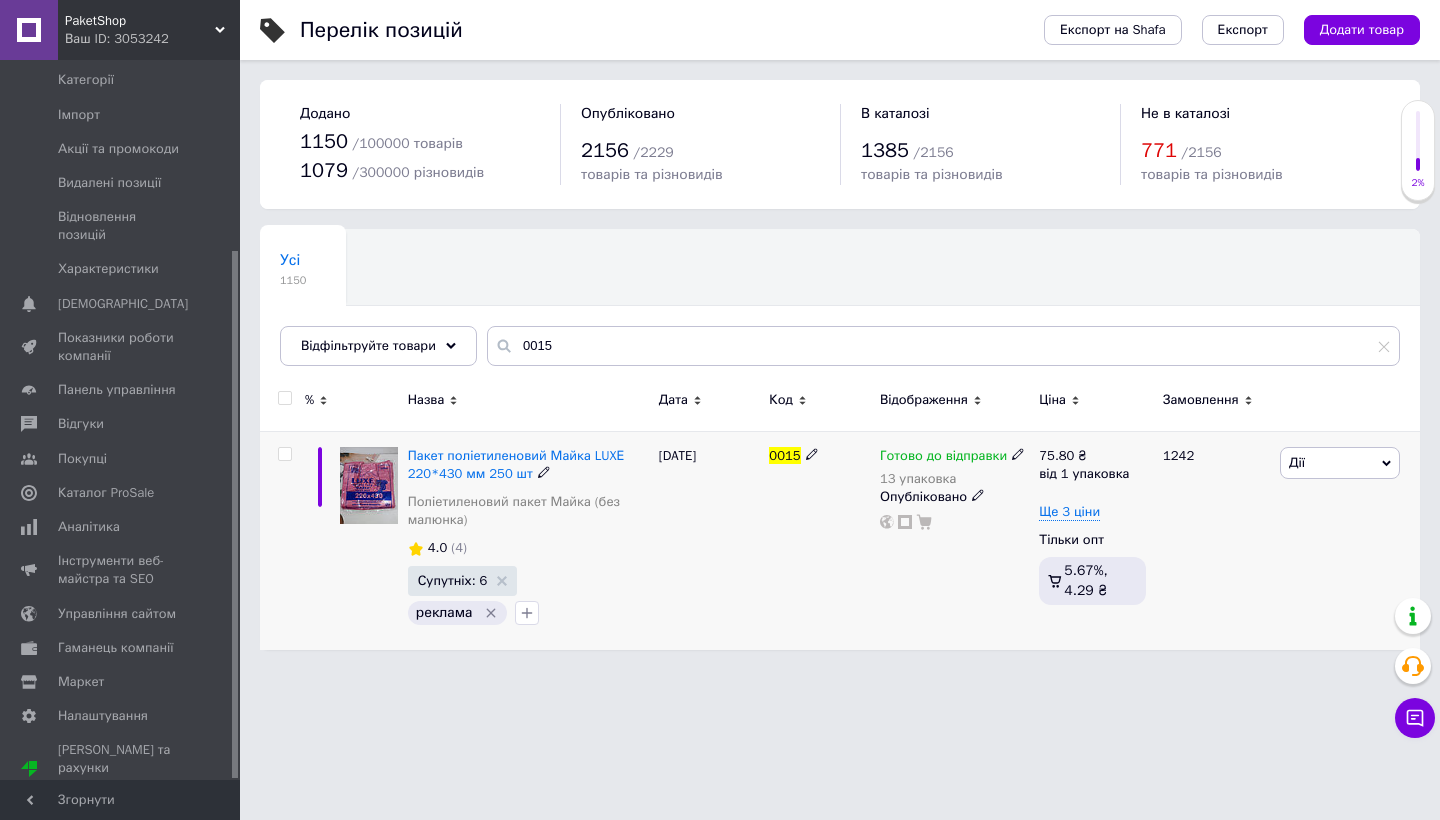 click 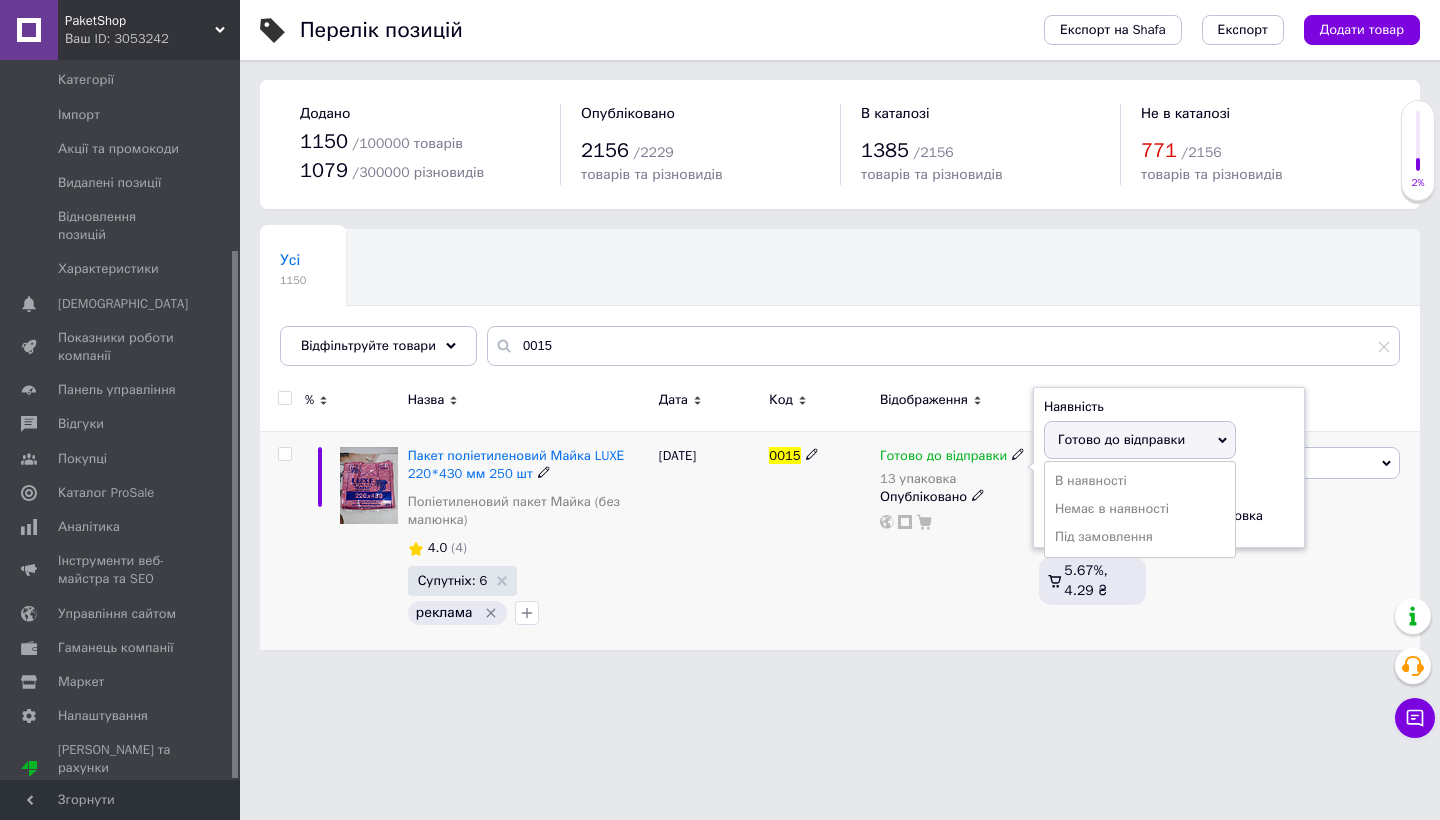 click on "упаковка" at bounding box center (1229, 511) 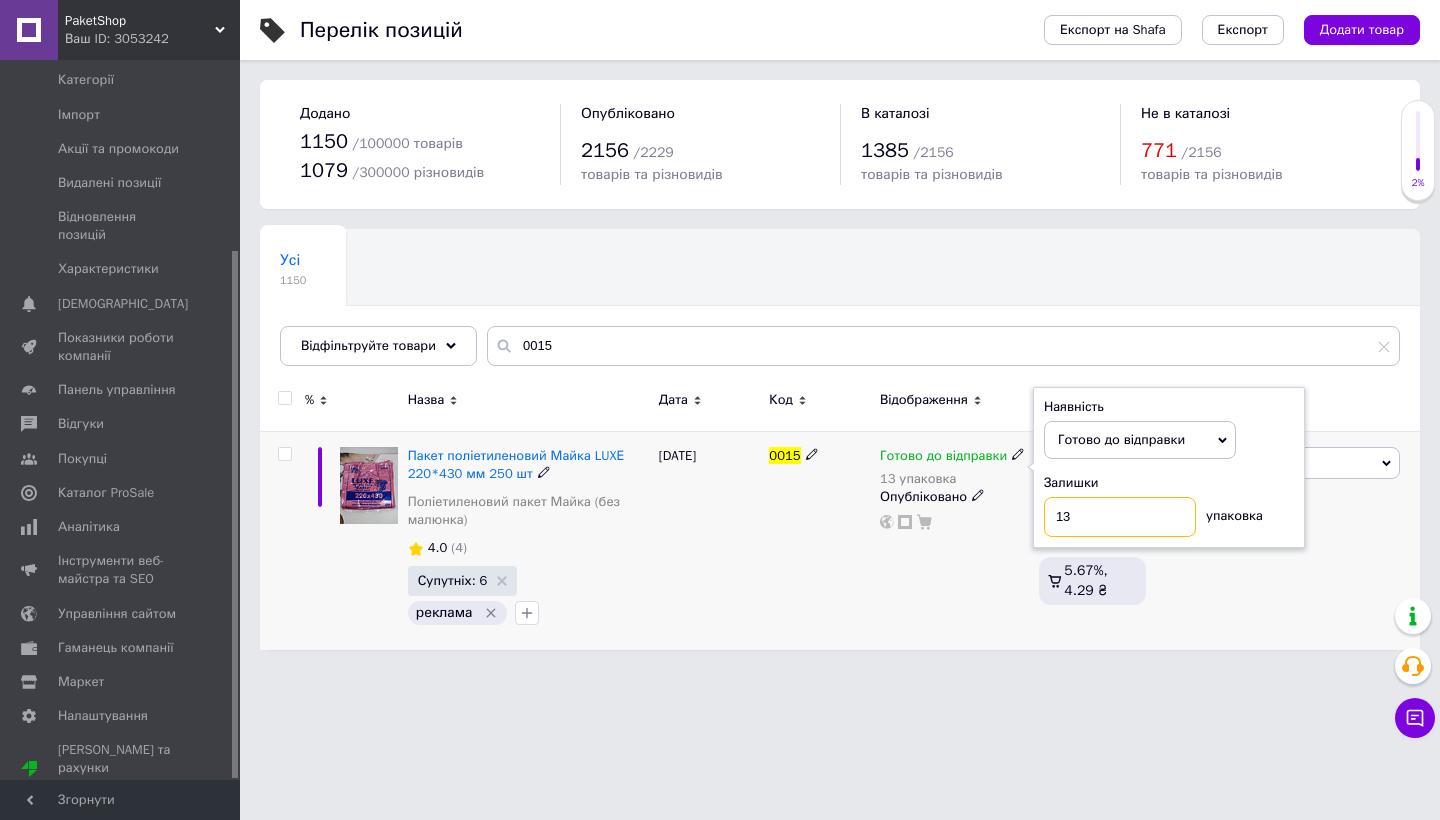 click on "13" at bounding box center (1120, 517) 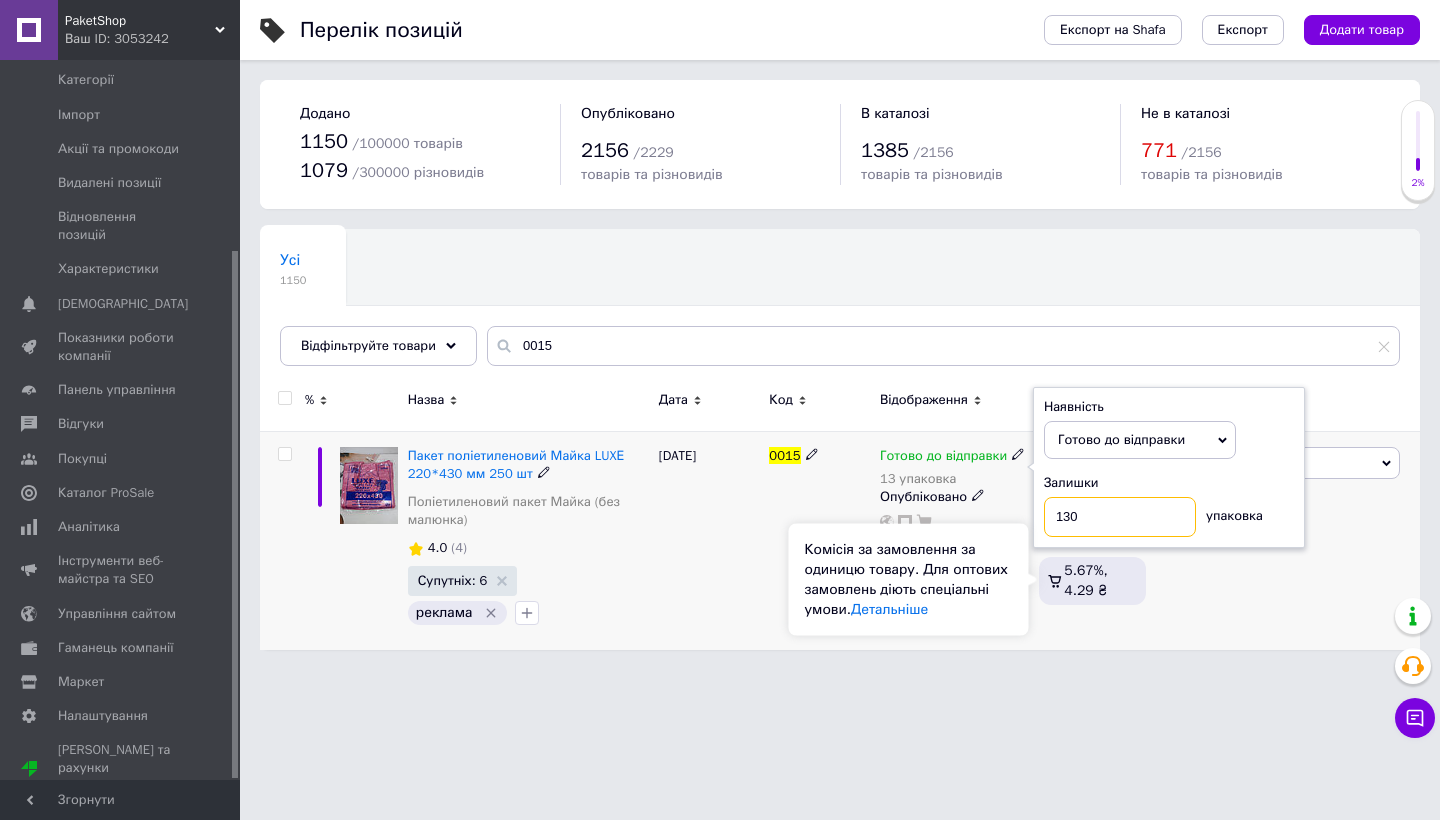 type on "130" 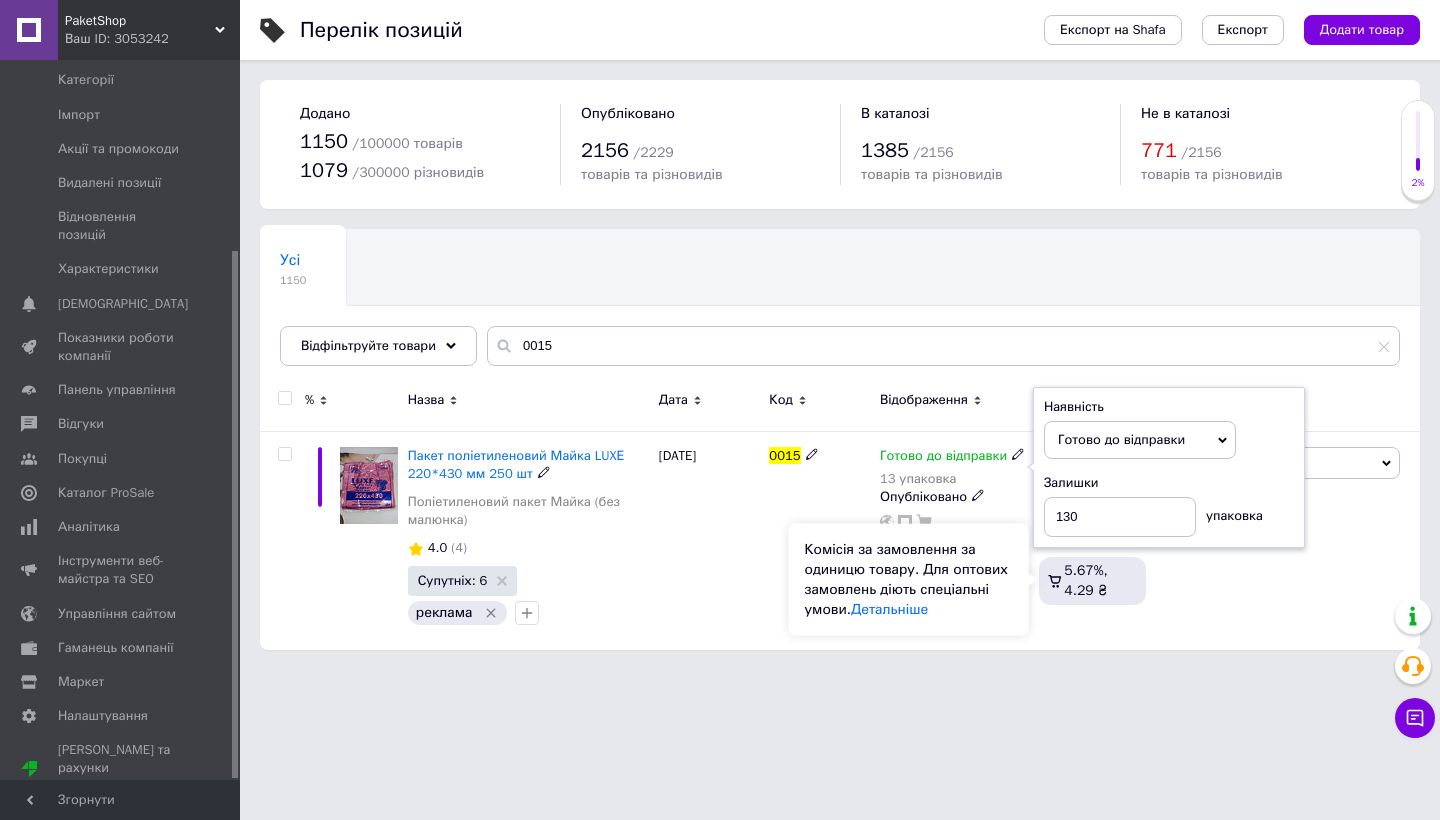 drag, startPoint x: 1035, startPoint y: 606, endPoint x: 900, endPoint y: 619, distance: 135.62448 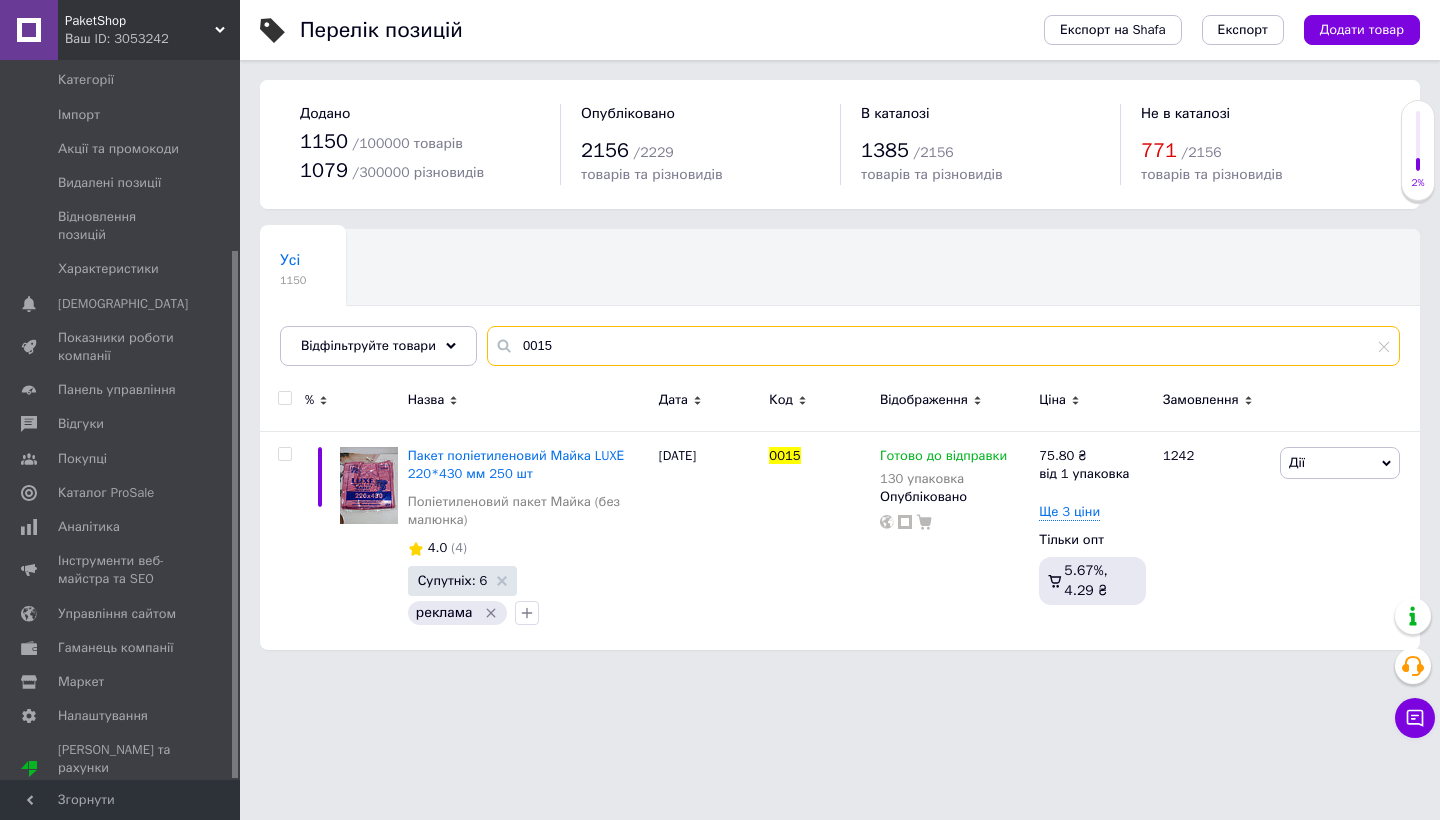 click on "0015" at bounding box center (943, 346) 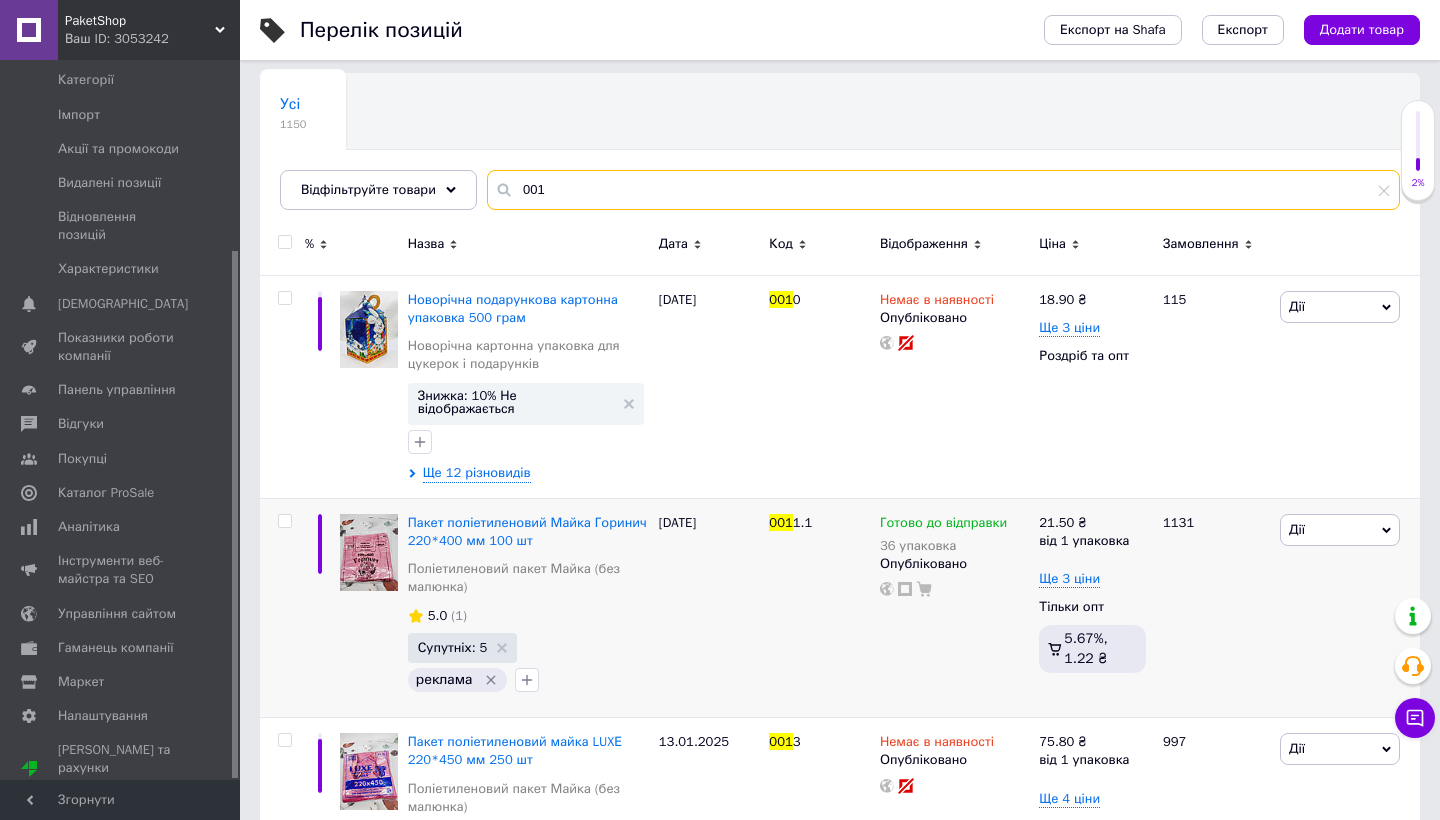 scroll, scrollTop: 219, scrollLeft: 0, axis: vertical 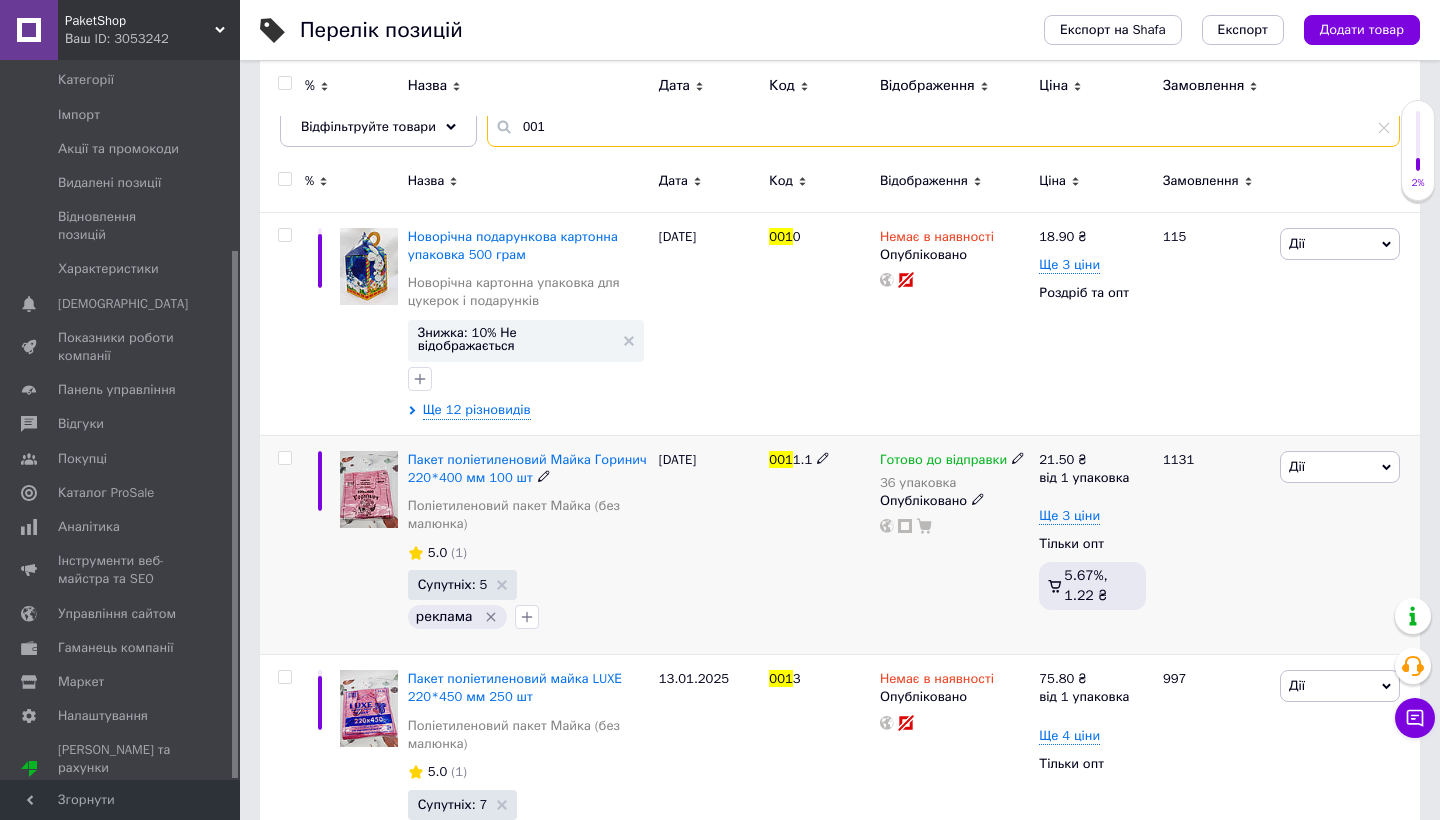 type on "001" 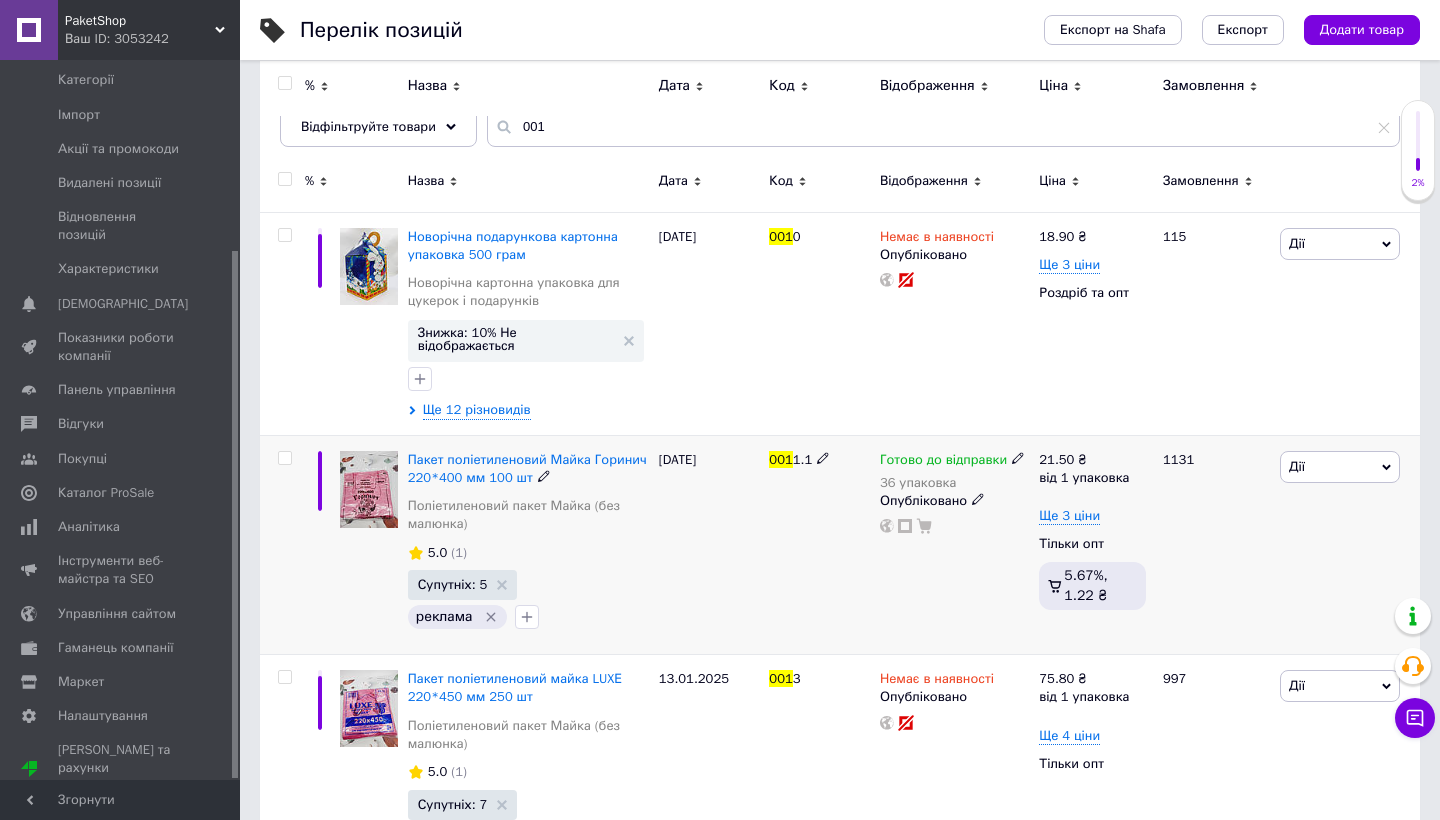 click 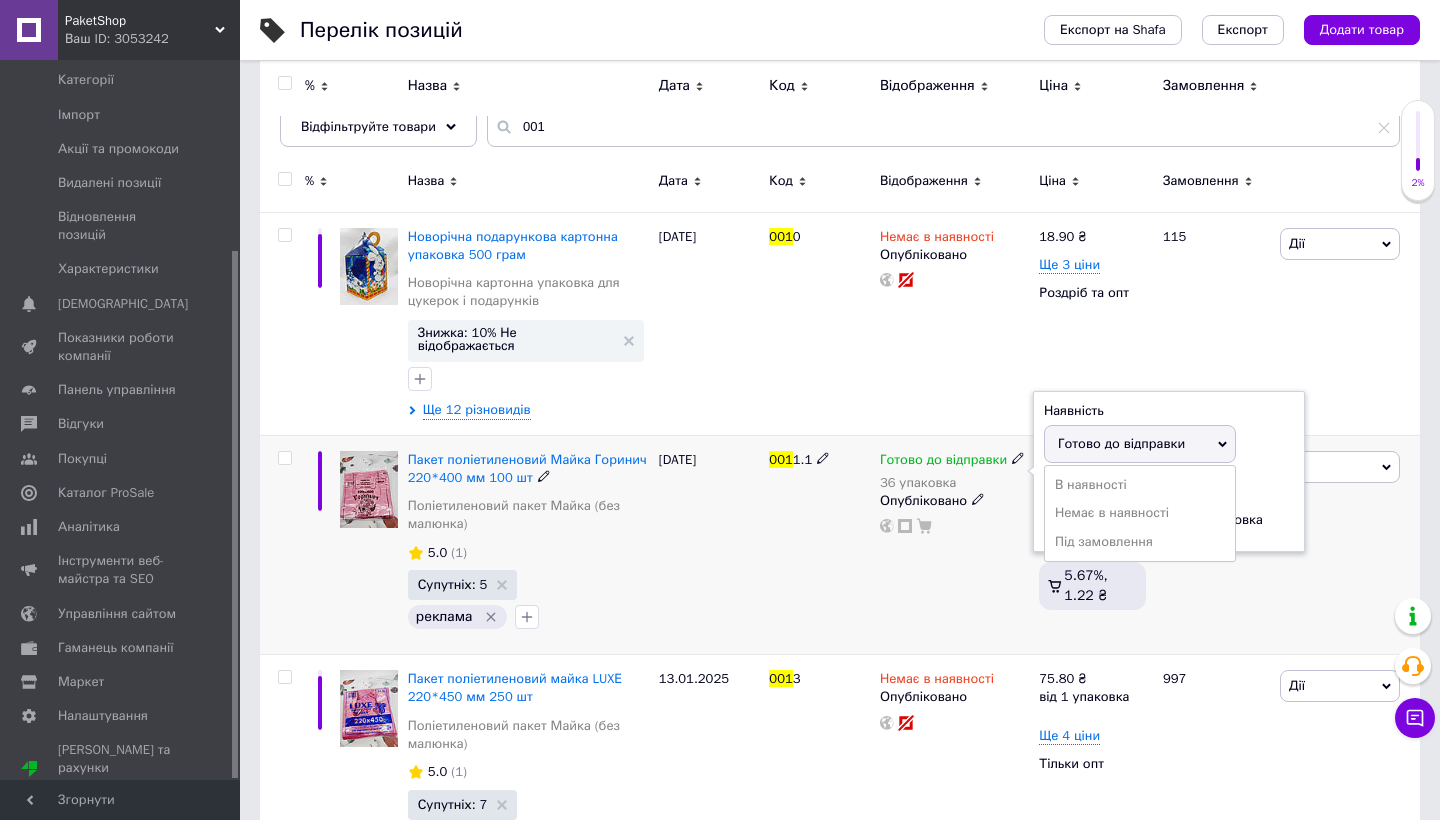 click on "Залишки" at bounding box center [1169, 487] 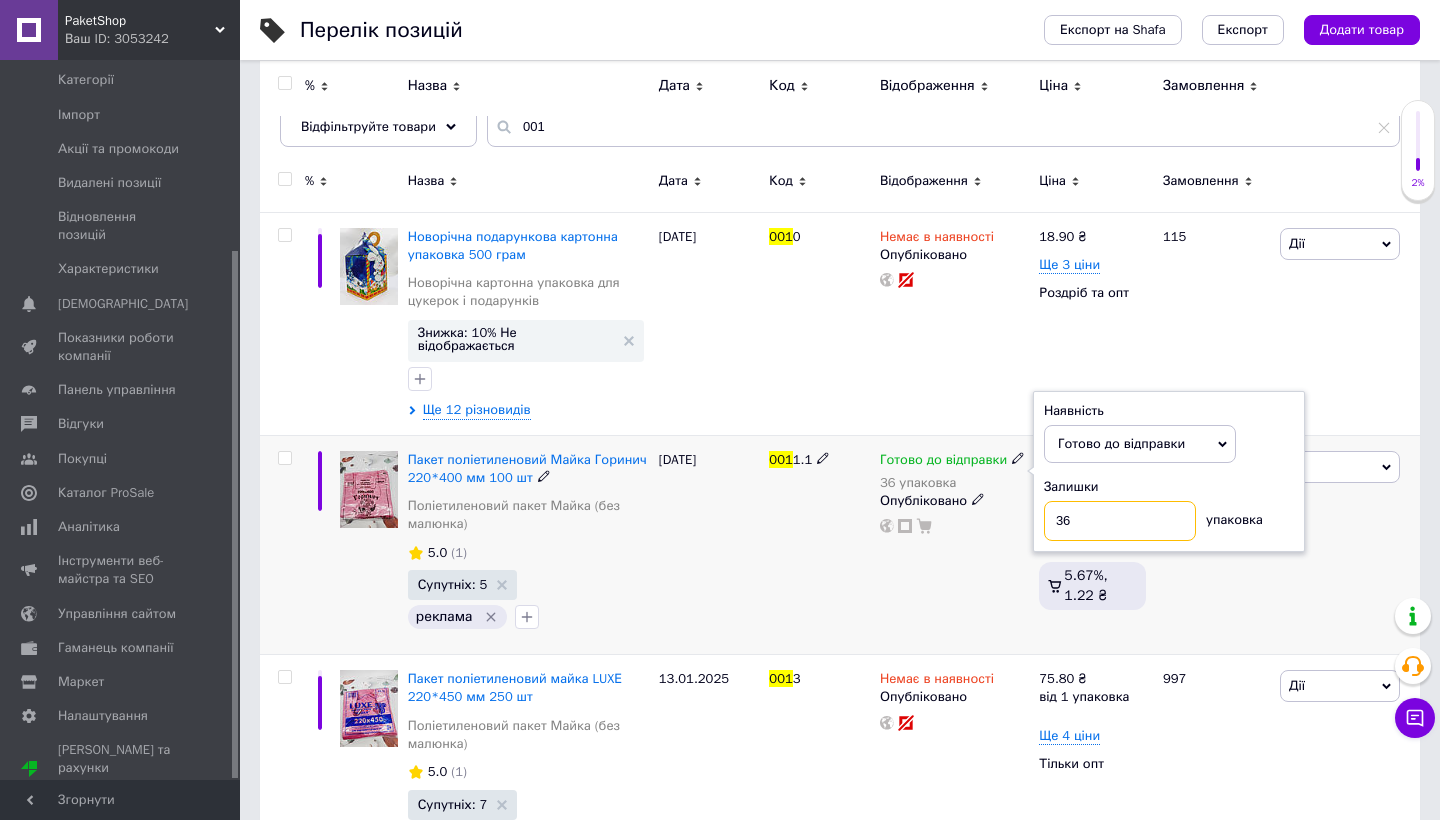 click on "36" at bounding box center (1120, 521) 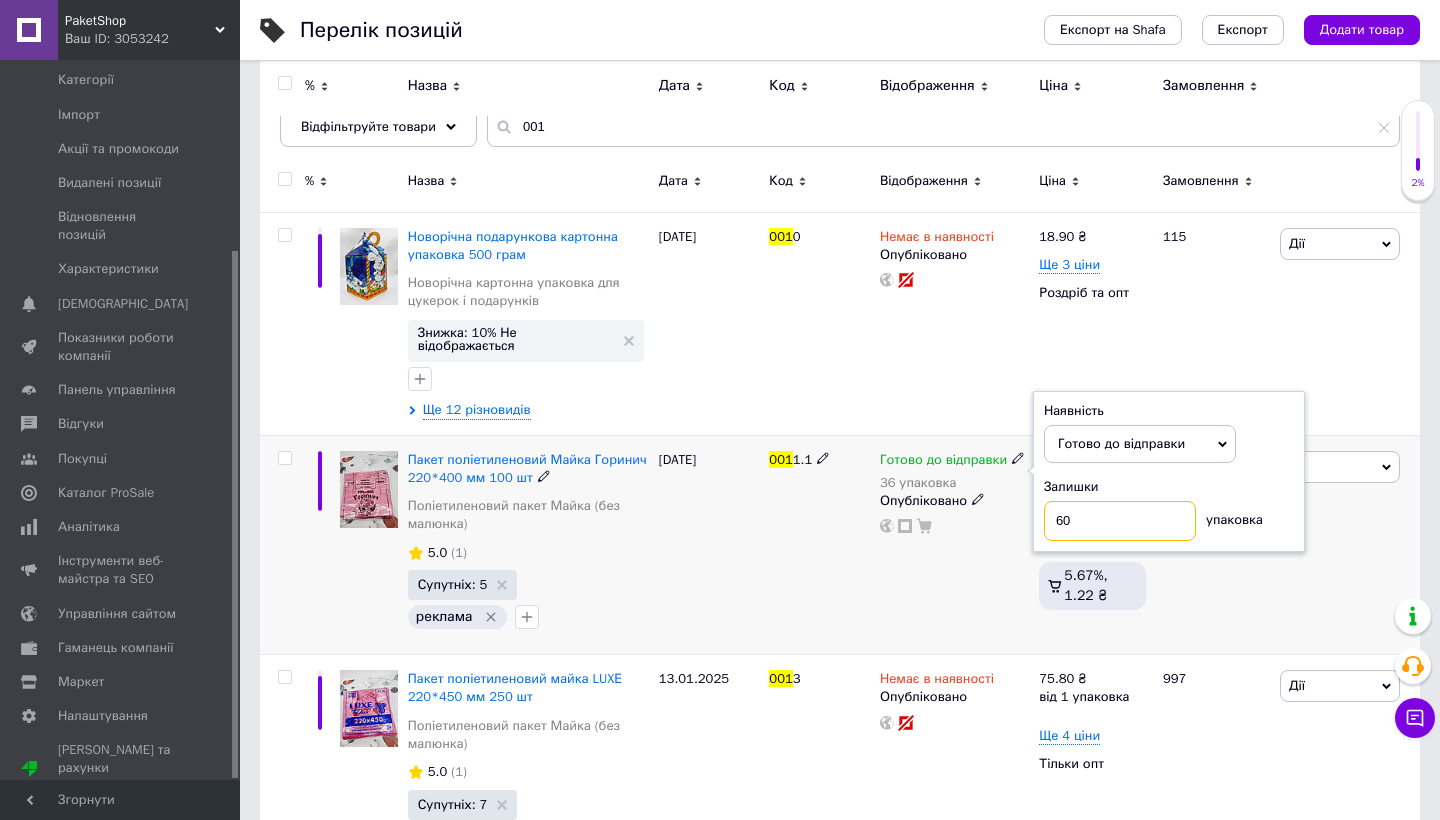 type on "60" 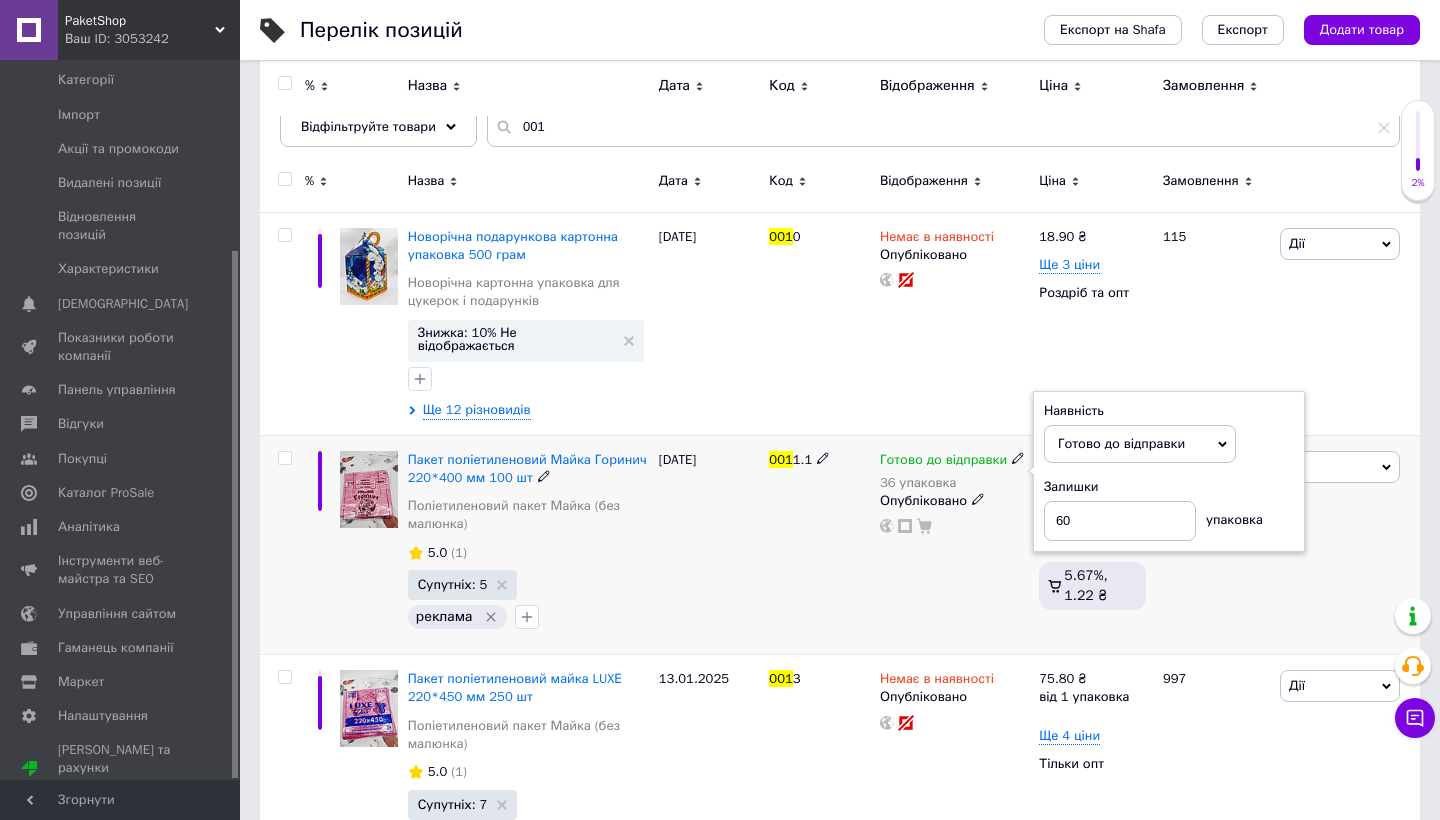 click on "Готово до відправки 36 упаковка Наявність Готово до відправки В наявності Немає в наявності Під замовлення Залишки 60 упаковка Опубліковано" at bounding box center (954, 545) 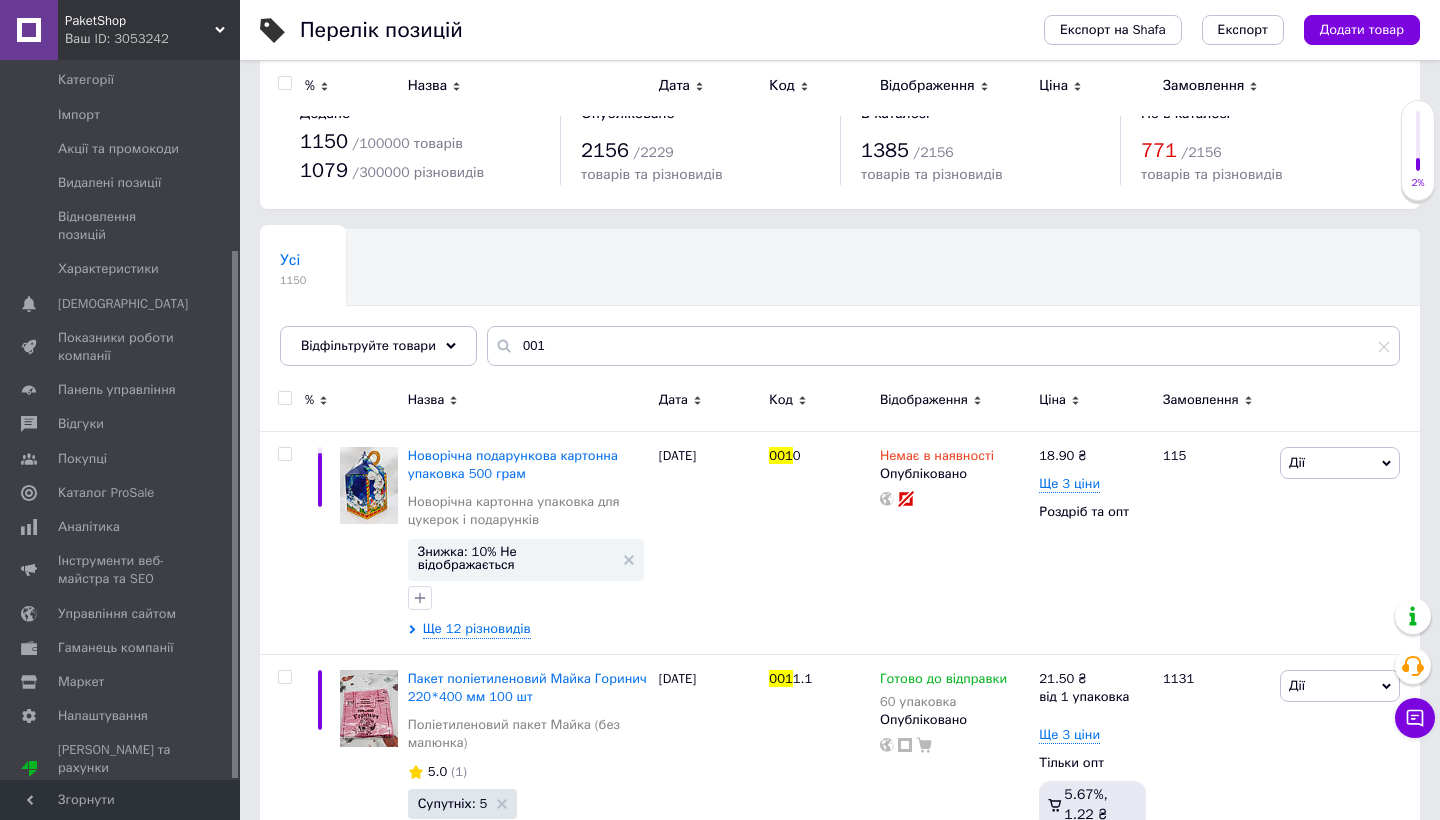 scroll, scrollTop: 0, scrollLeft: 0, axis: both 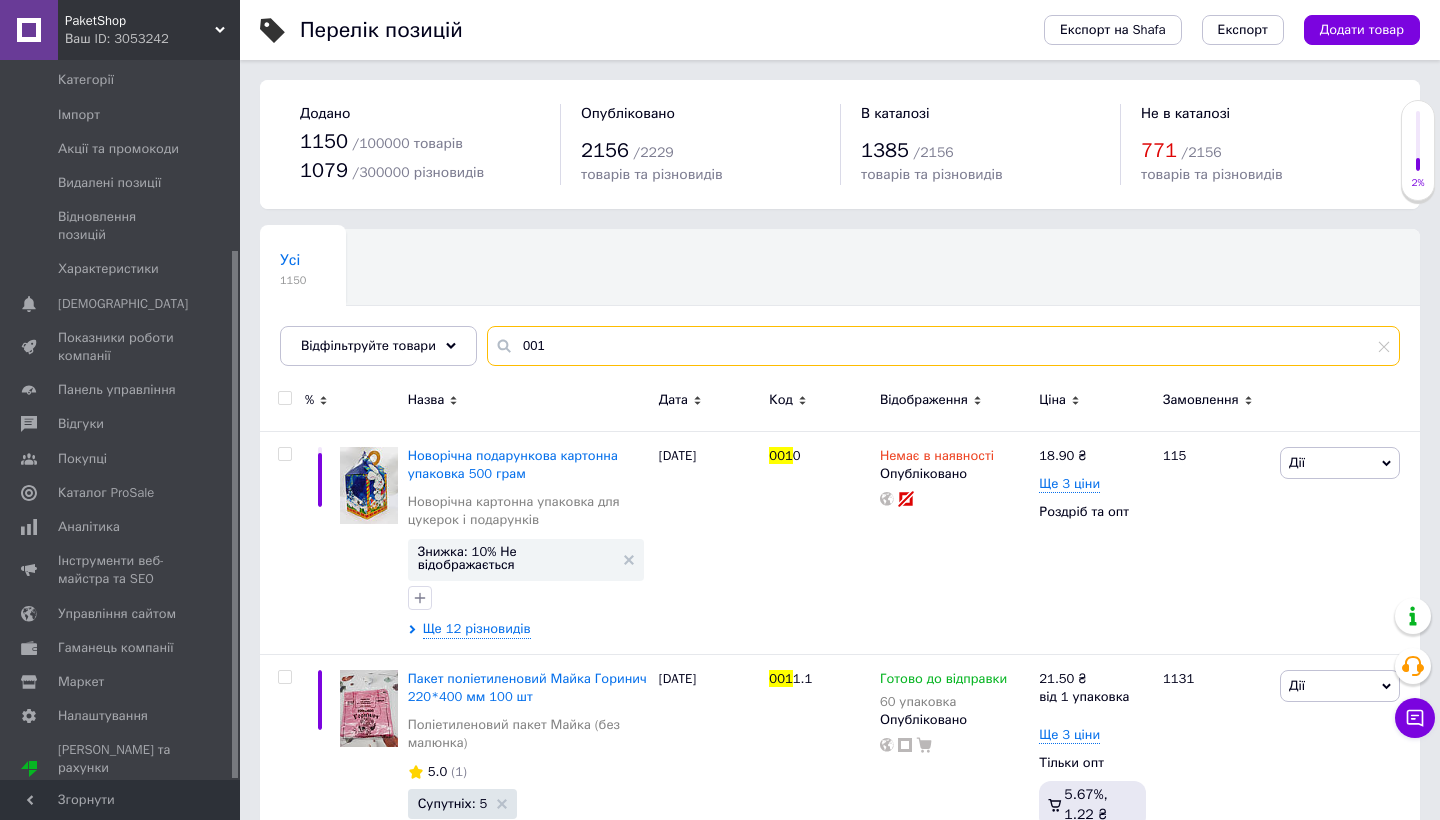 click on "001" at bounding box center (943, 346) 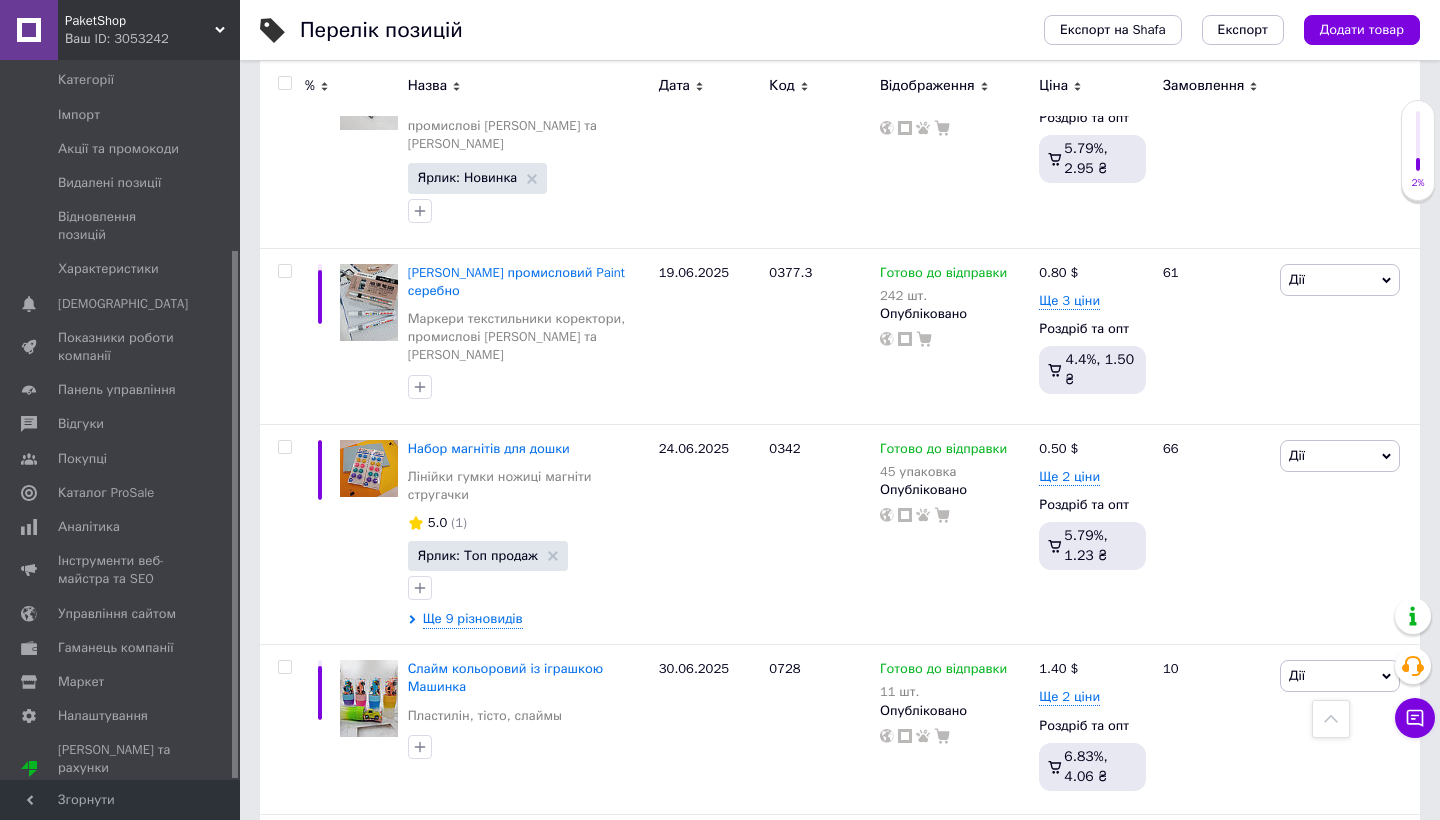 scroll, scrollTop: 5254, scrollLeft: 0, axis: vertical 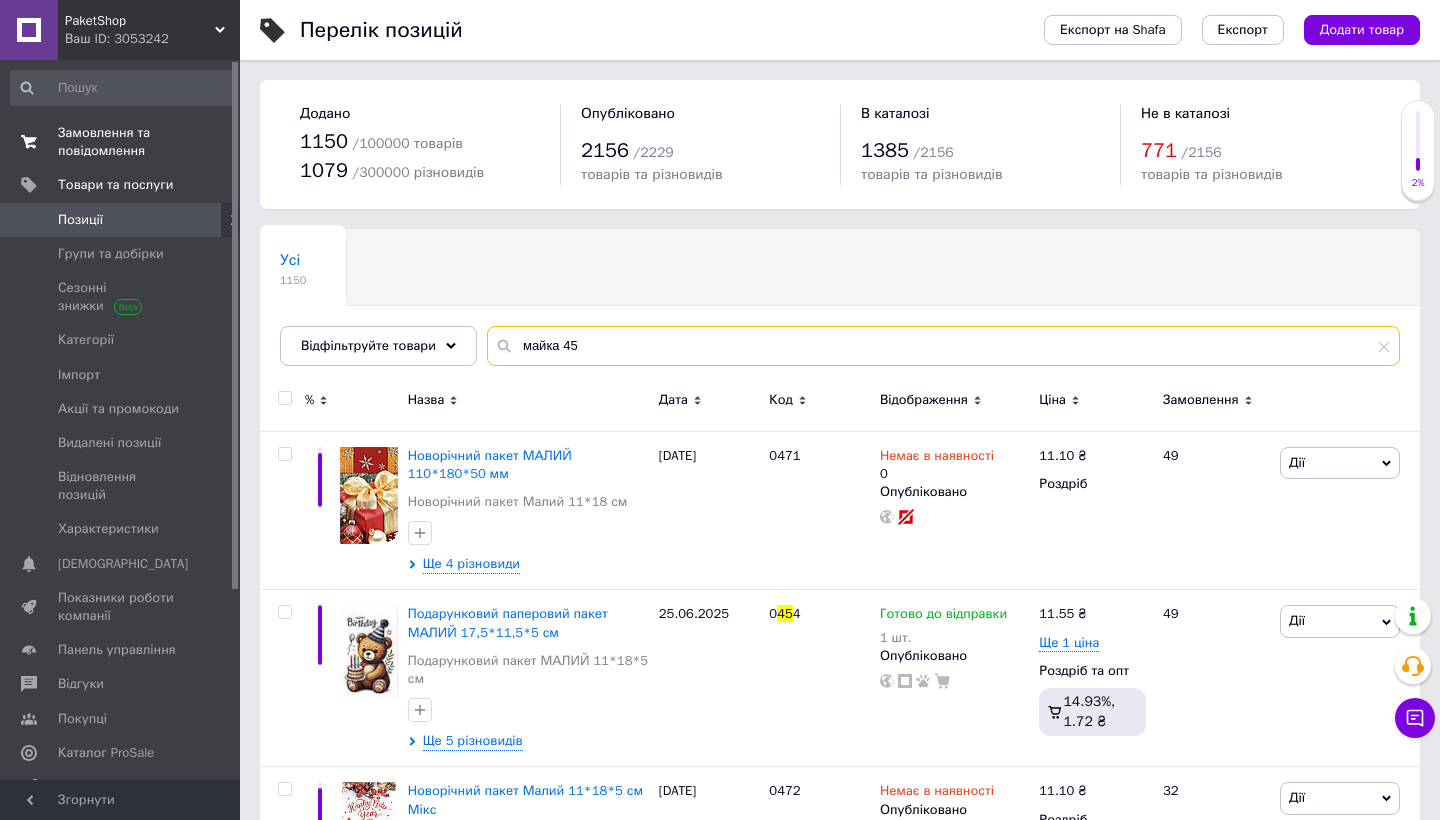 type on "майка 45" 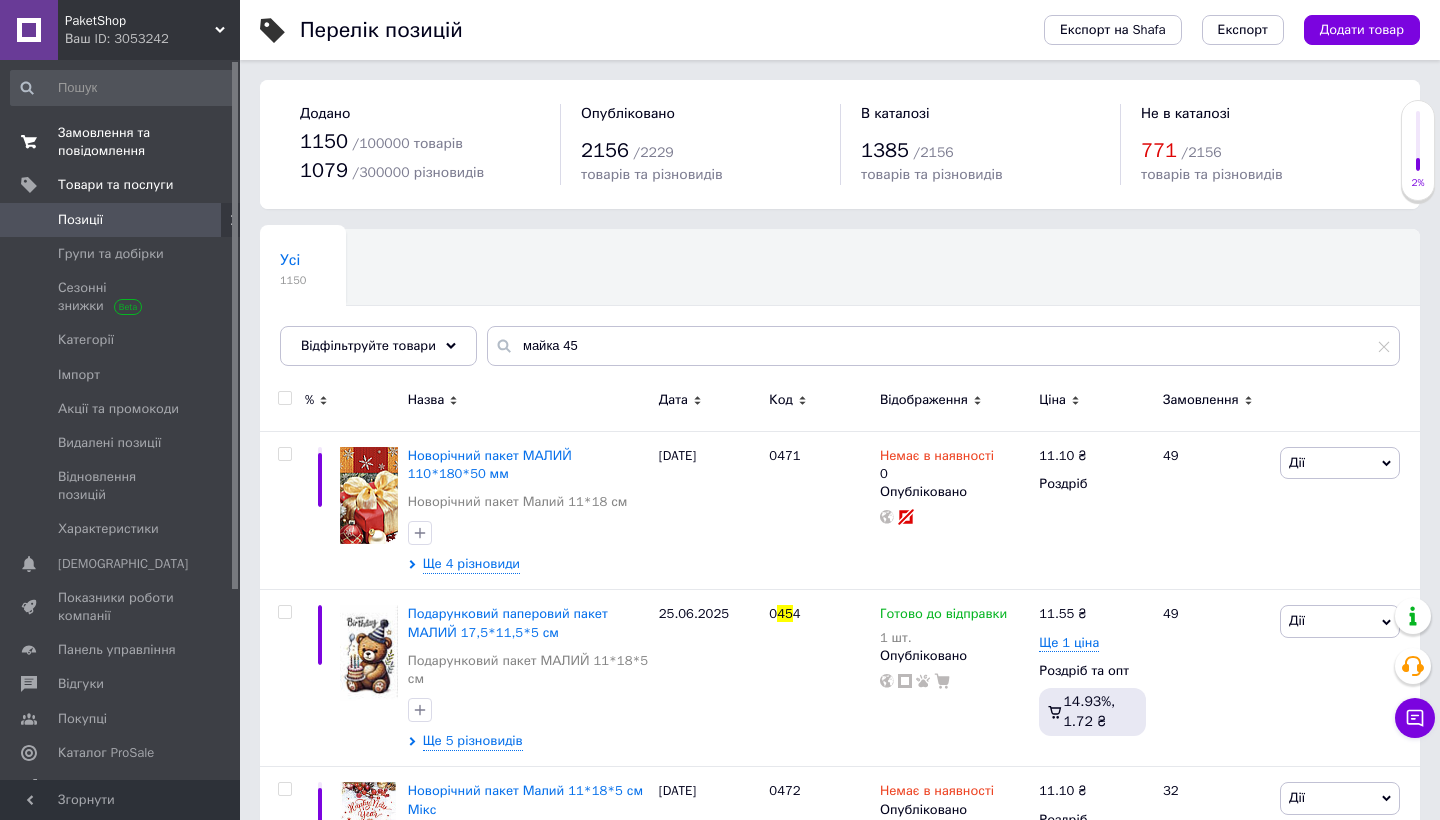 click on "Замовлення та повідомлення" at bounding box center (121, 142) 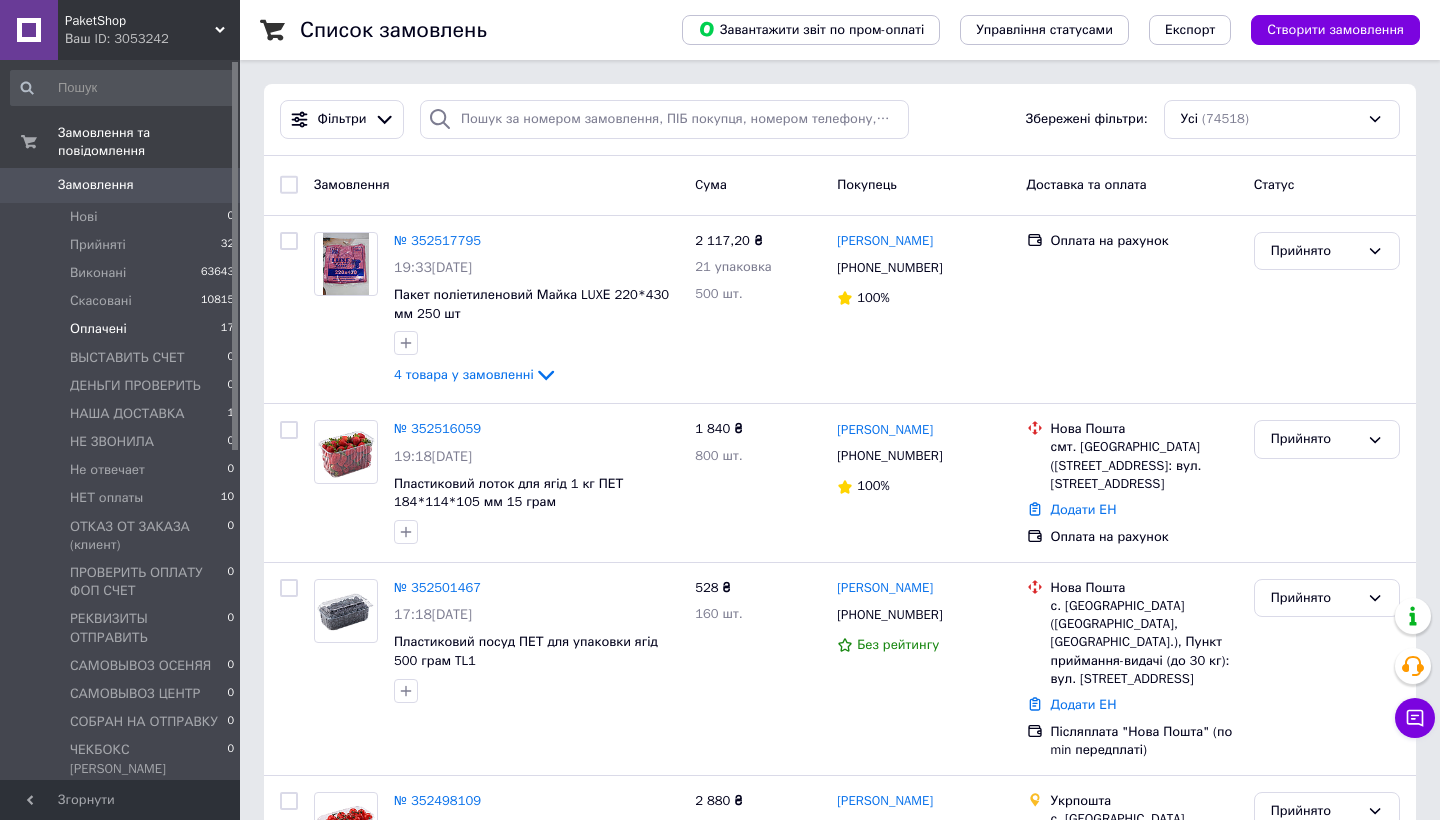 click on "Оплачені 17" at bounding box center (123, 329) 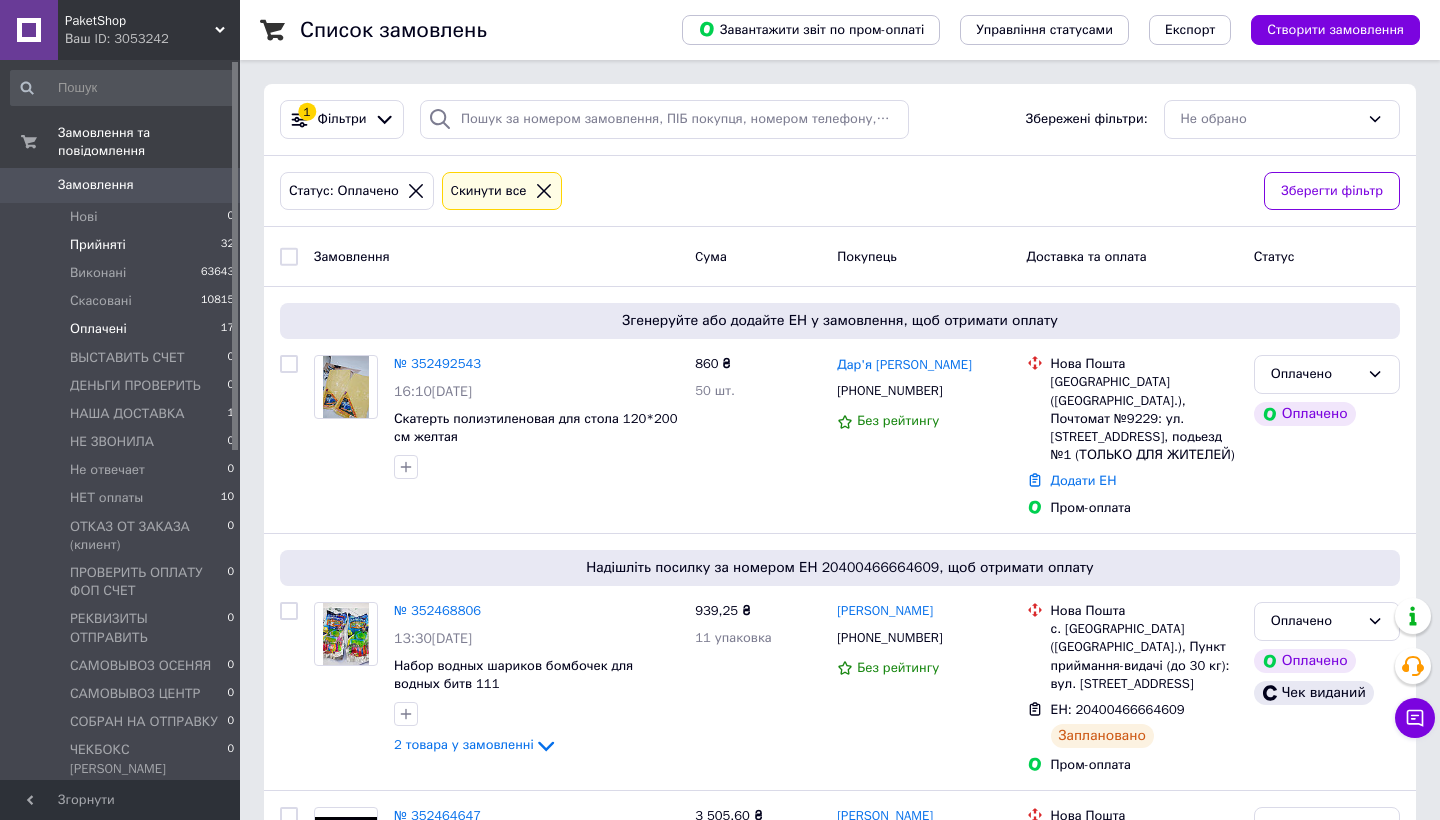 click on "Прийняті 32" at bounding box center [123, 245] 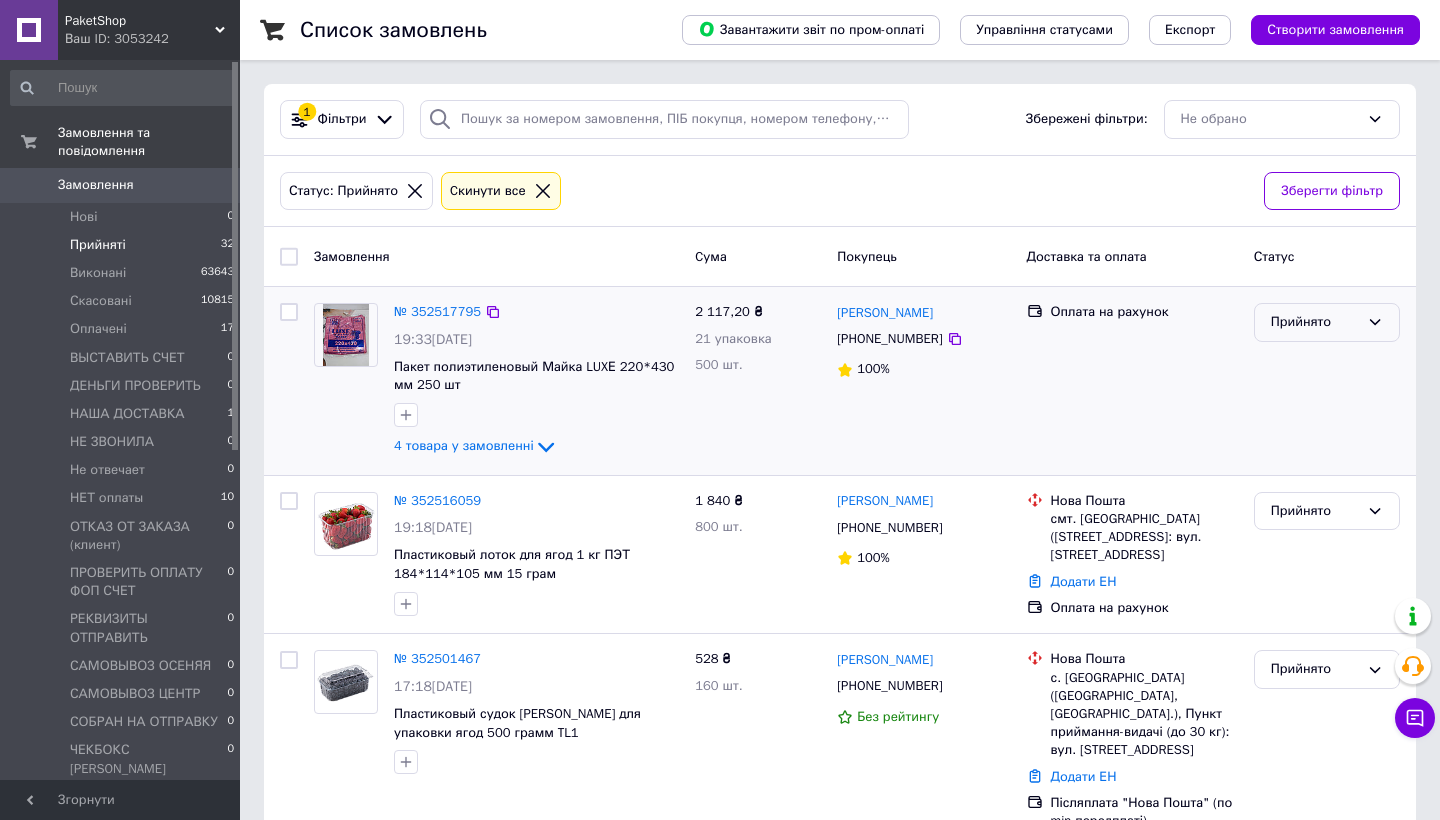 click on "Прийнято" at bounding box center [1315, 322] 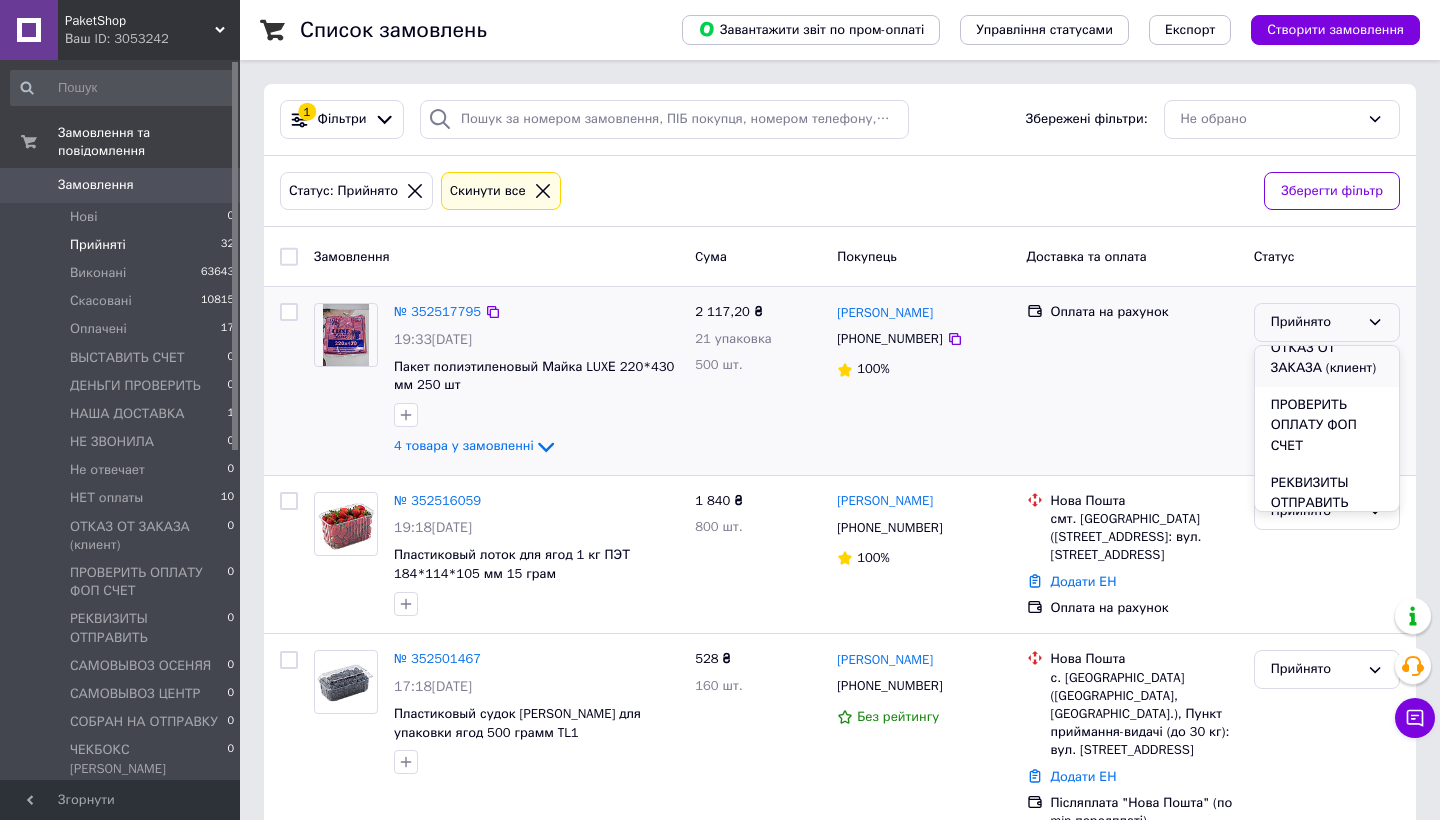 scroll, scrollTop: 434, scrollLeft: 0, axis: vertical 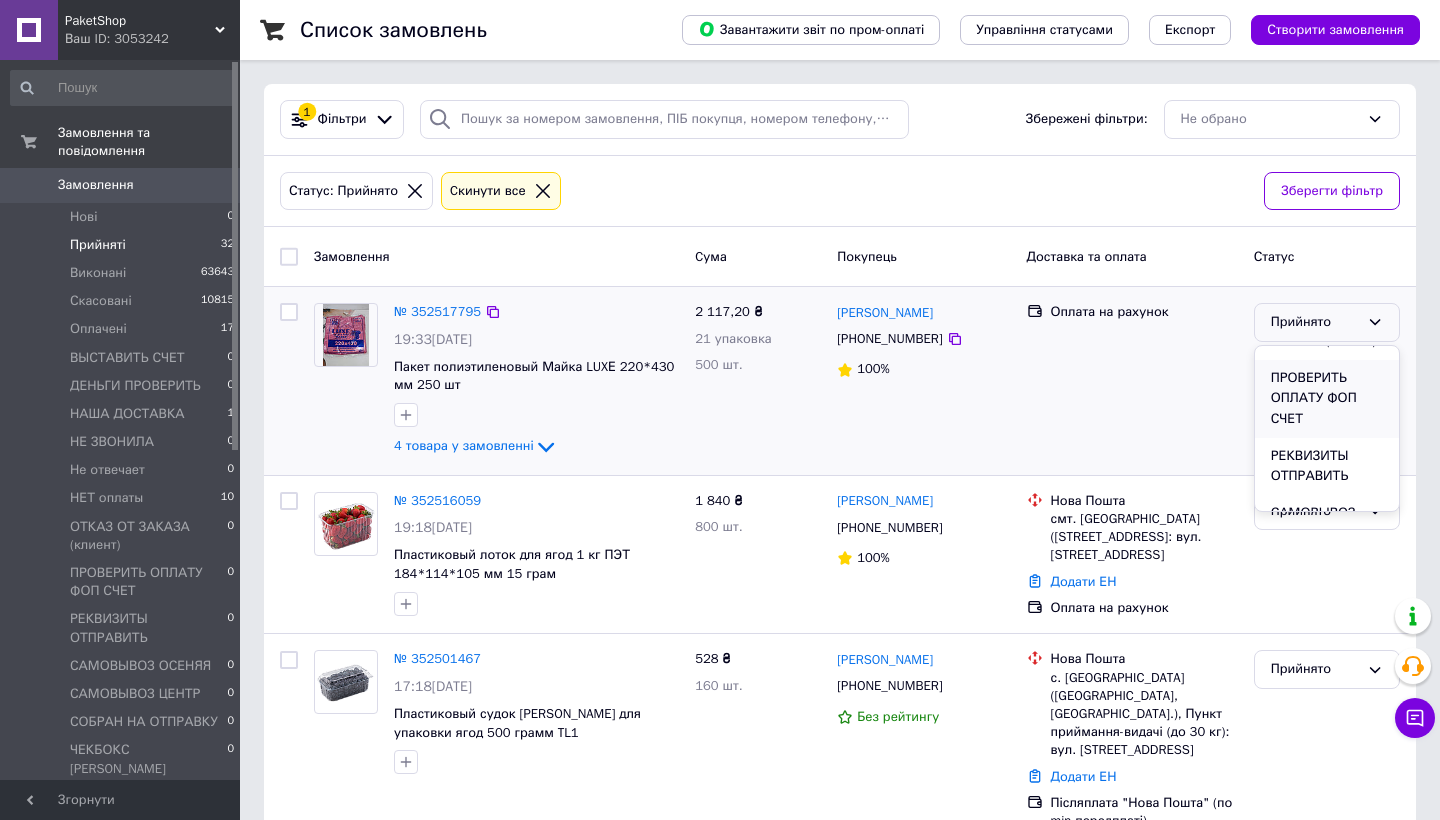 click on "ПРОВЕРИТЬ ОПЛАТУ ФОП СЧЕТ" at bounding box center [1327, 399] 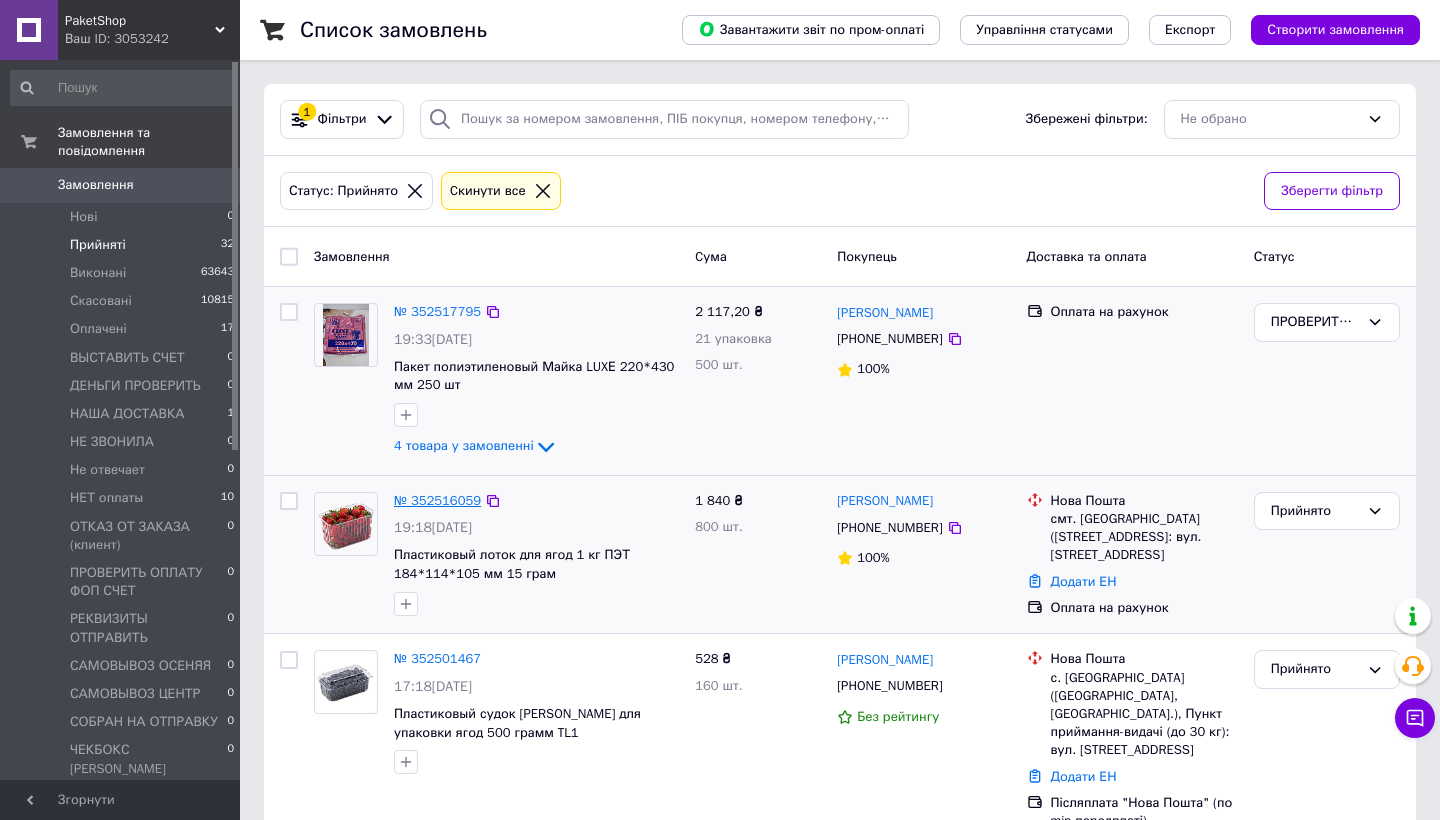 click on "№ 352516059" at bounding box center [437, 500] 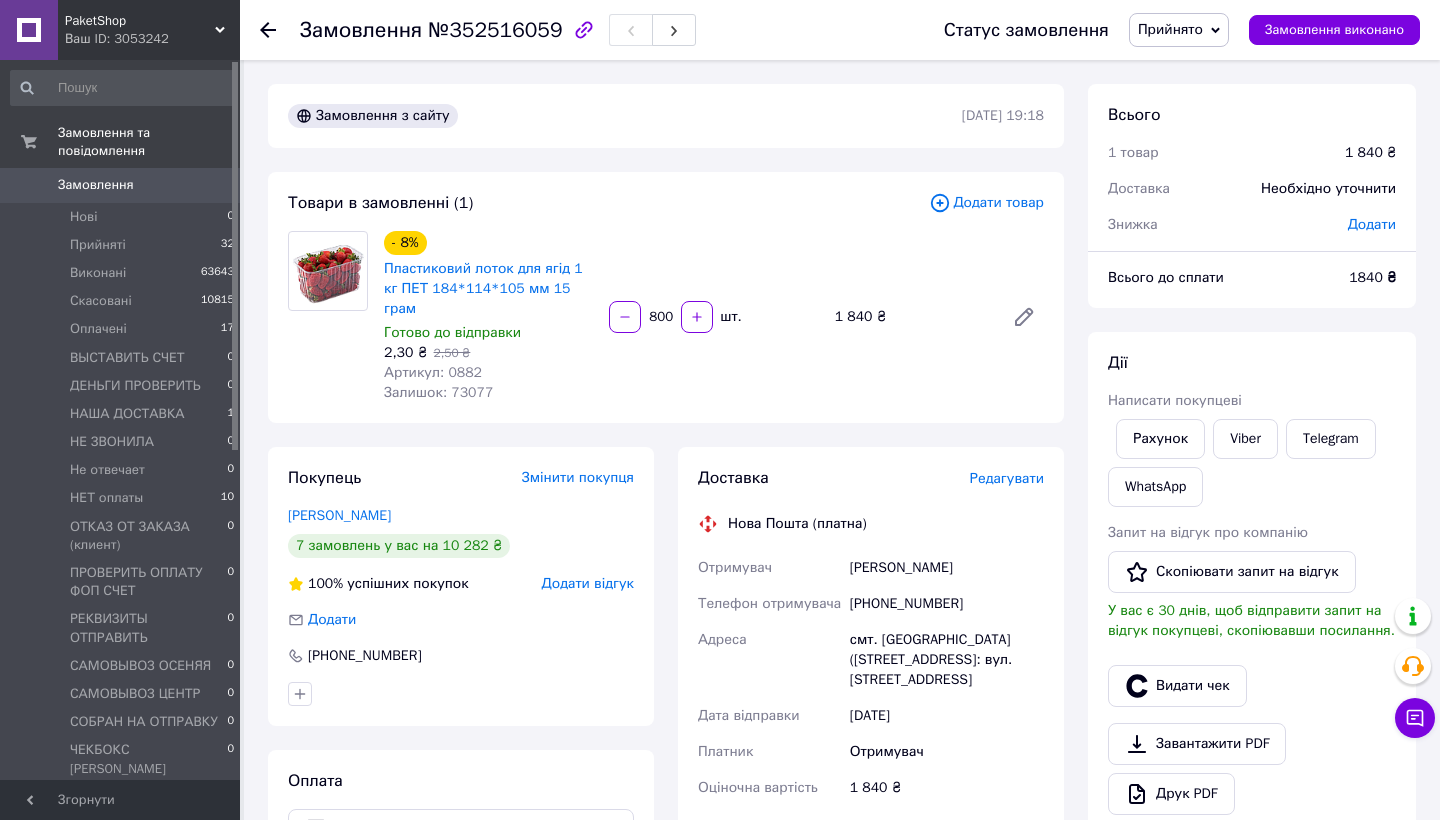 click on "1840 ₴" at bounding box center (1372, 277) 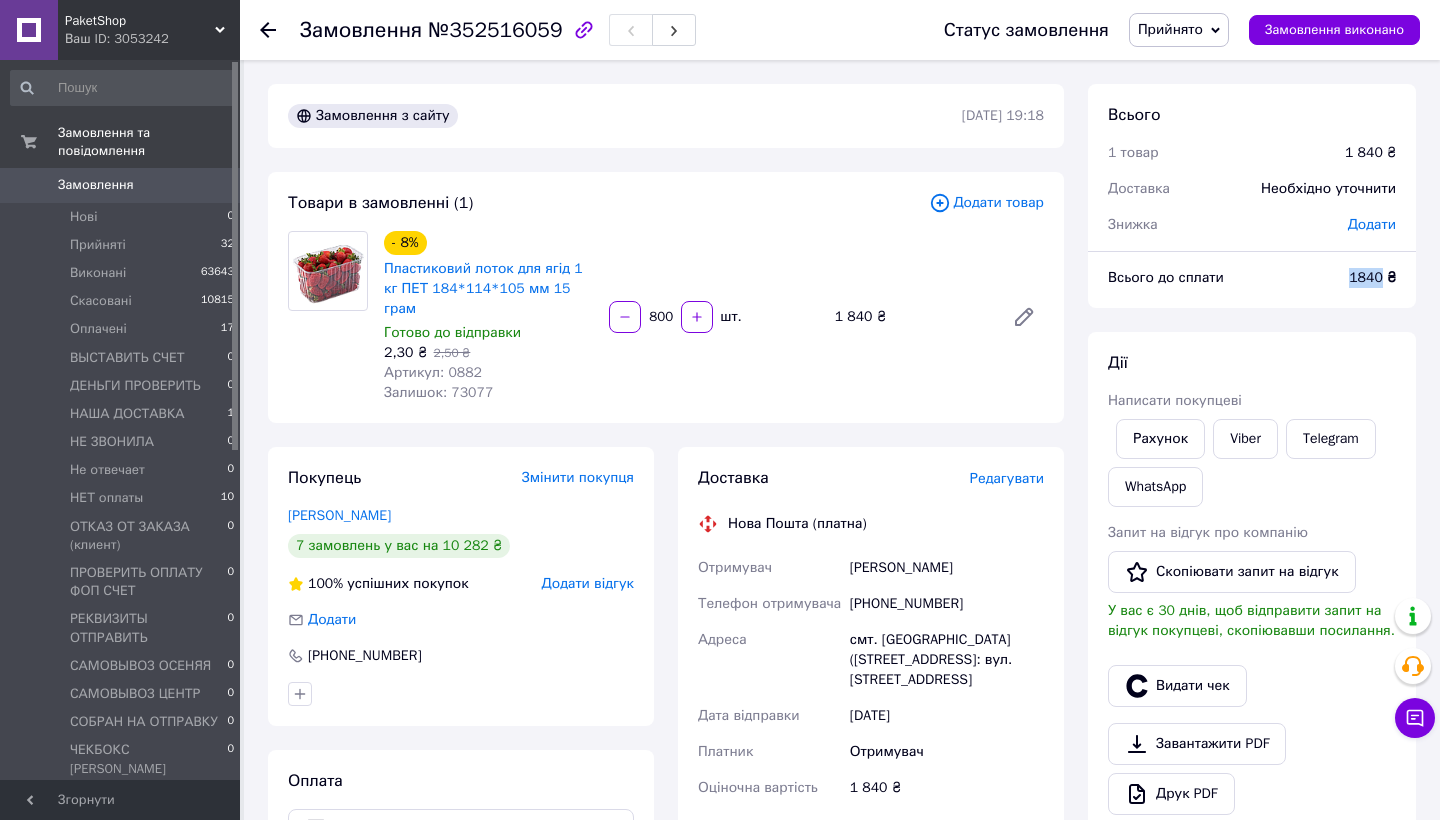 click on "1840 ₴" at bounding box center (1372, 277) 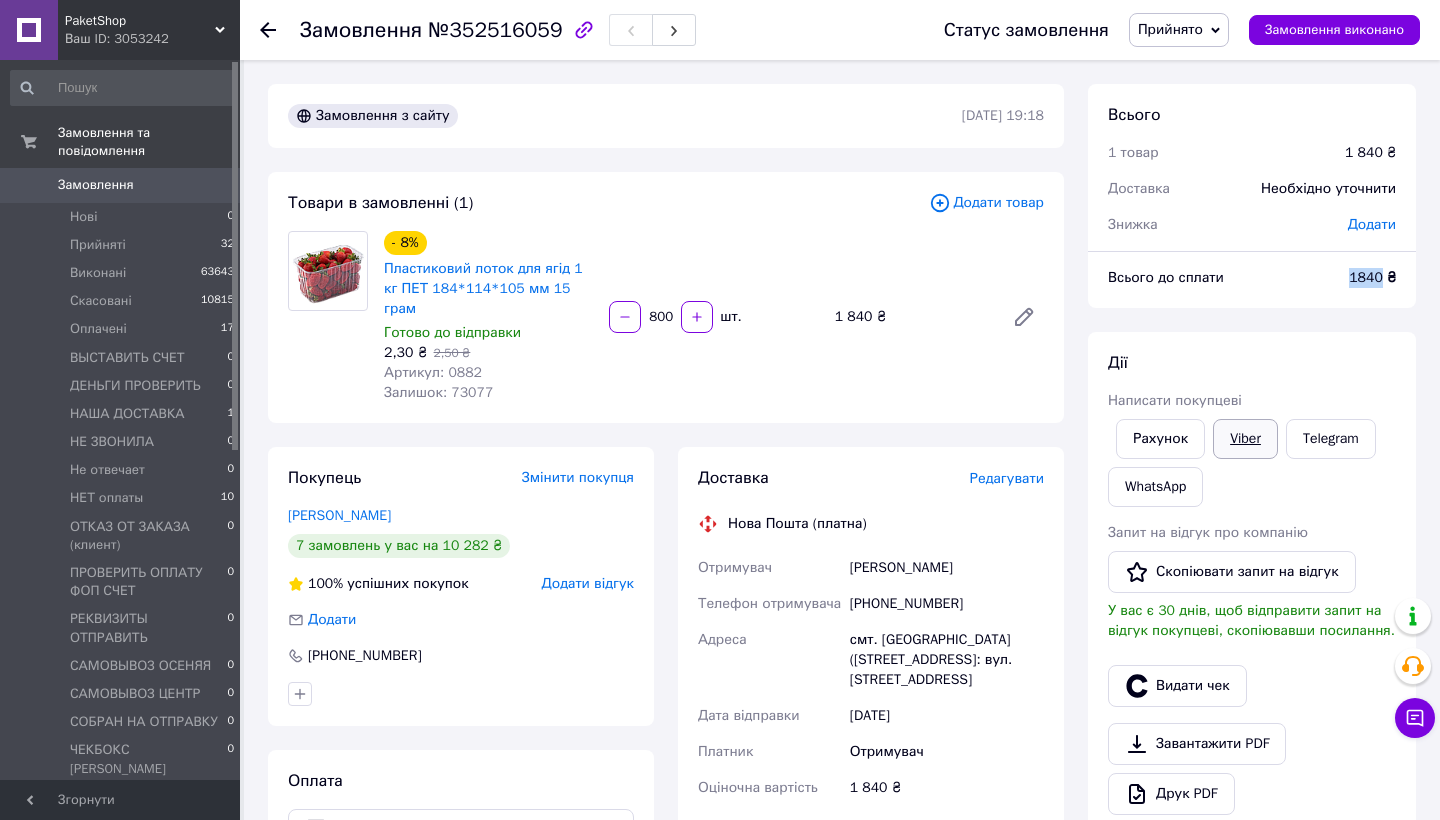 click on "Viber" at bounding box center [1245, 439] 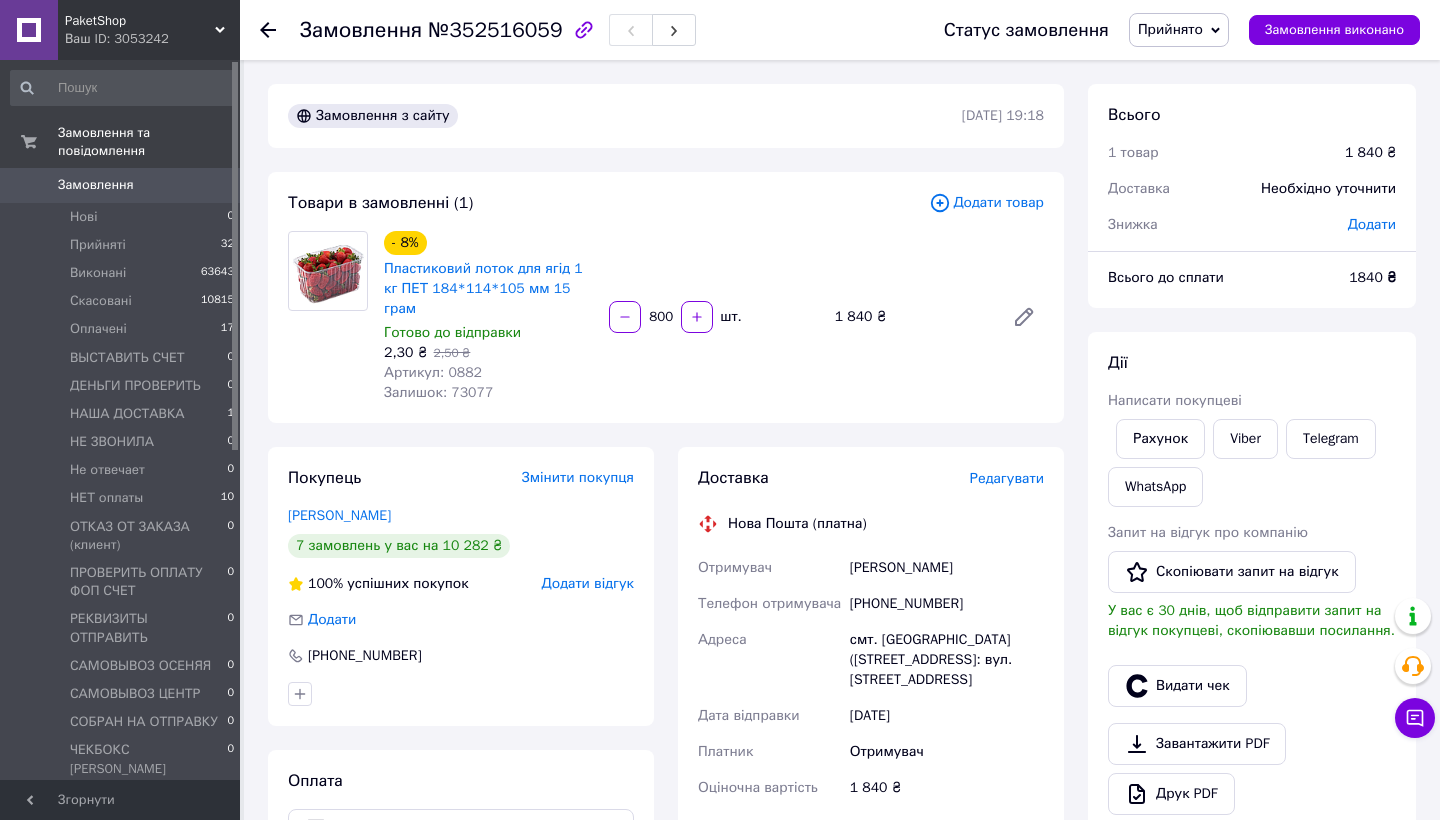 click on "Прийнято" at bounding box center (1179, 30) 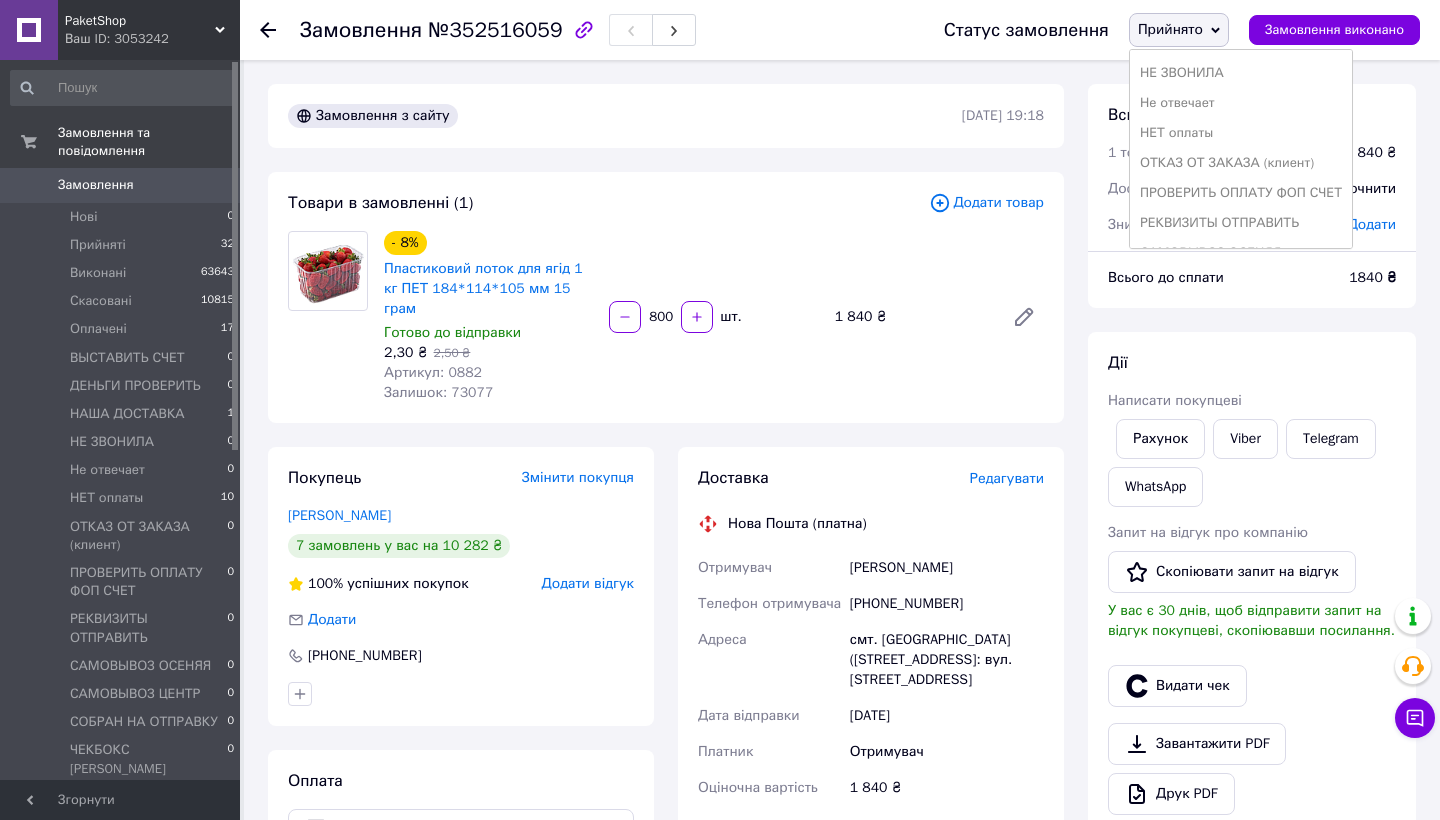 scroll, scrollTop: 156, scrollLeft: 0, axis: vertical 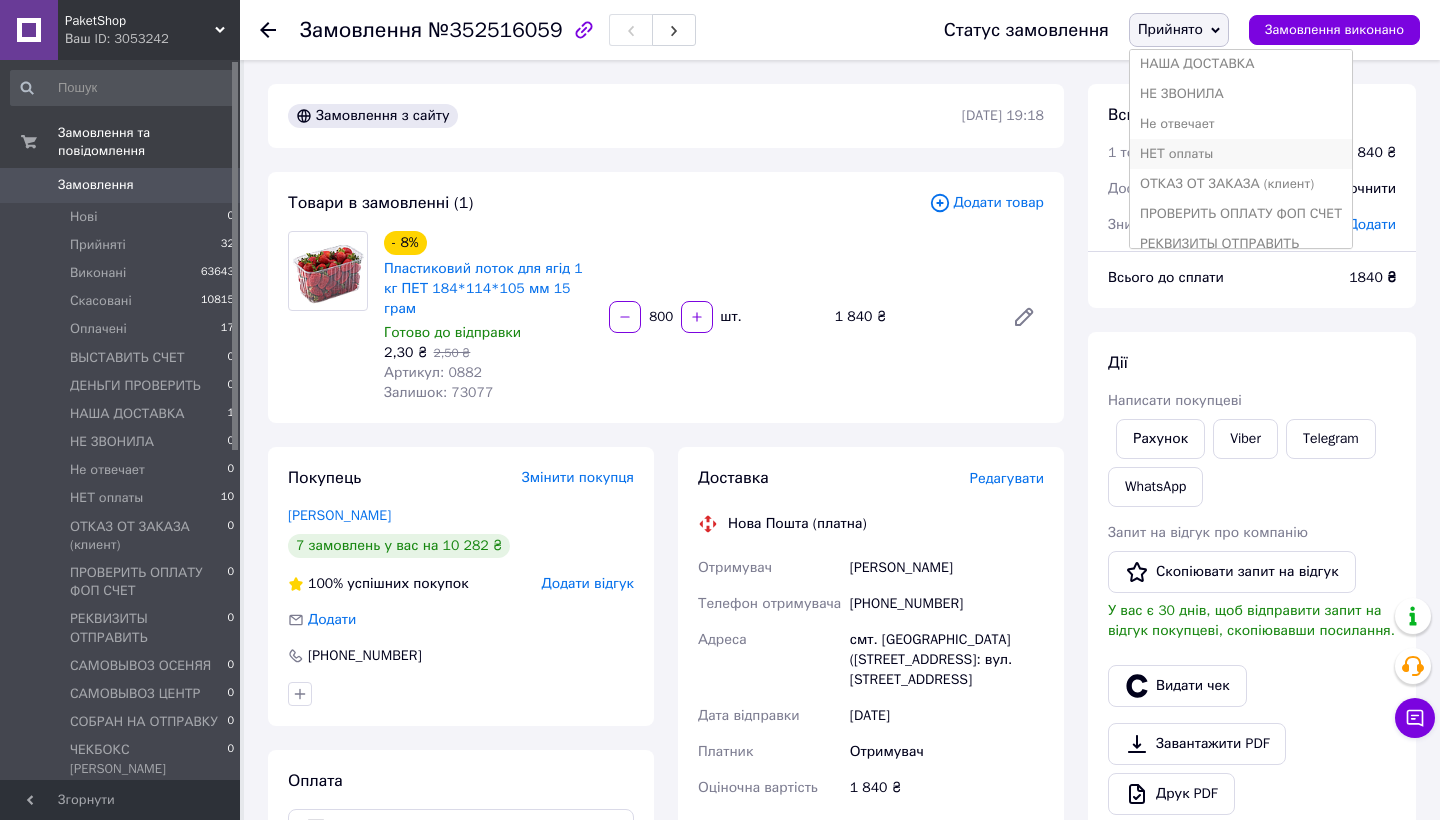 click on "НЕТ оплаты" at bounding box center [1241, 154] 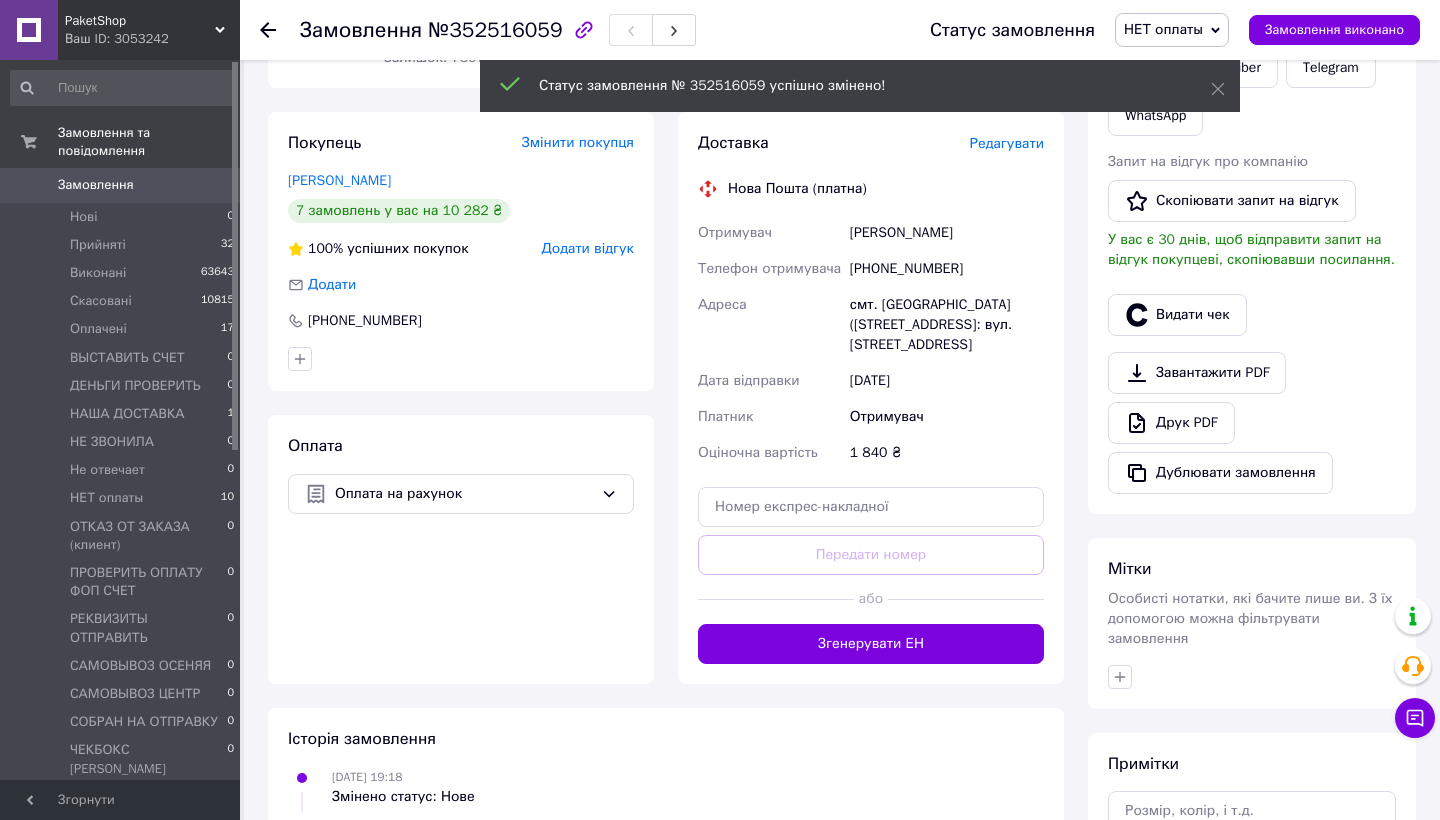 scroll, scrollTop: 478, scrollLeft: 0, axis: vertical 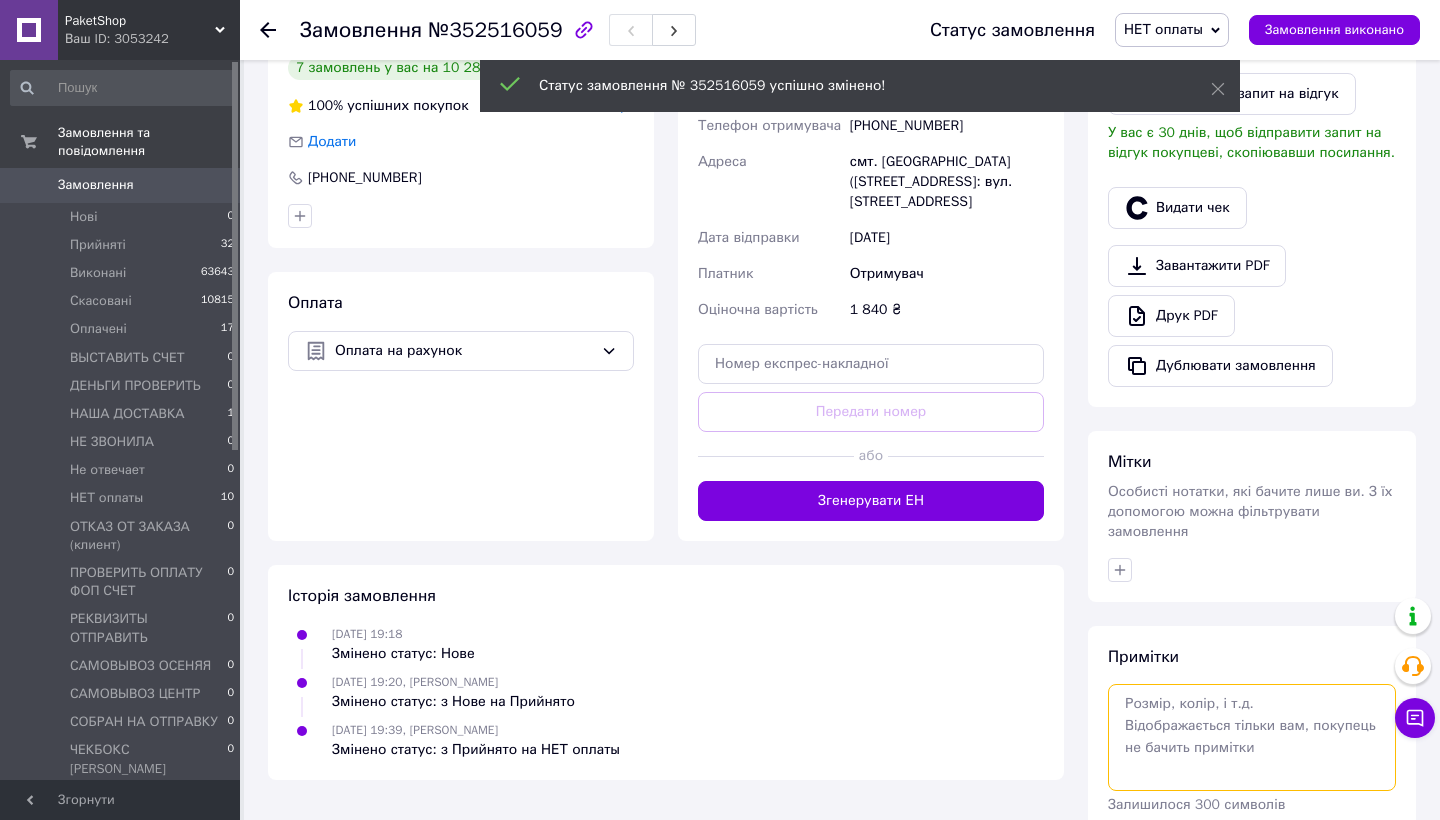click at bounding box center (1252, 737) 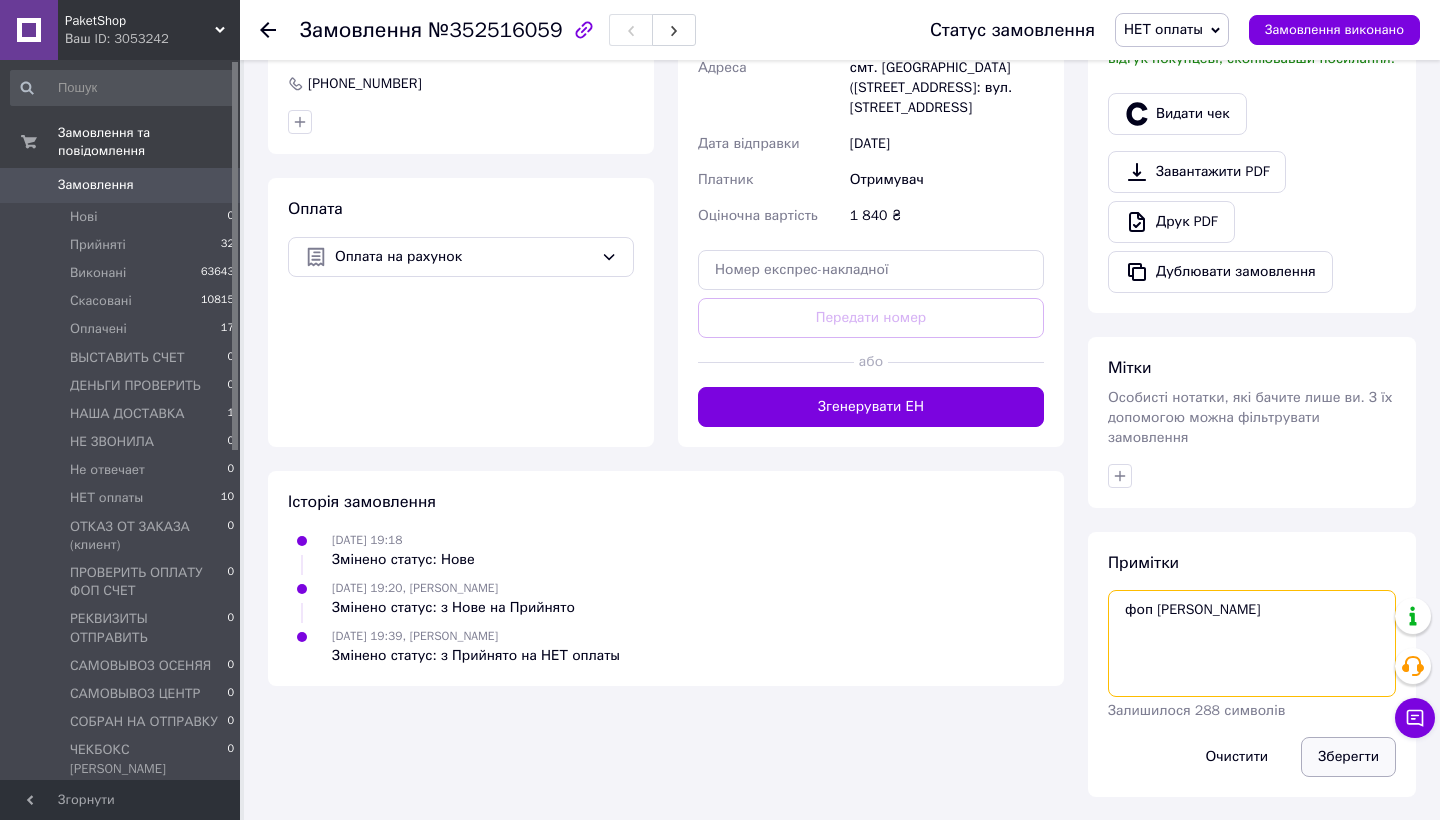 scroll, scrollTop: 570, scrollLeft: 0, axis: vertical 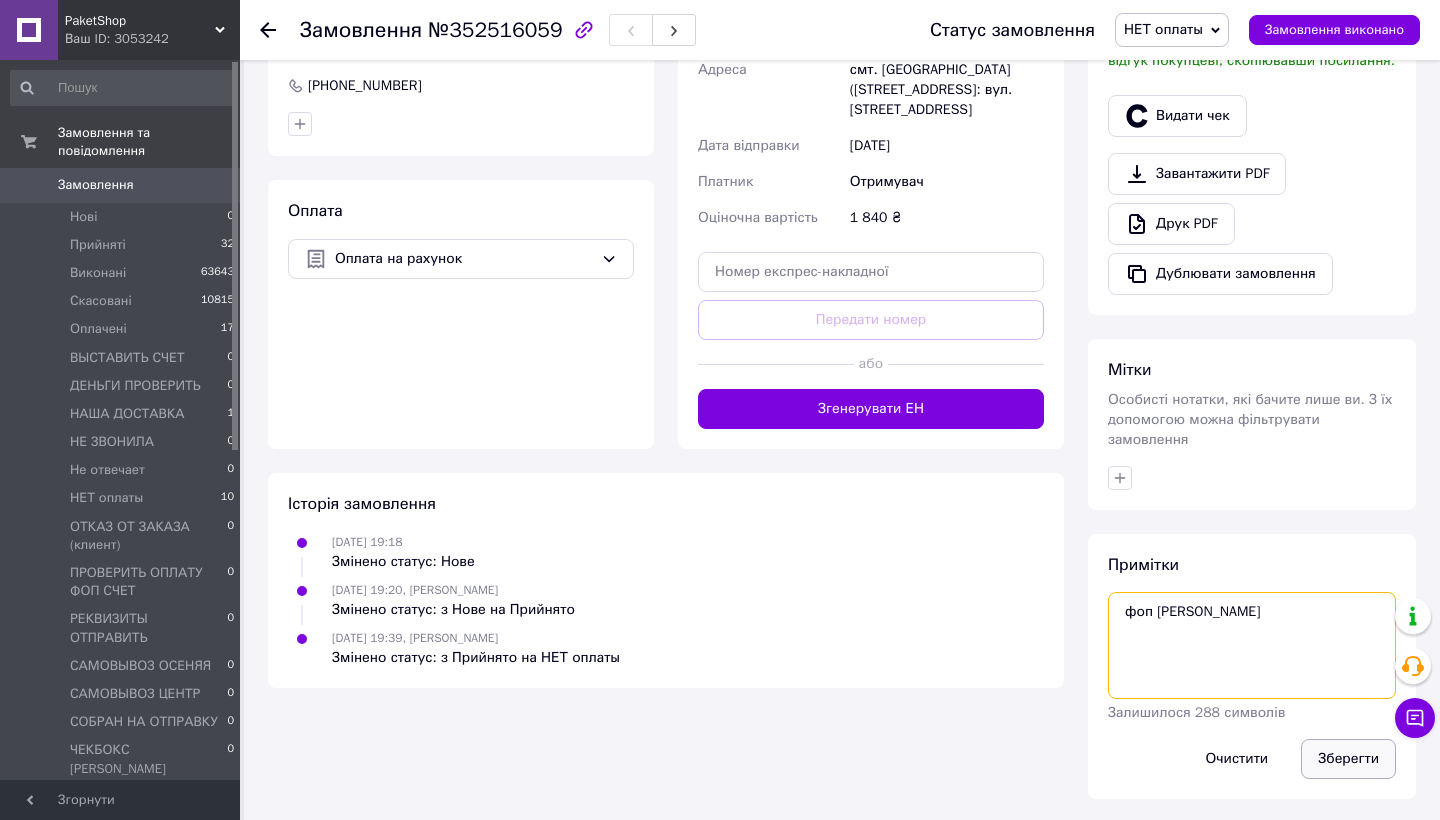 type on "фоп [PERSON_NAME]" 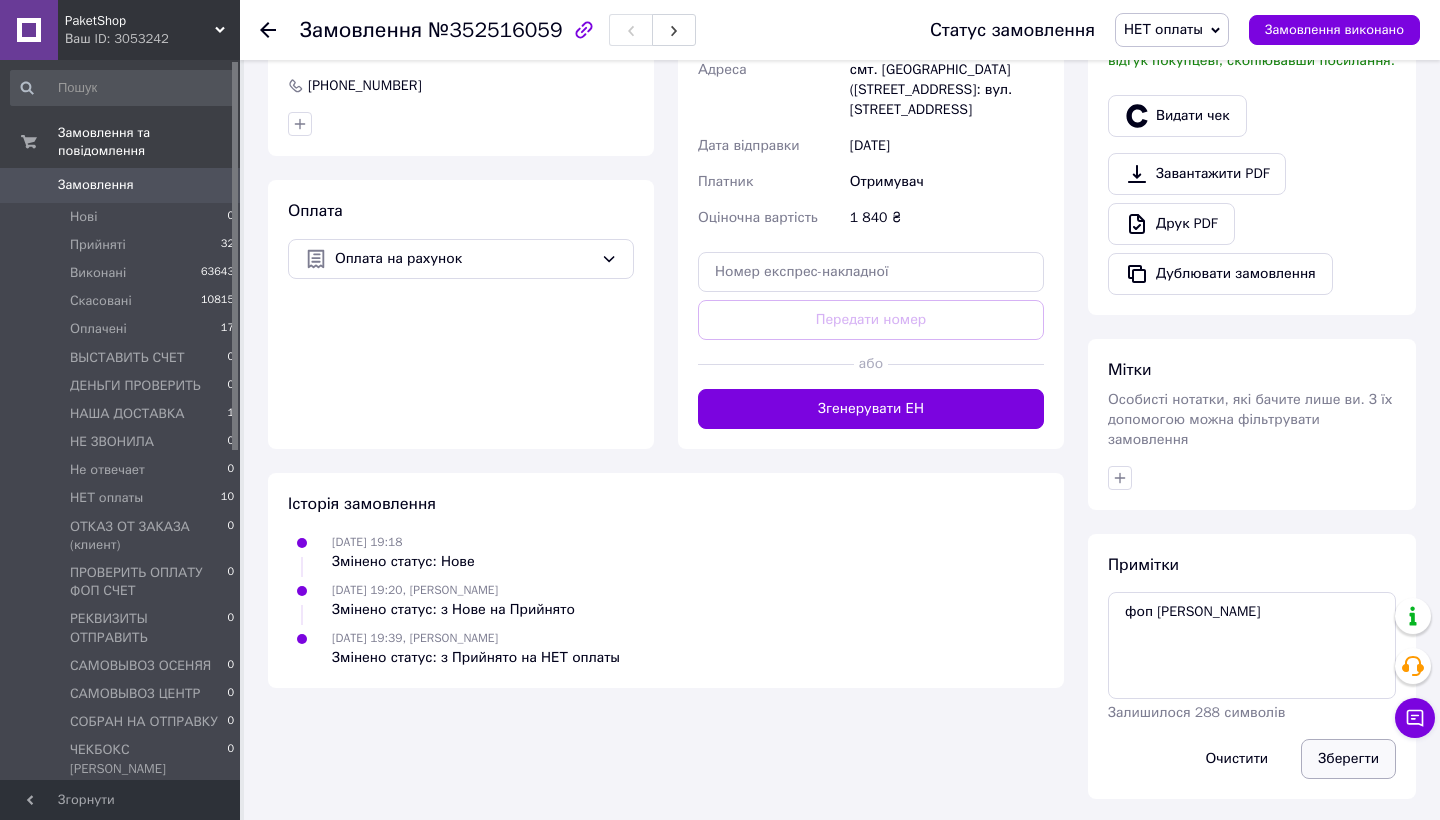 click on "Зберегти" at bounding box center [1348, 759] 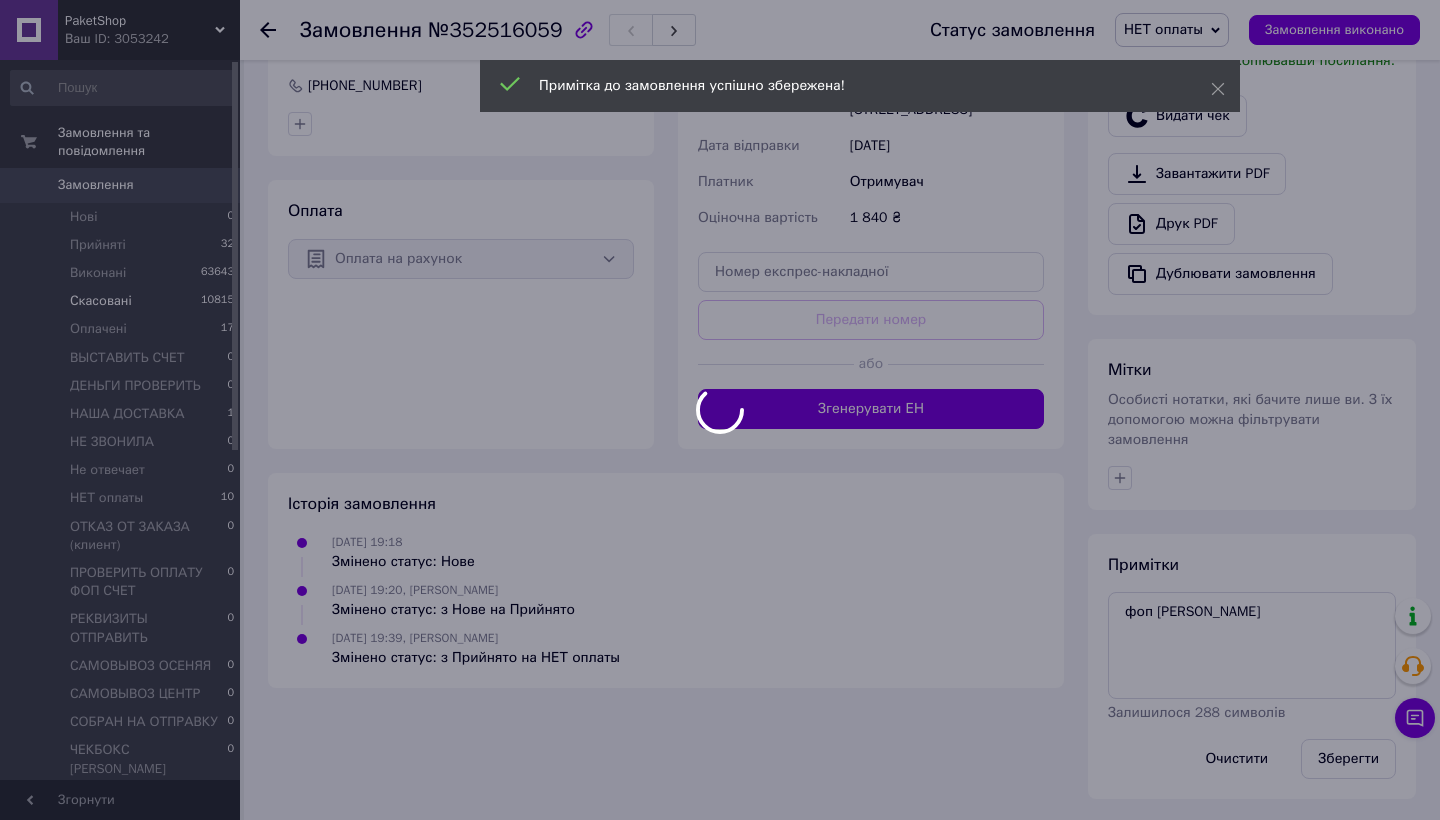 scroll, scrollTop: 534, scrollLeft: 0, axis: vertical 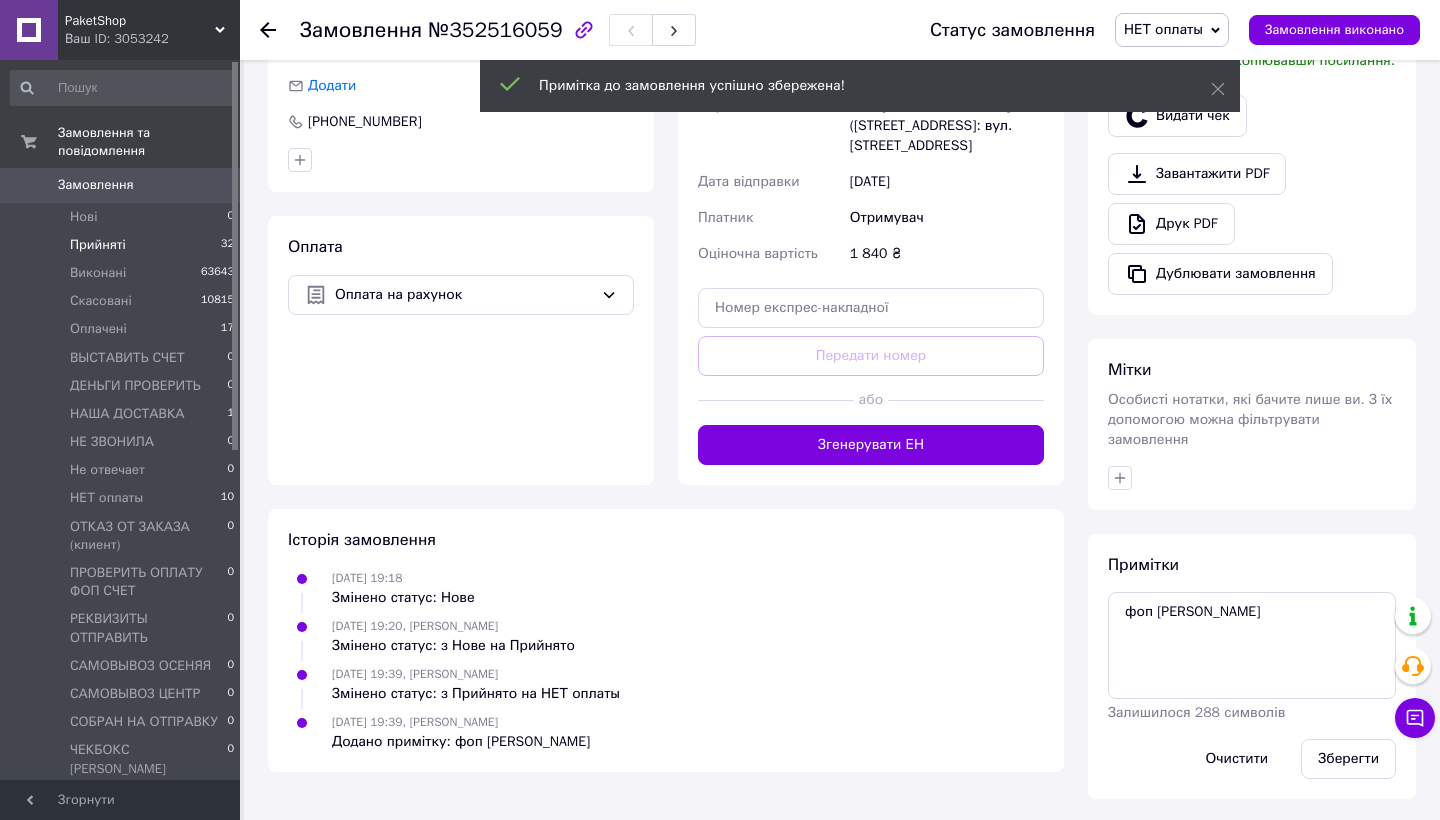 click on "Прийняті 32" at bounding box center [123, 245] 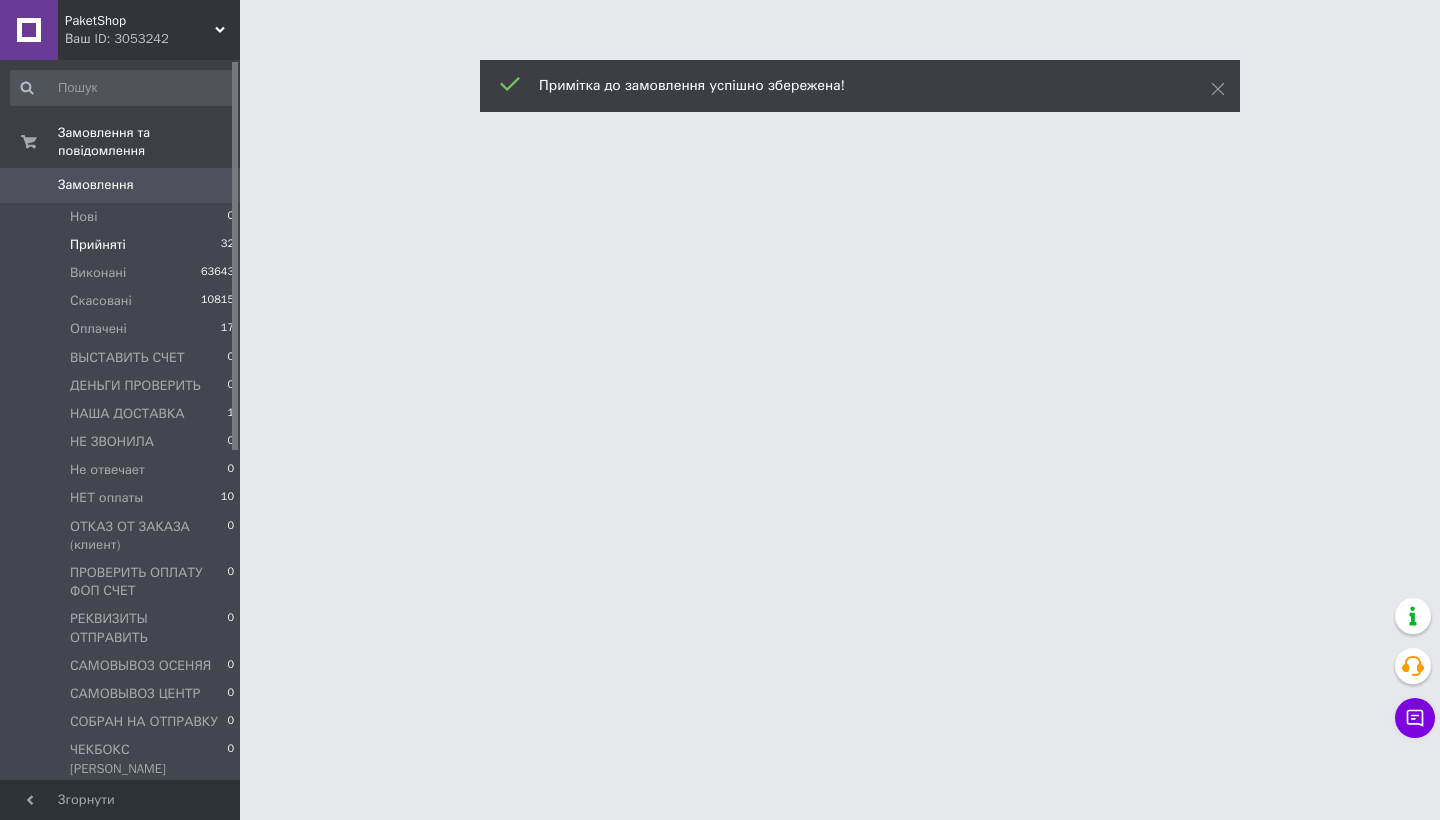 scroll, scrollTop: 0, scrollLeft: 0, axis: both 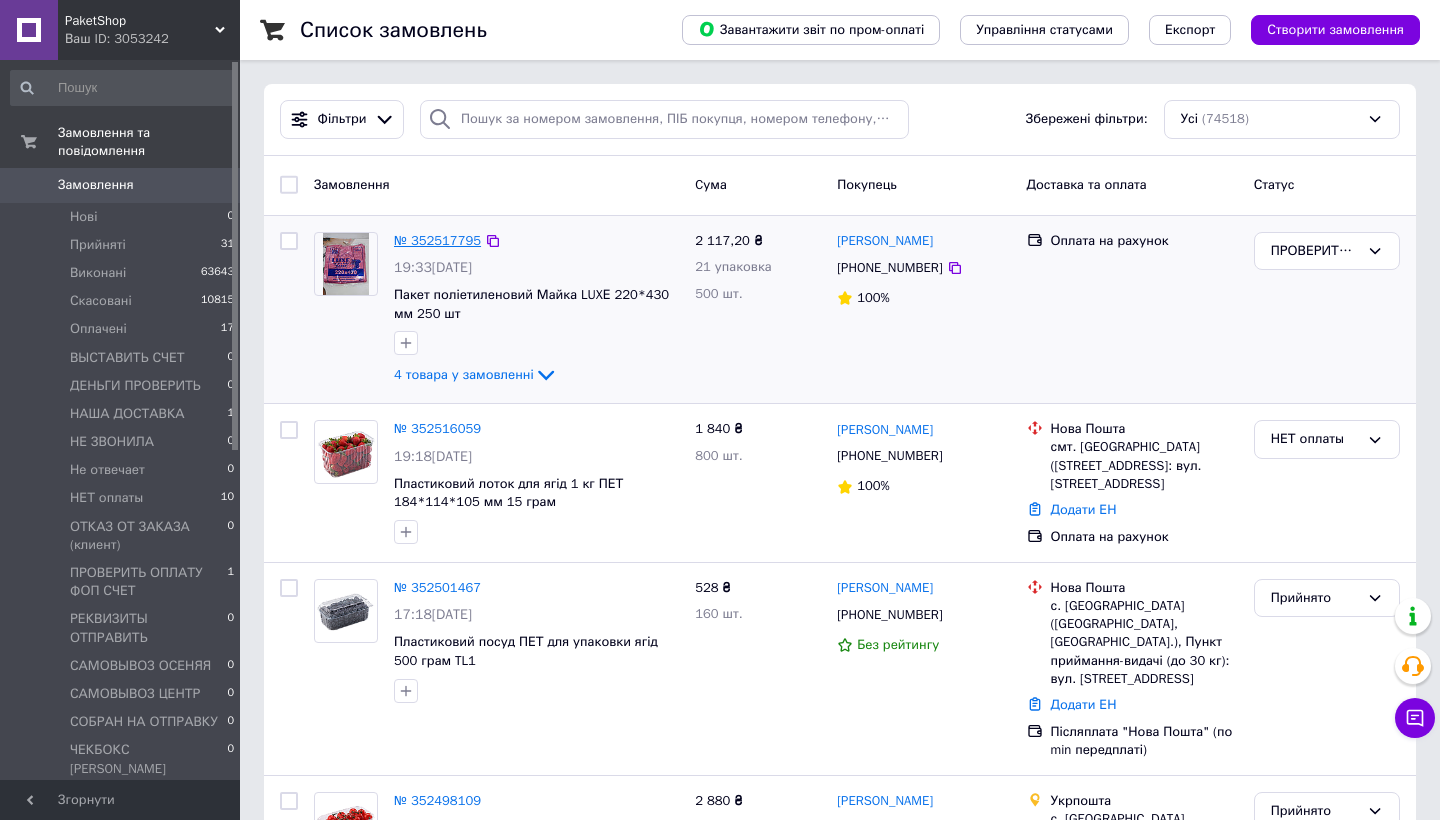 click on "№ 352517795" at bounding box center [437, 240] 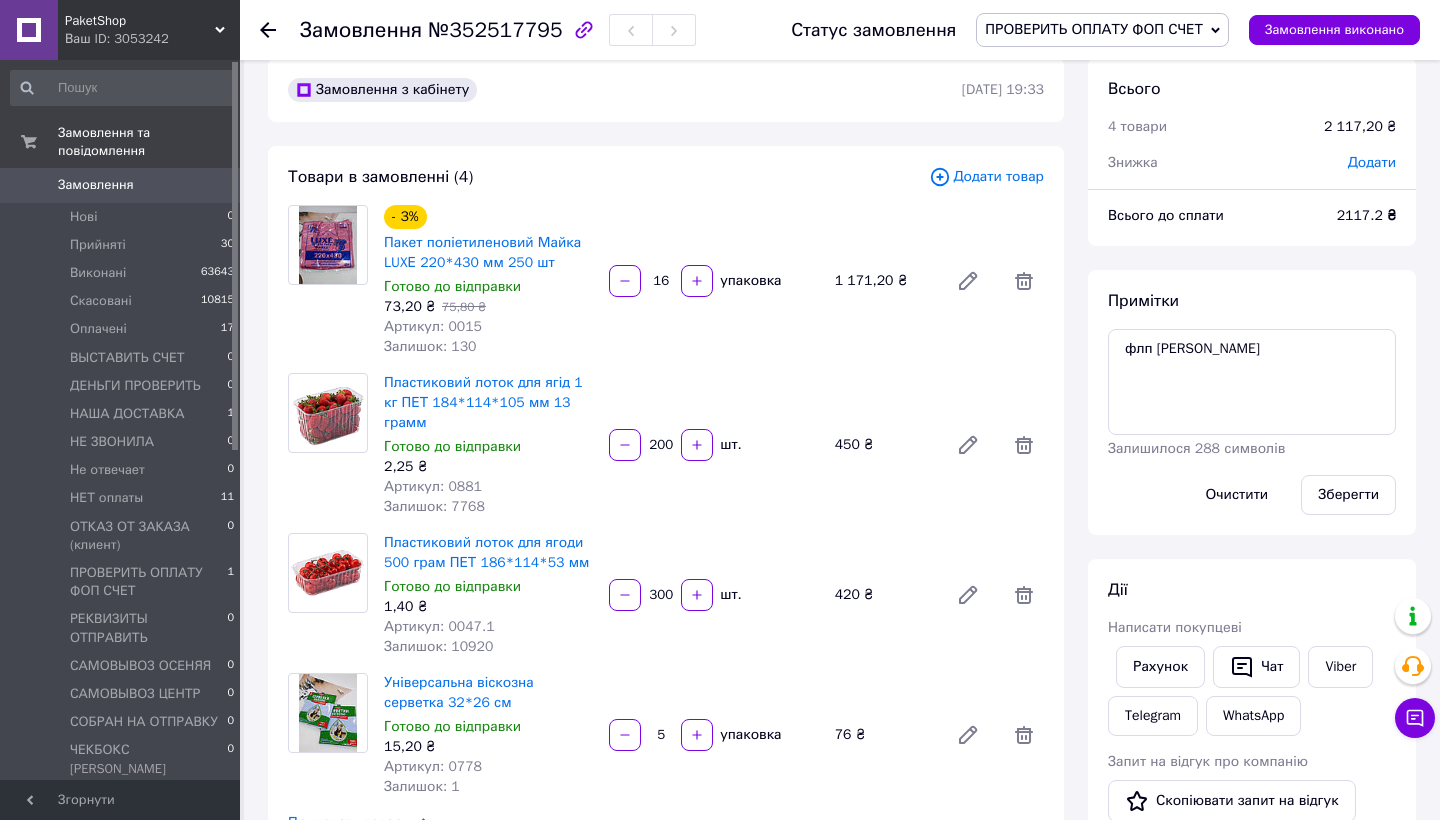 scroll, scrollTop: 163, scrollLeft: 0, axis: vertical 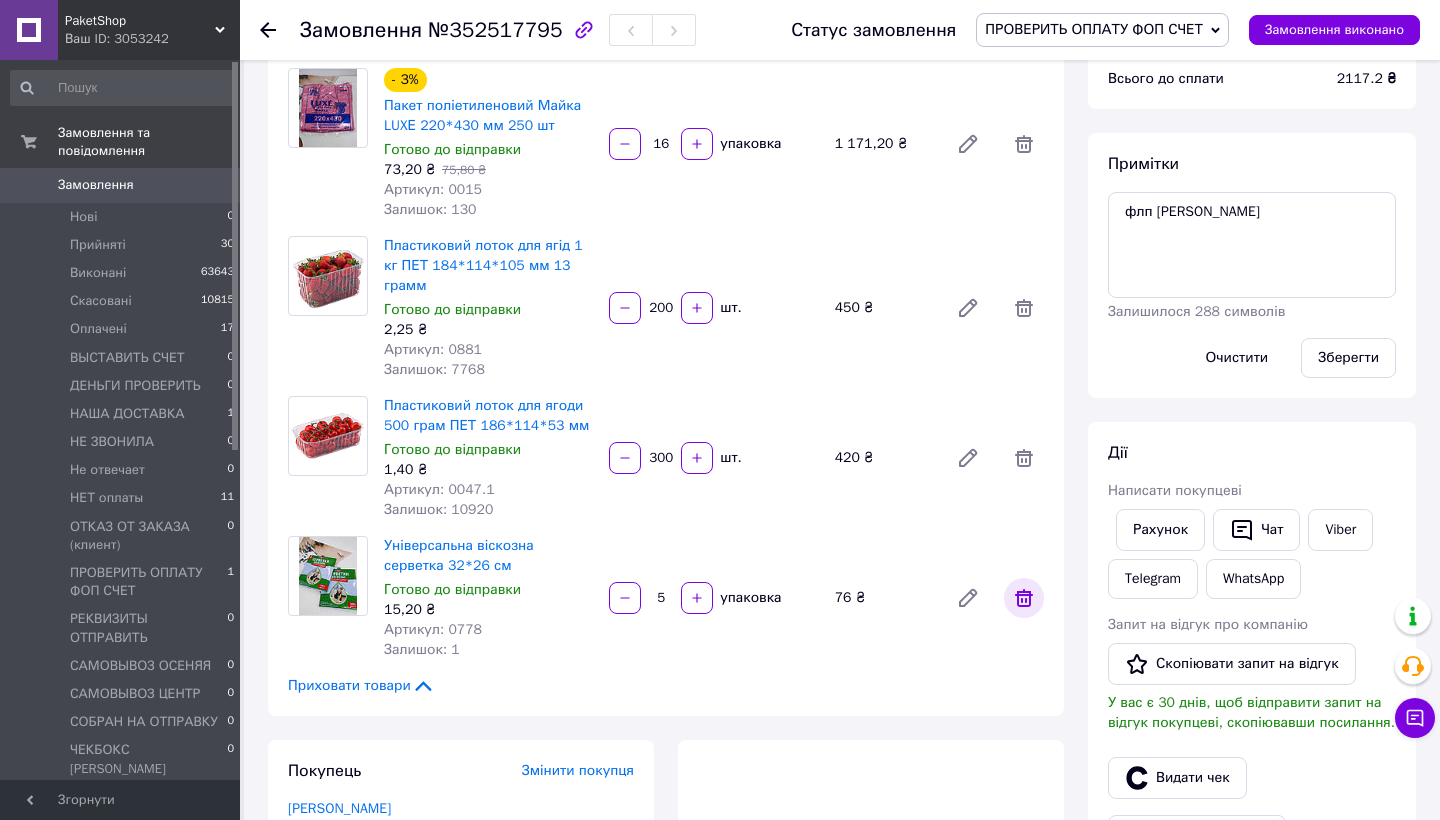 click 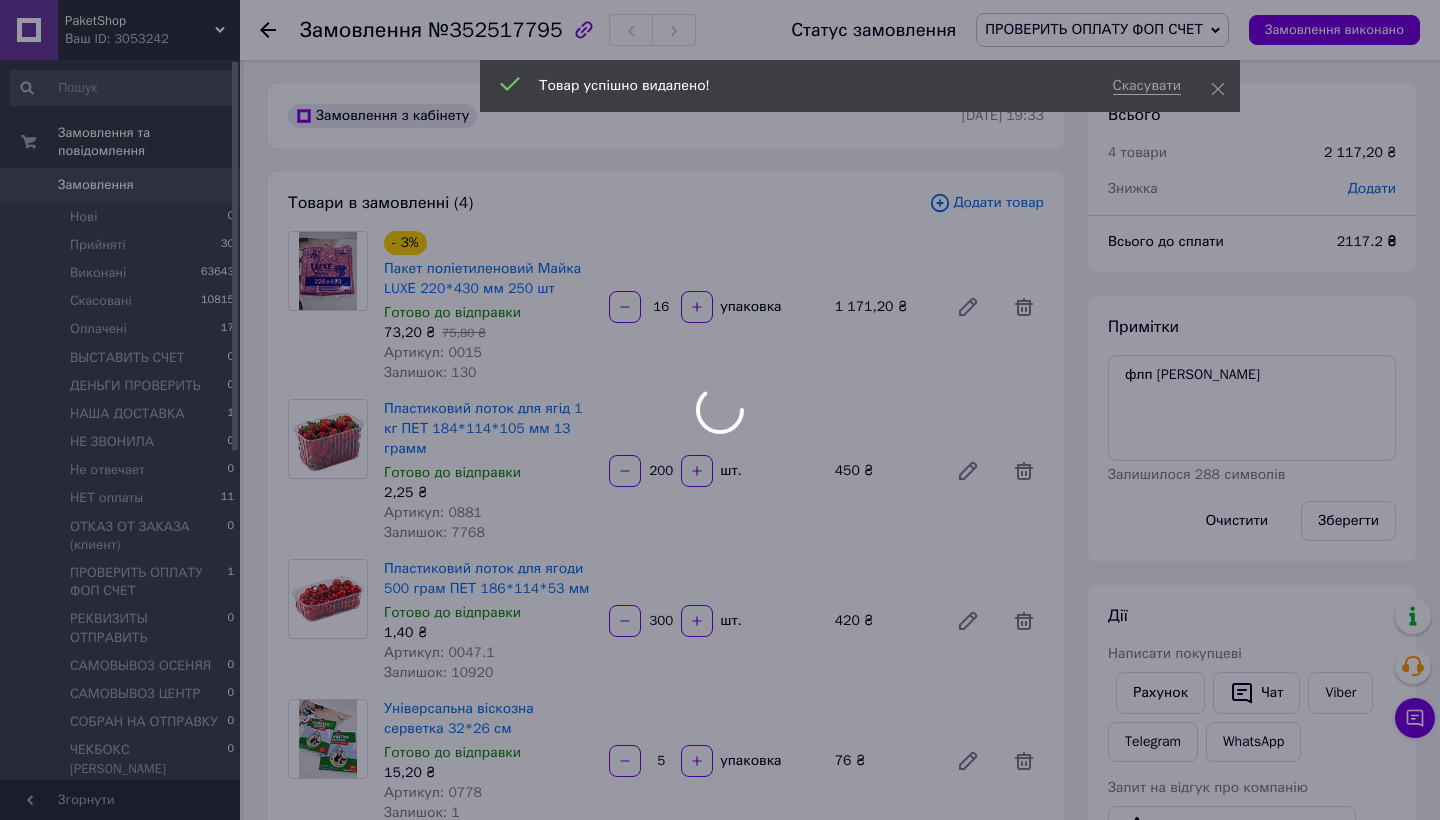 scroll, scrollTop: 0, scrollLeft: 0, axis: both 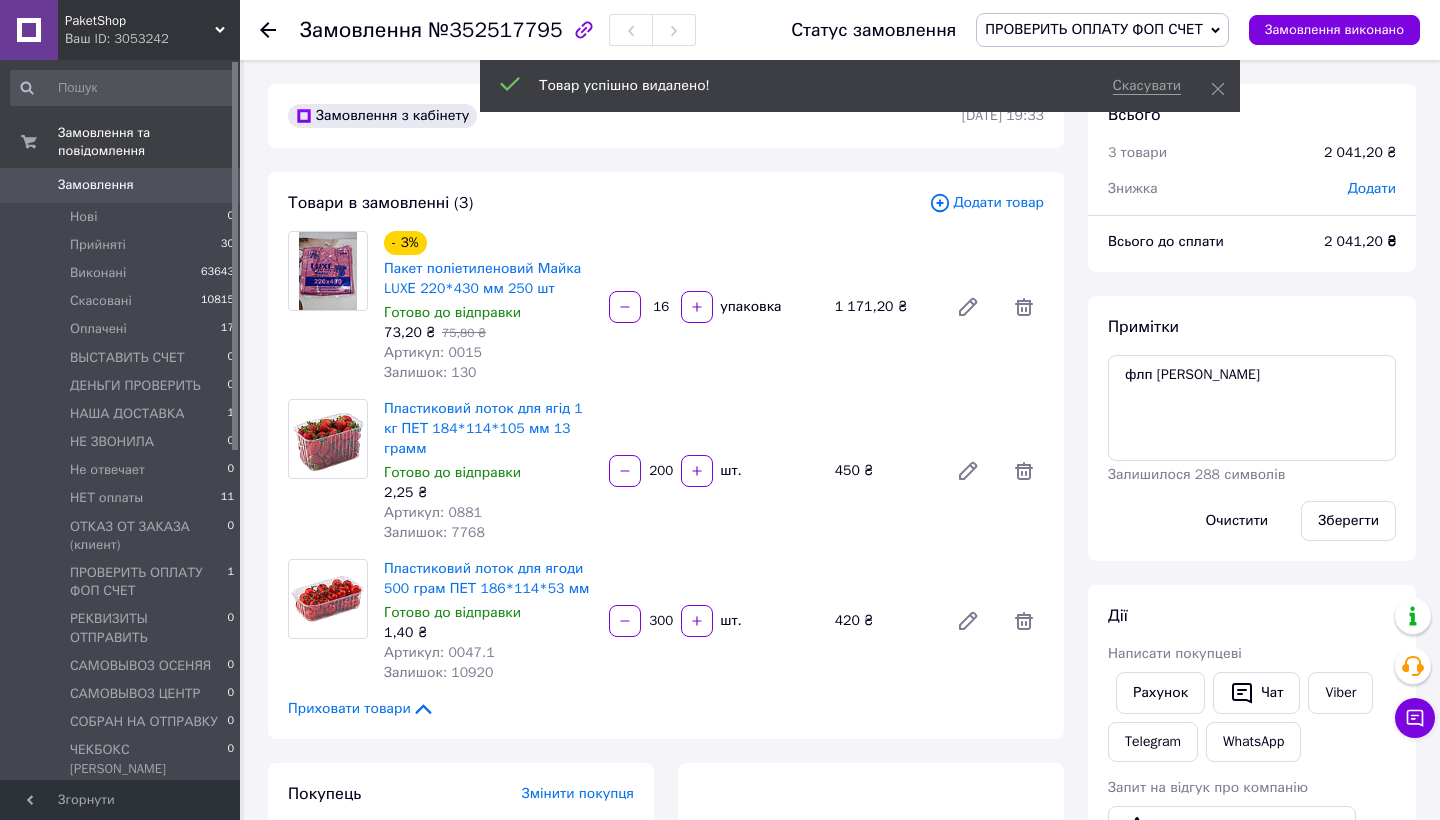 click on "Товари в замовленні (3) Додати товар - 3% Пакет поліетиленовий Майка LUXЕ 220*430 мм 250 шт Готово до відправки 73,20 ₴   75,80 ₴ Артикул: 0015 Залишок: 130 16   упаковка 1 171,20 ₴ Пластиковий лоток для ягід 1 кг ПЕТ 184*114*105 мм 13 грамм Готово до відправки 2,25 ₴ Артикул: 0881 Залишок: 7768 200   шт. 450 ₴ Пластиковий лоток для ягоди 500 грам ПЕТ 186*114*53 мм Готово до відправки 1,40 ₴ Артикул: 0047.1 Залишок: 10920 300   шт. 420 ₴ Приховати товари" at bounding box center (666, 455) 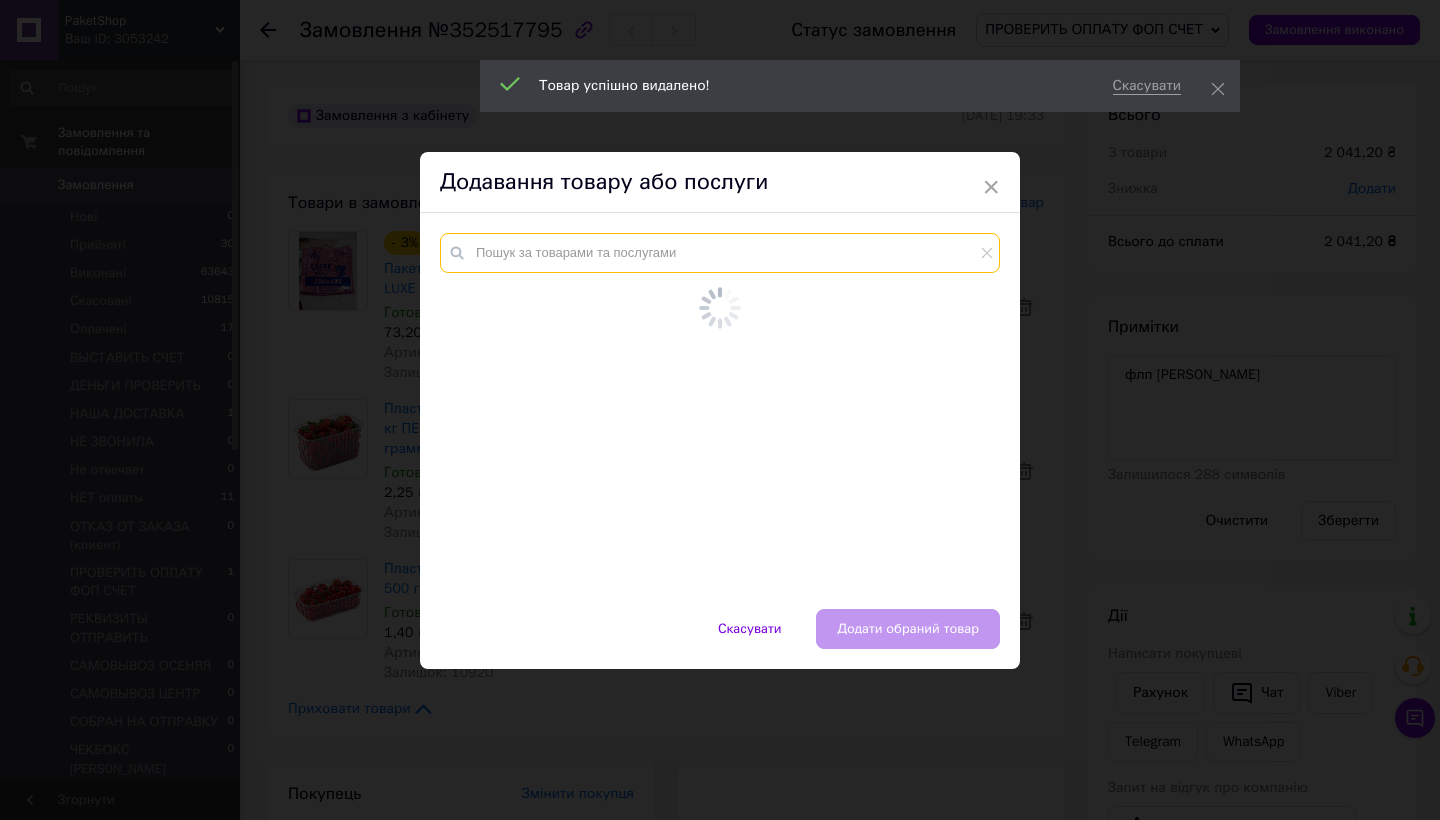 click at bounding box center (720, 253) 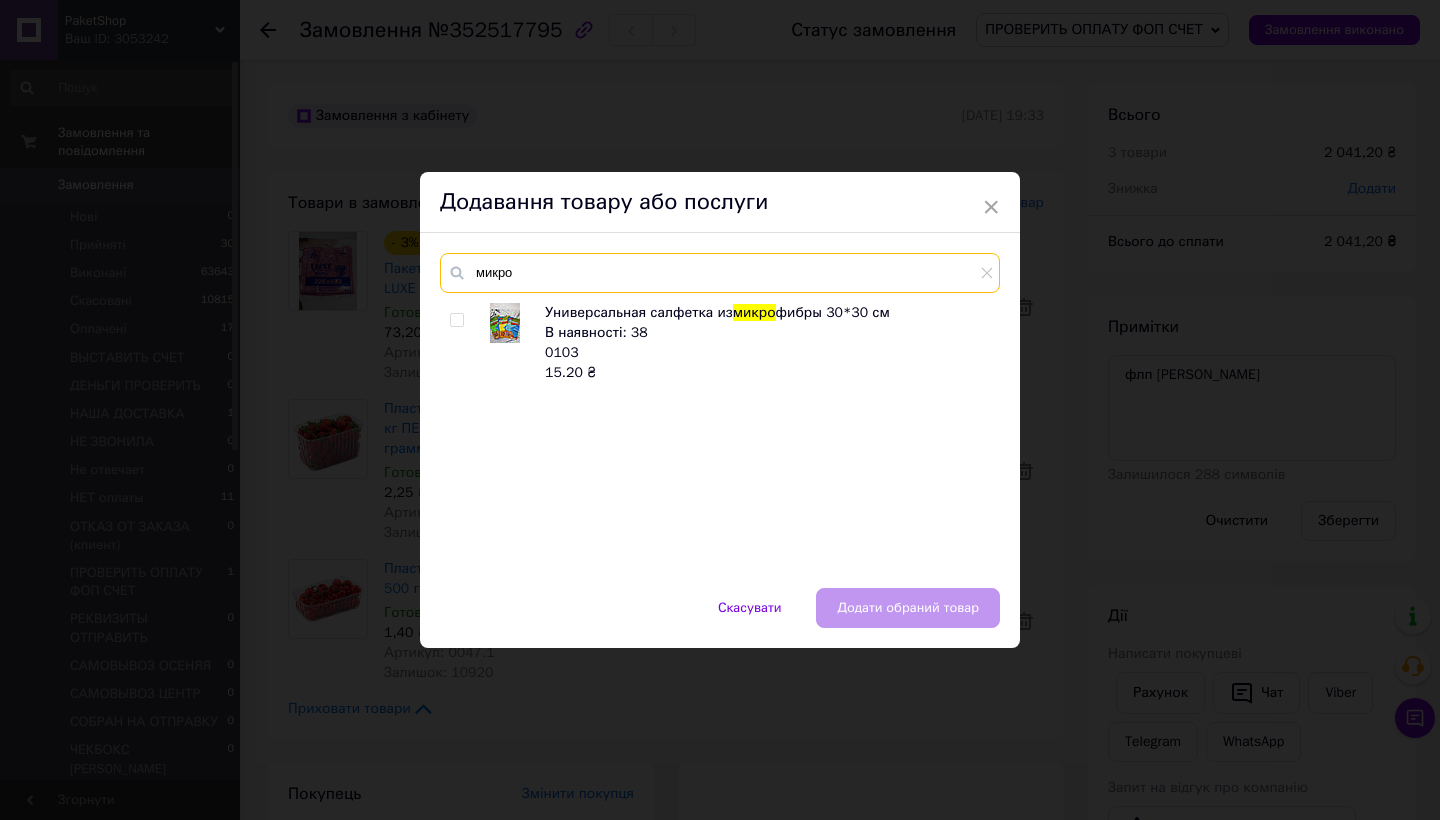 type on "микро" 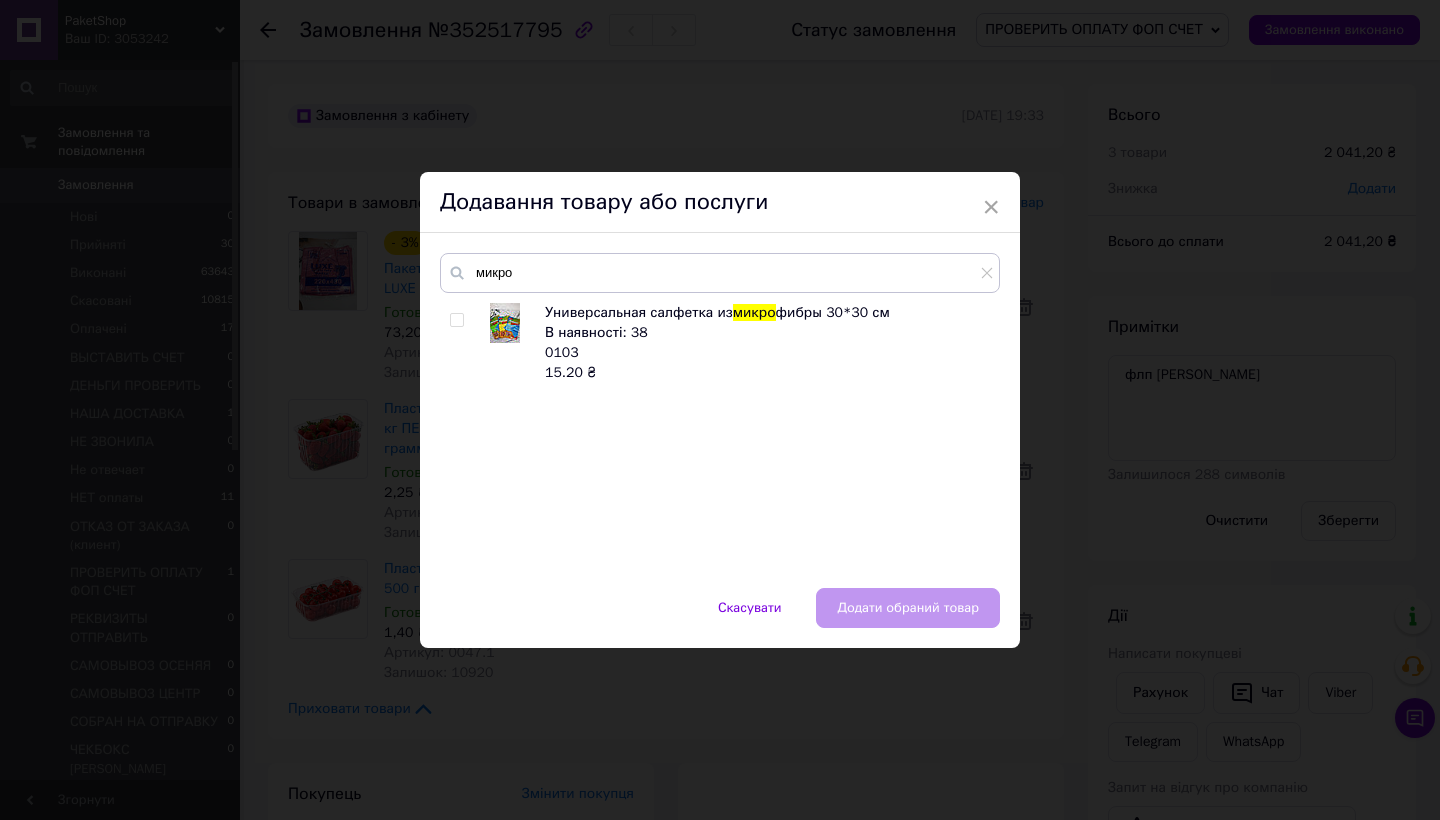 click on "Универсальная салфетка из  микро фибры 30*30 см В наявності: 38 0103 15.20   ₴" at bounding box center [719, 435] 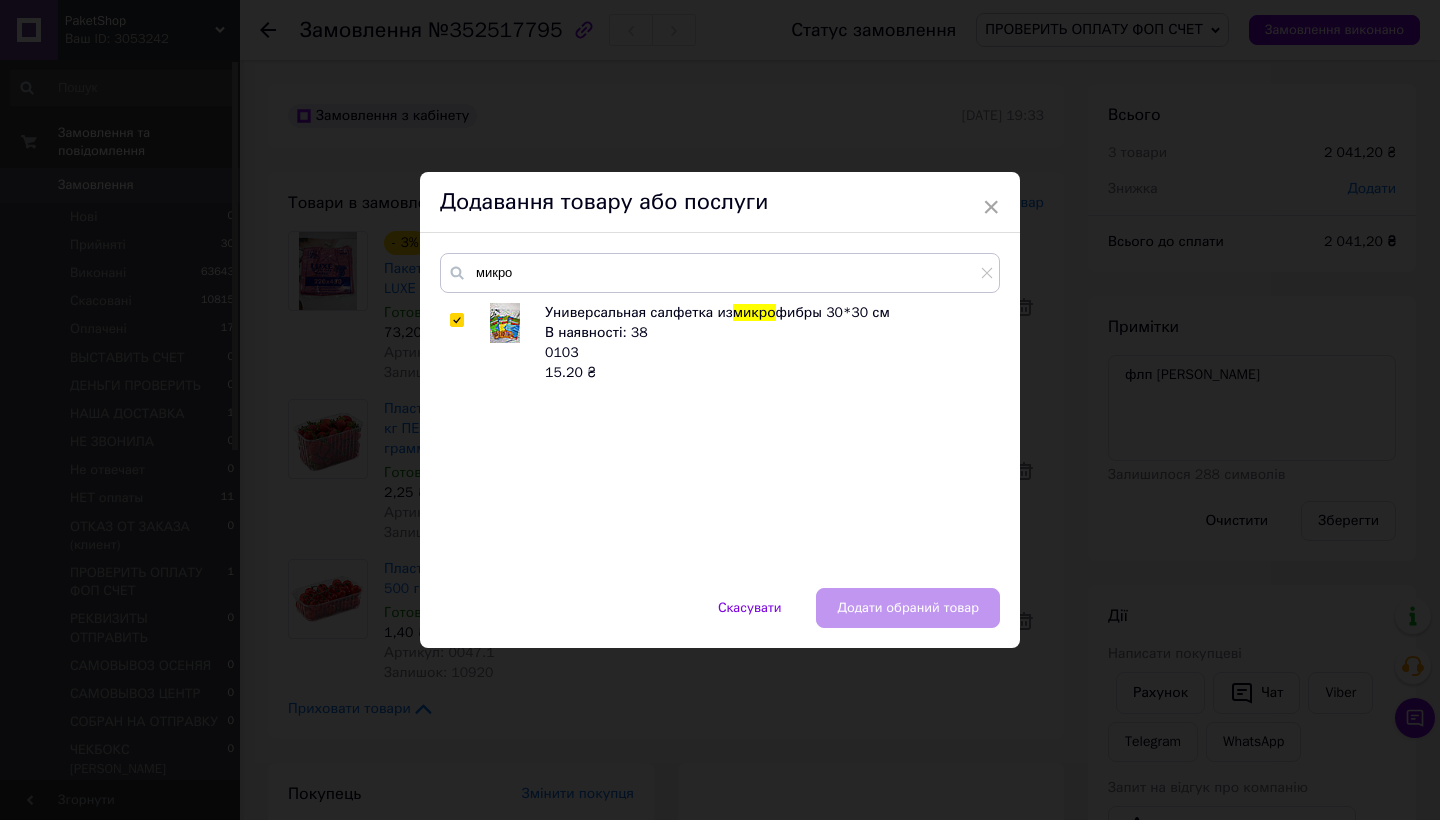 checkbox on "true" 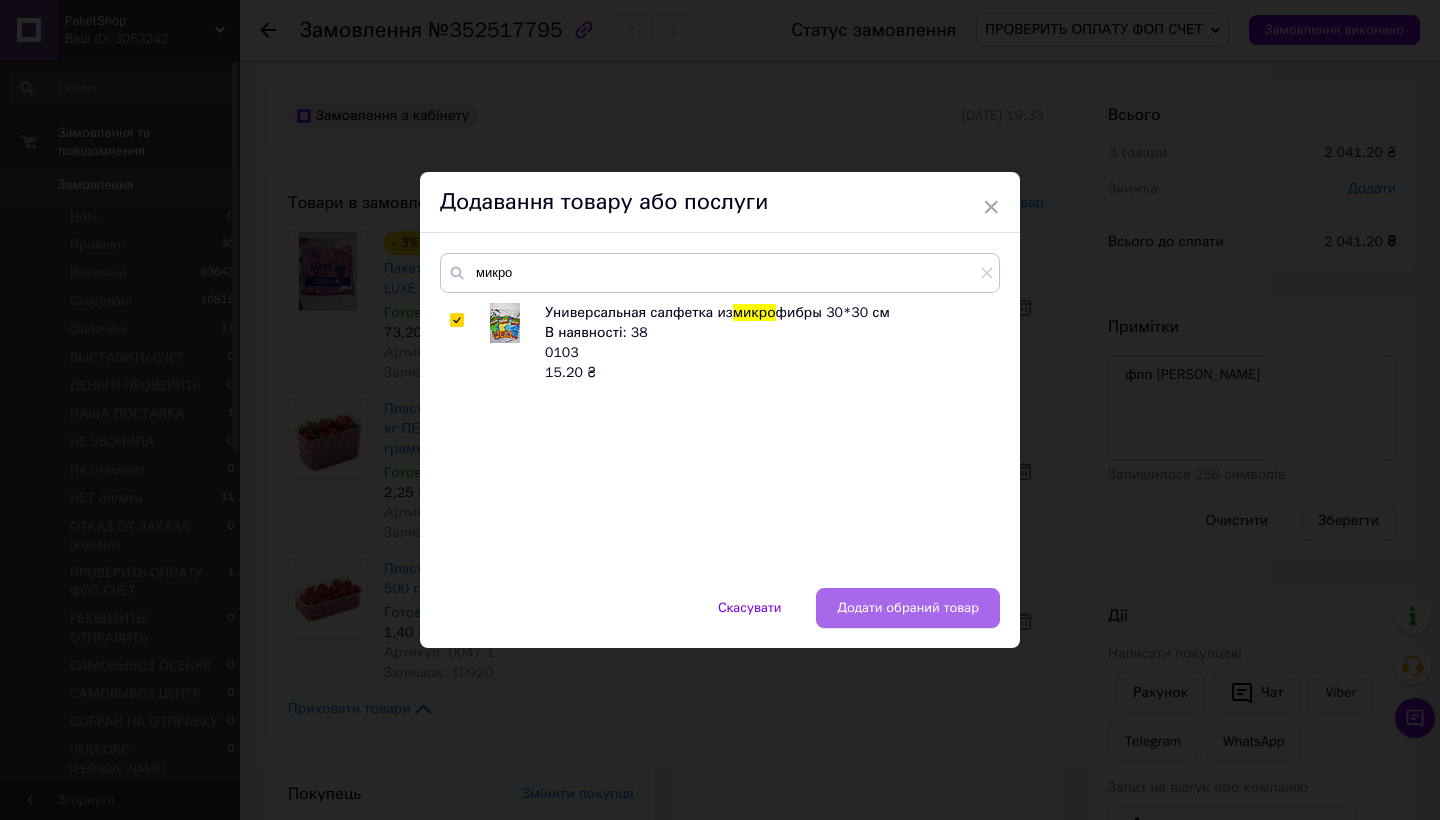 click on "Додати обраний товар" at bounding box center (908, 608) 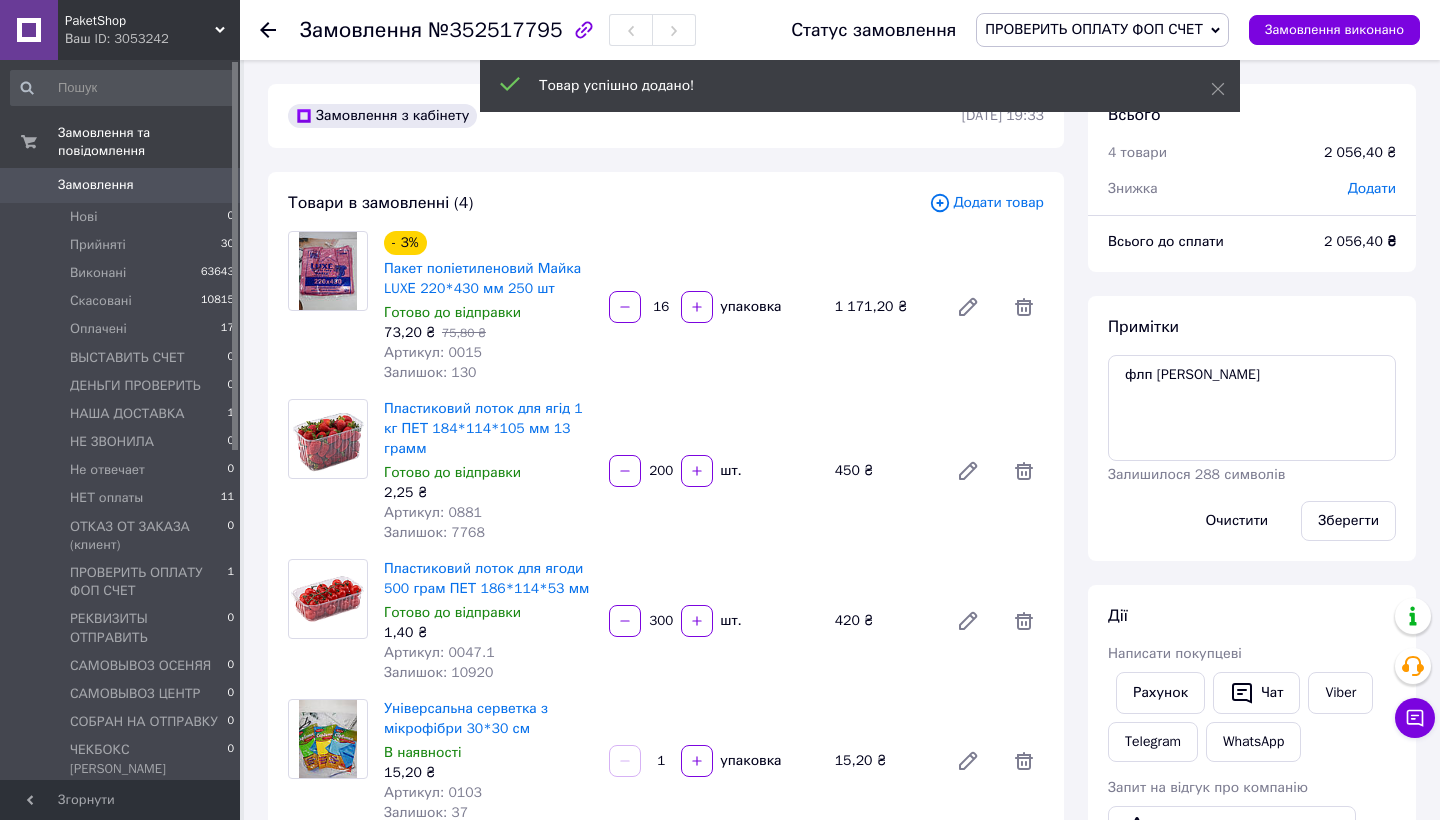 click on "1" at bounding box center (661, 761) 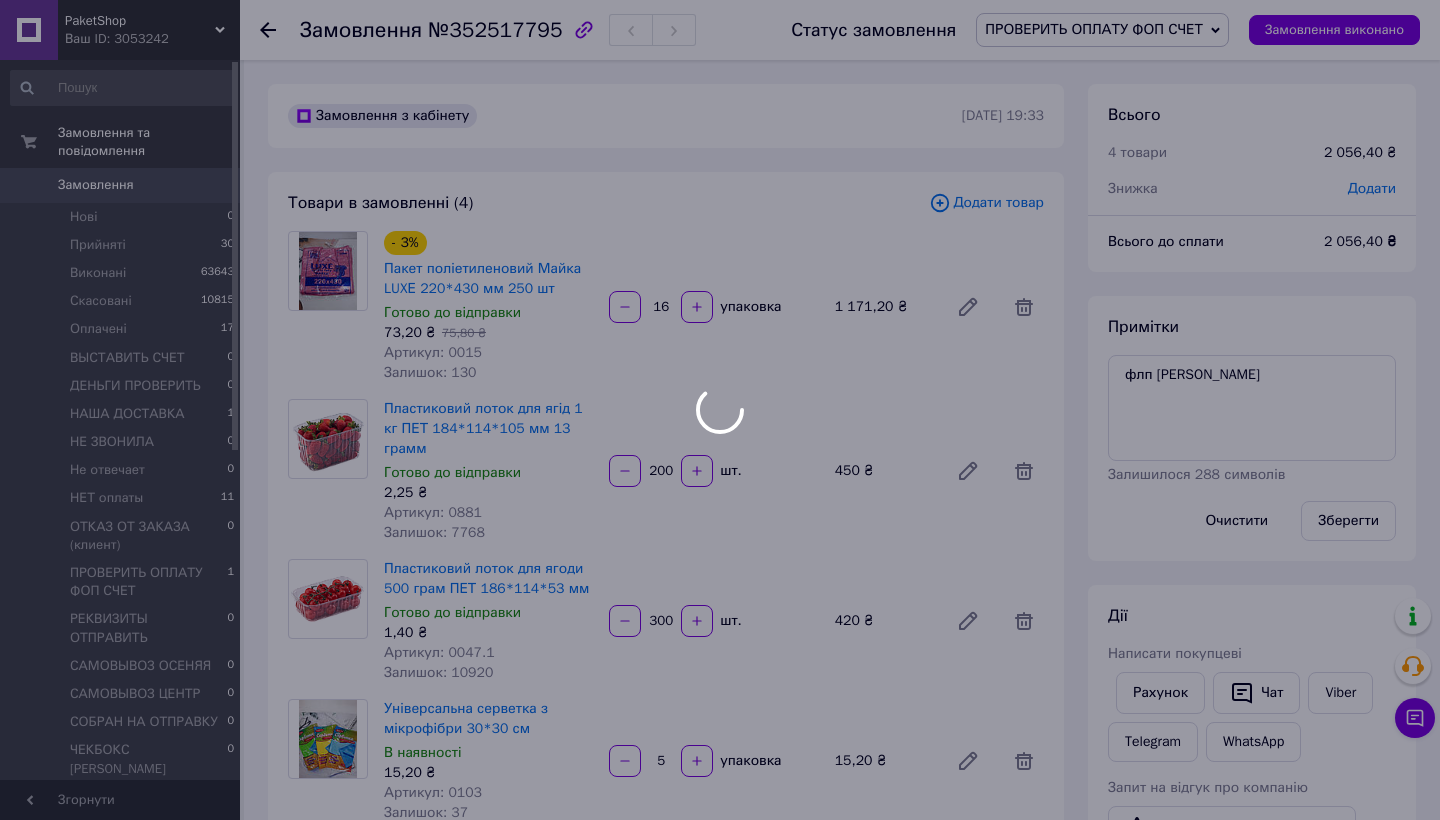 scroll, scrollTop: 16, scrollLeft: 0, axis: vertical 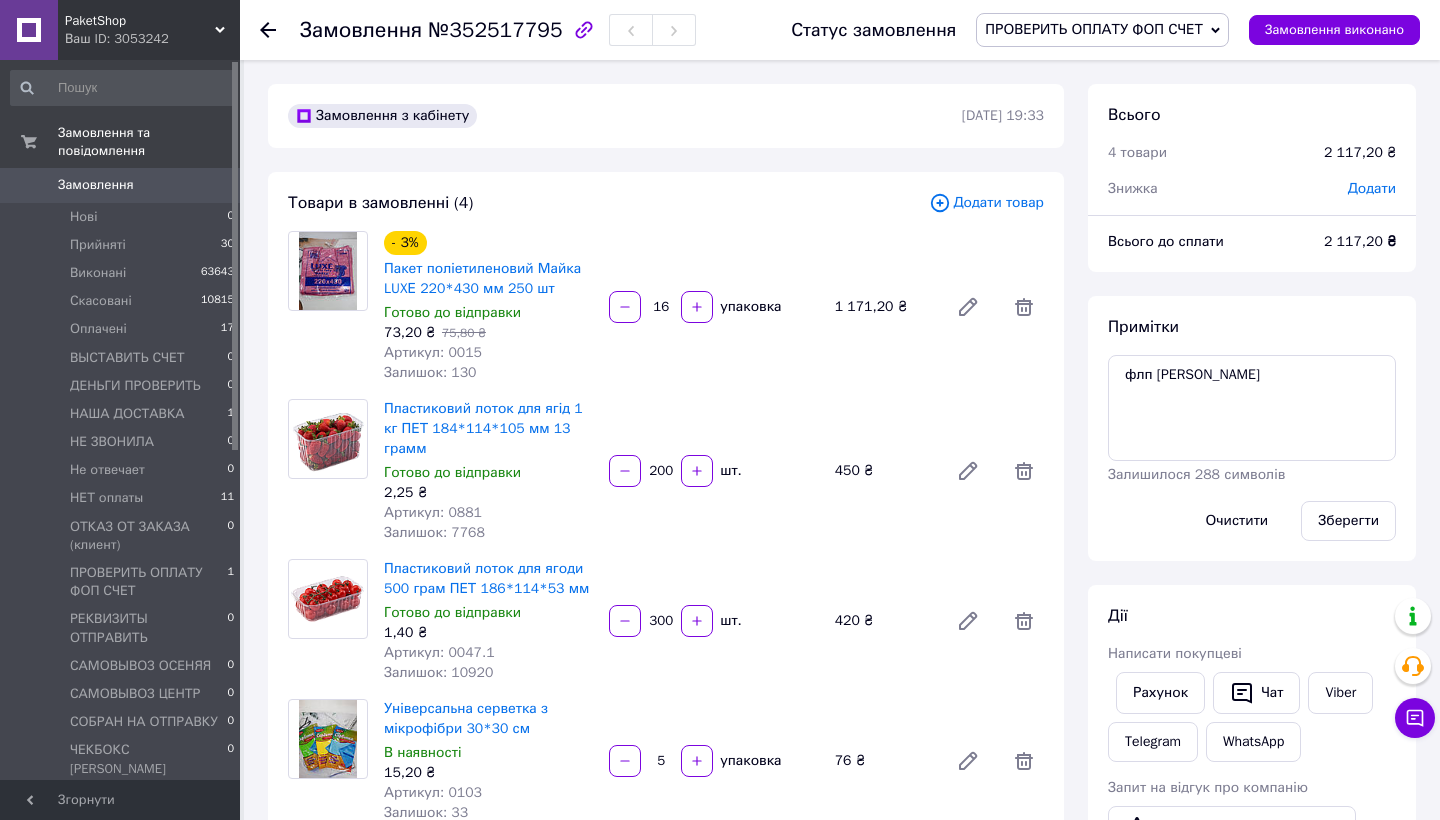 type on "5" 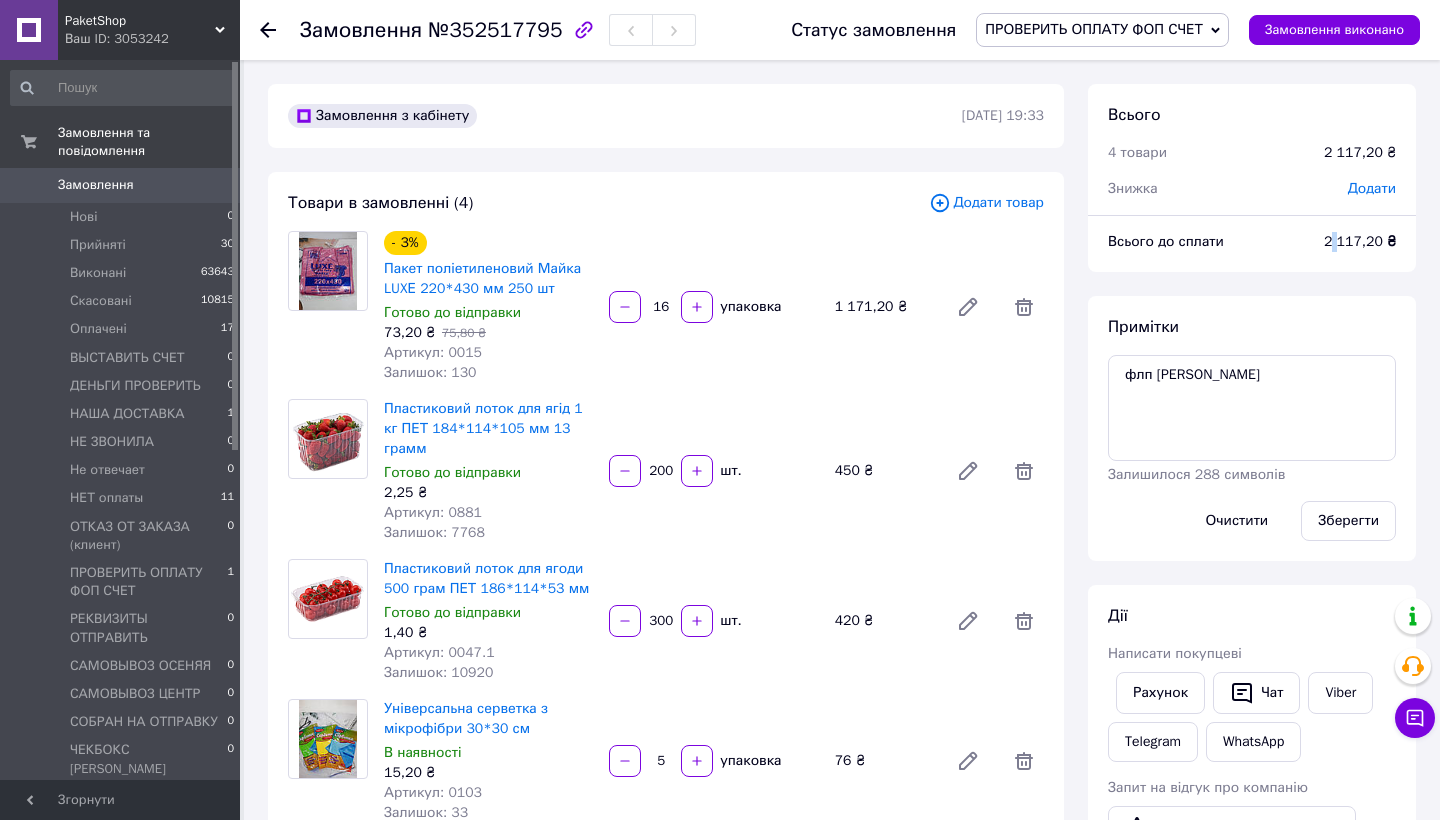 click on "2 117,20 ₴" at bounding box center (1360, 241) 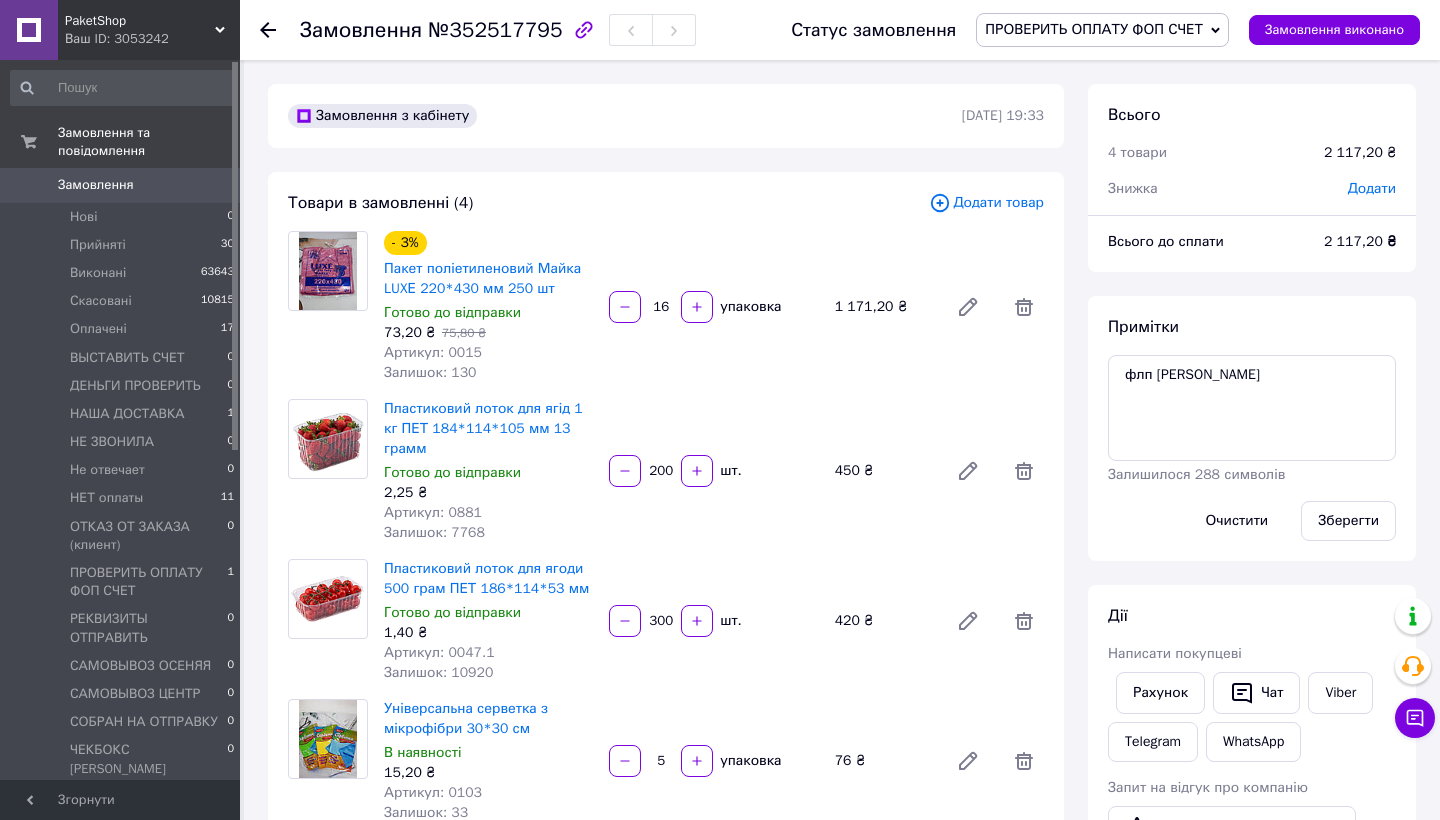 click on "2 117,20 ₴" at bounding box center (1360, 241) 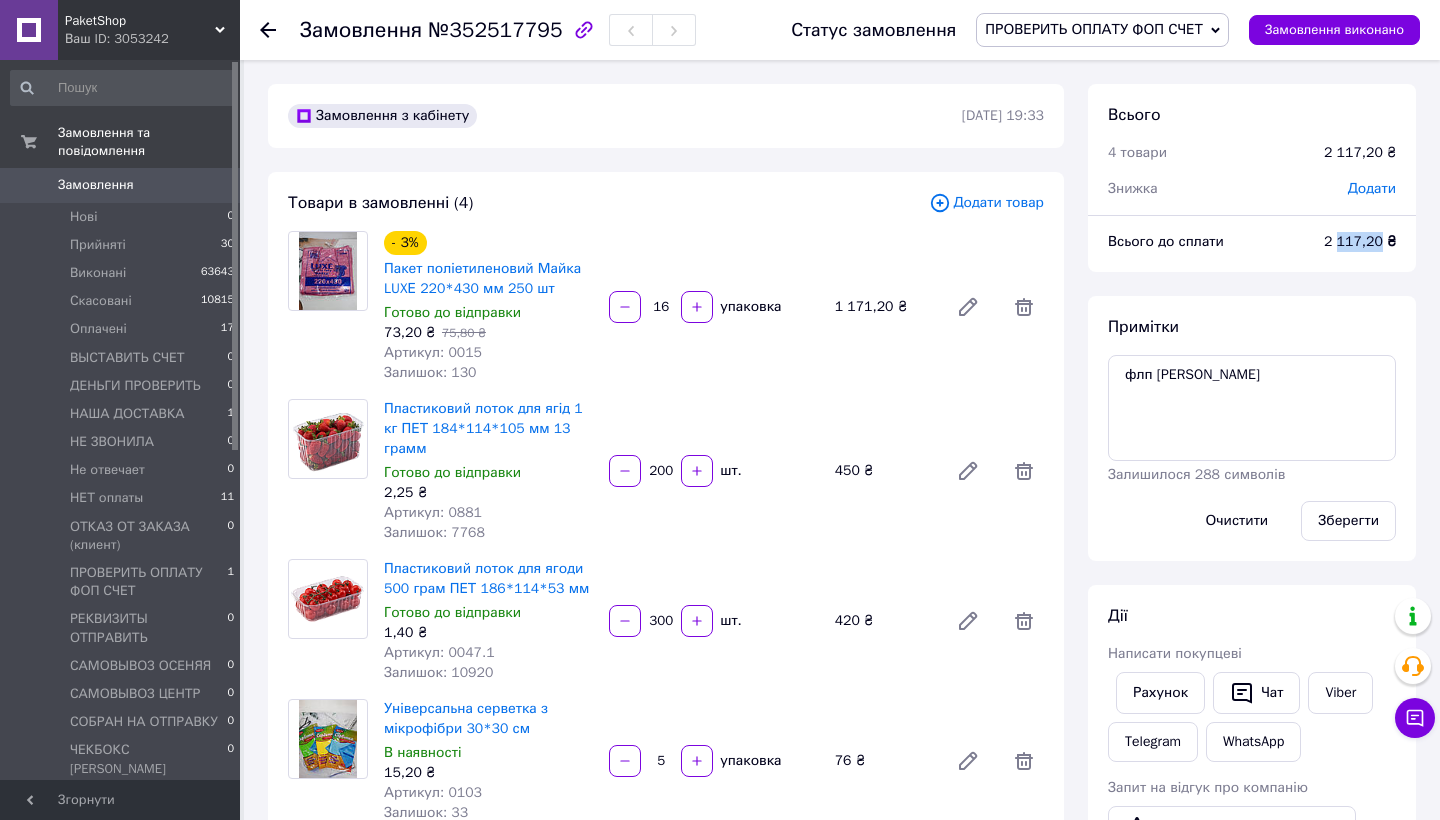click on "2 117,20 ₴" at bounding box center [1360, 241] 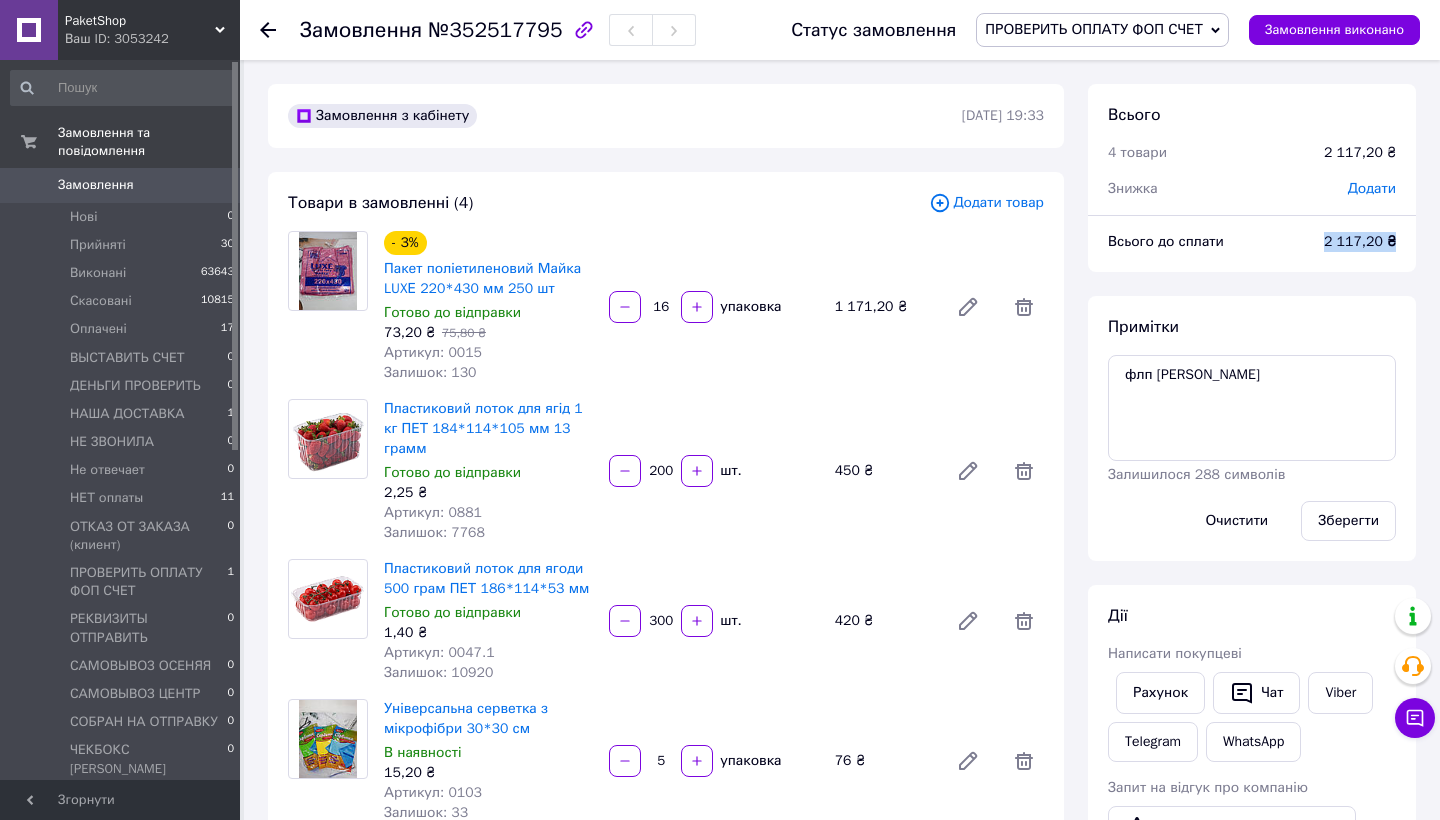 click on "2 117,20 ₴" at bounding box center (1360, 241) 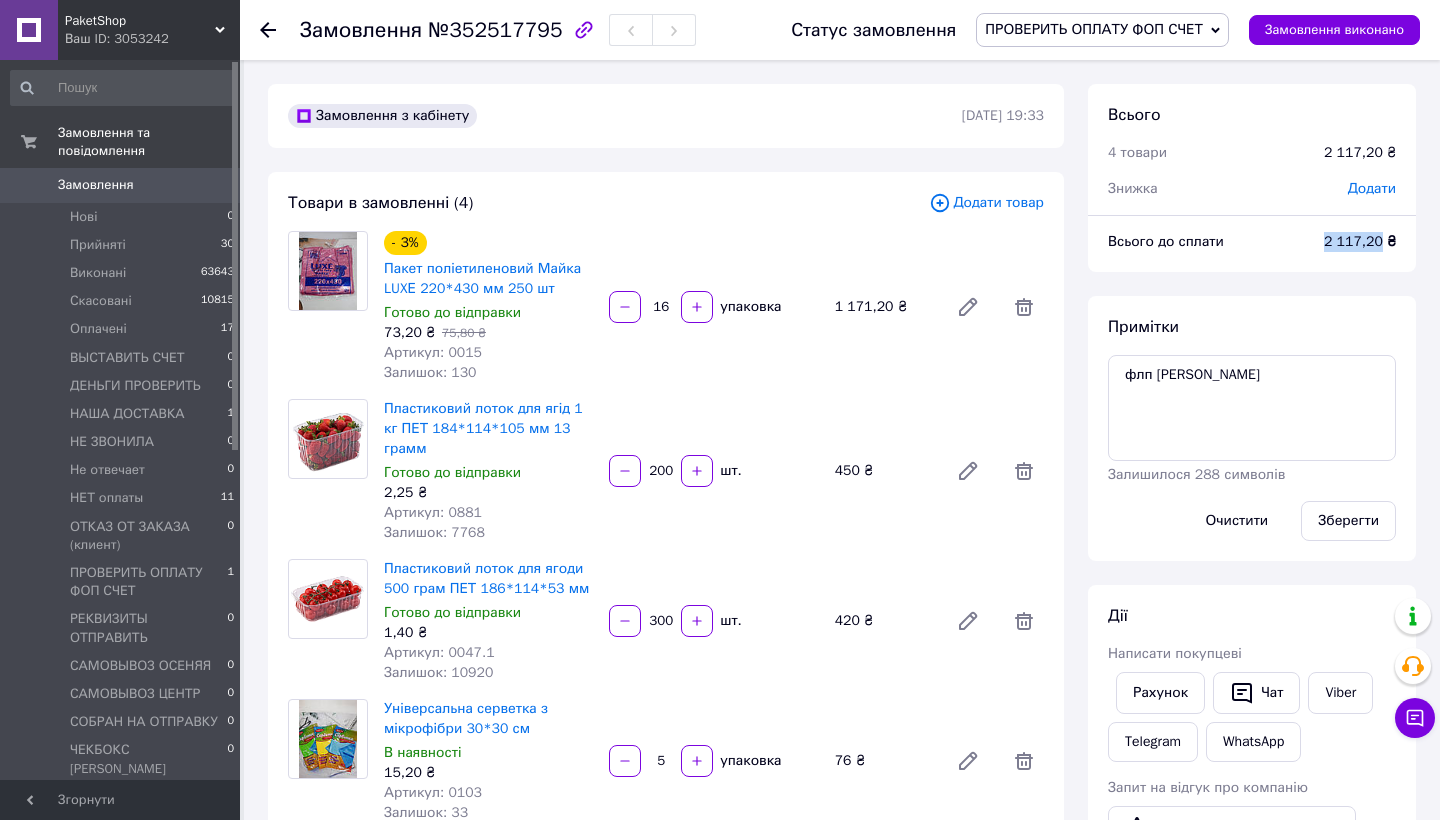 drag, startPoint x: 1327, startPoint y: 241, endPoint x: 1381, endPoint y: 242, distance: 54.00926 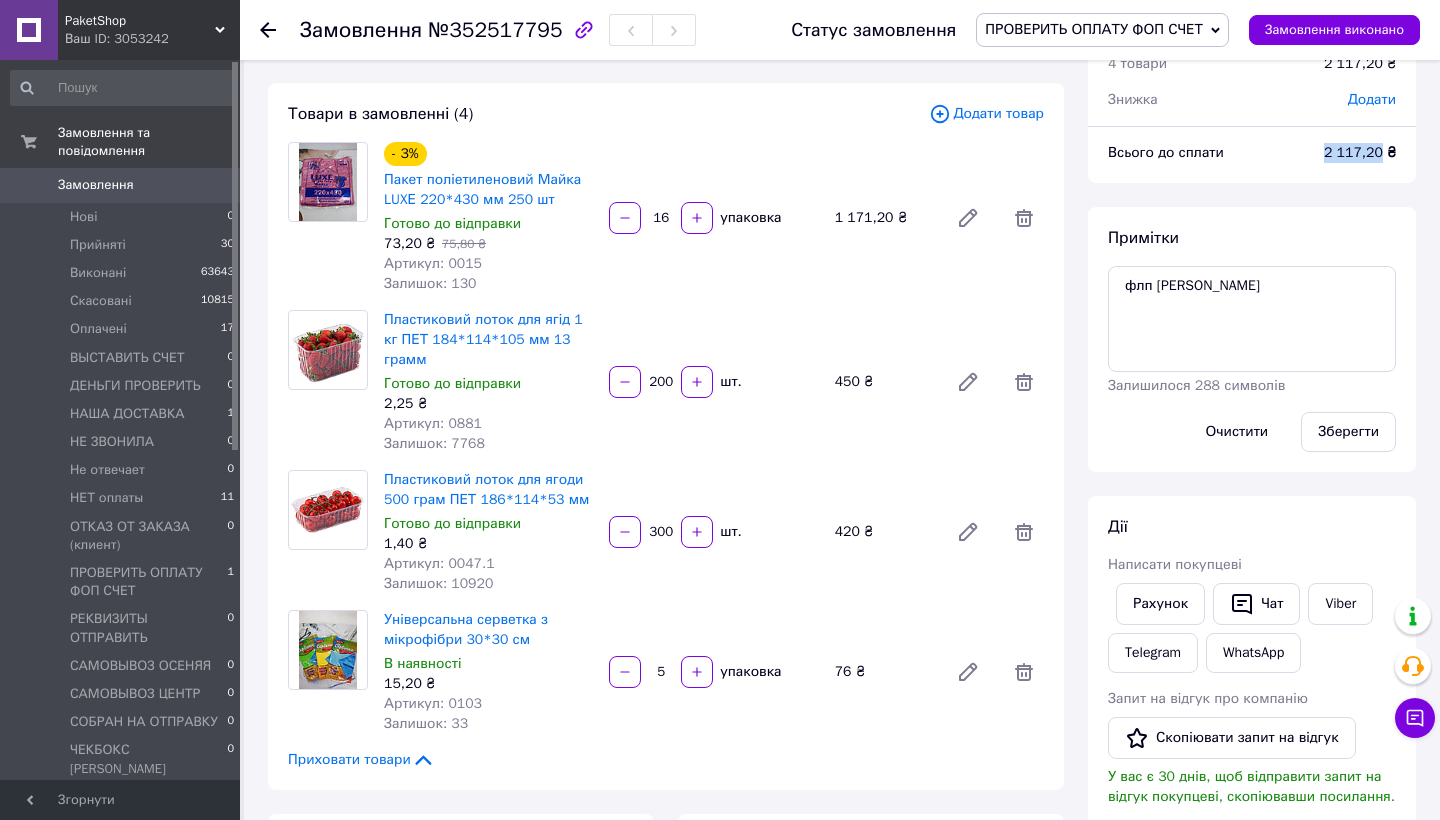 scroll, scrollTop: 115, scrollLeft: 0, axis: vertical 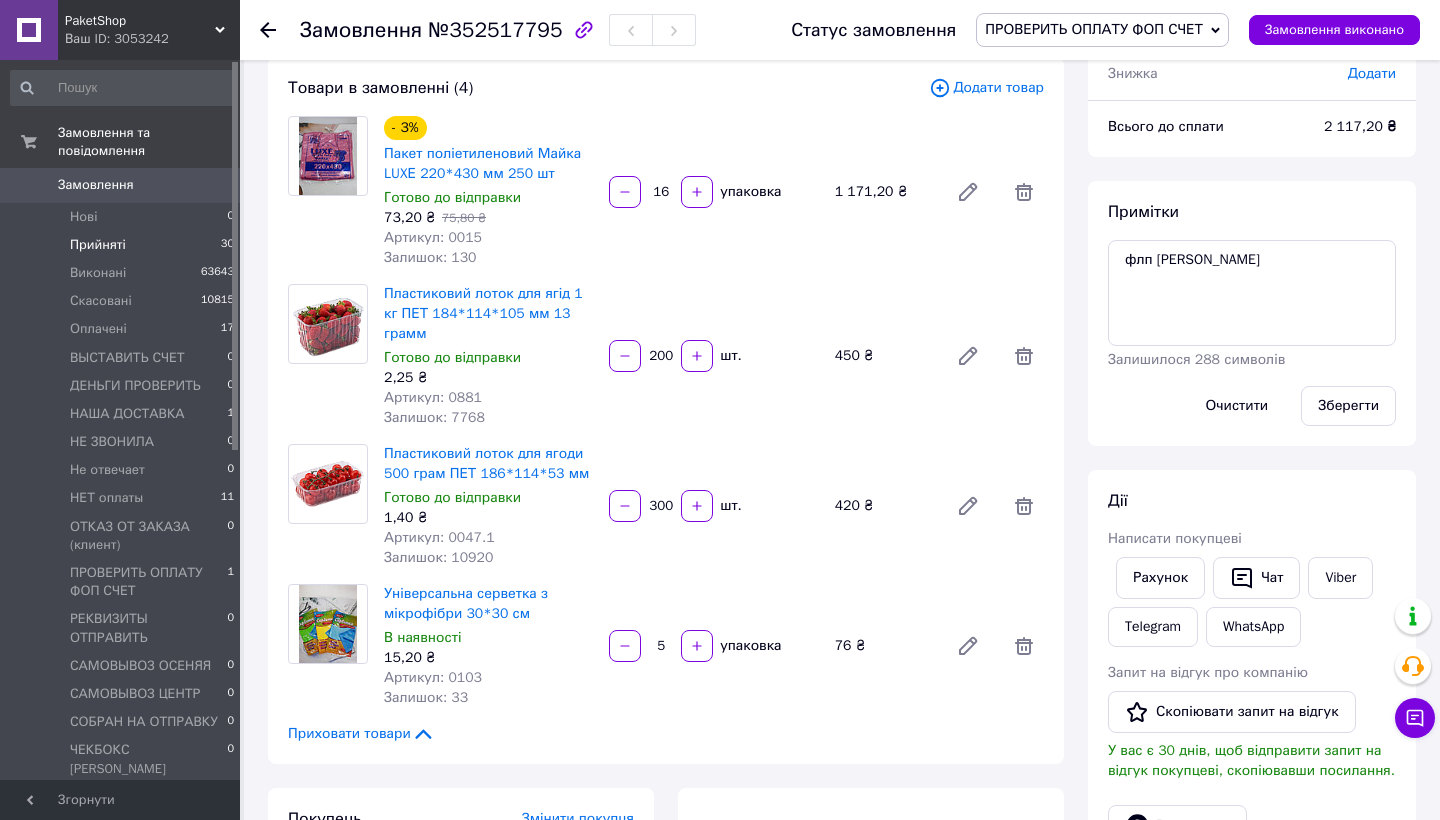 click on "Прийняті 30" at bounding box center (123, 245) 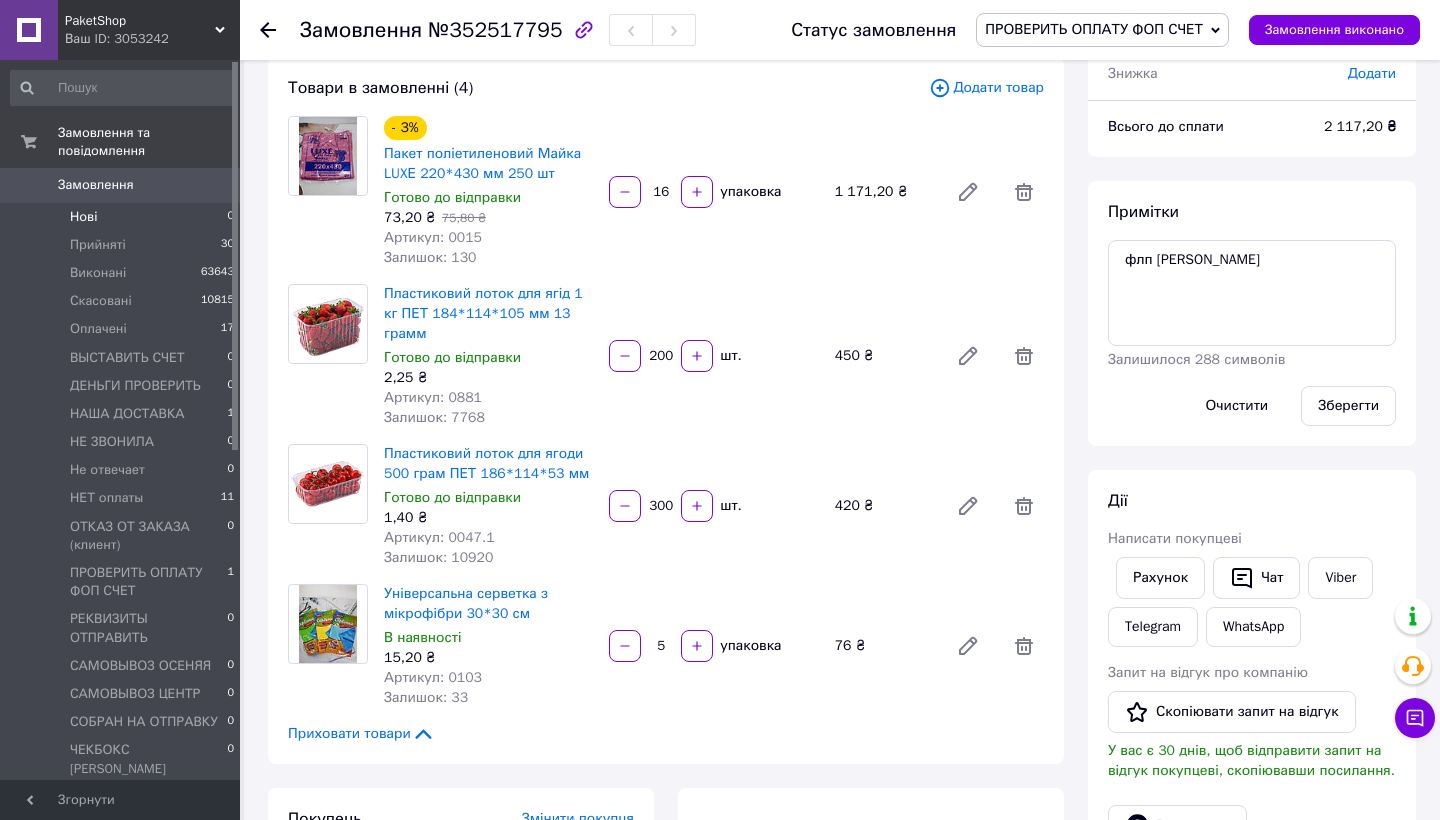 scroll, scrollTop: 0, scrollLeft: 0, axis: both 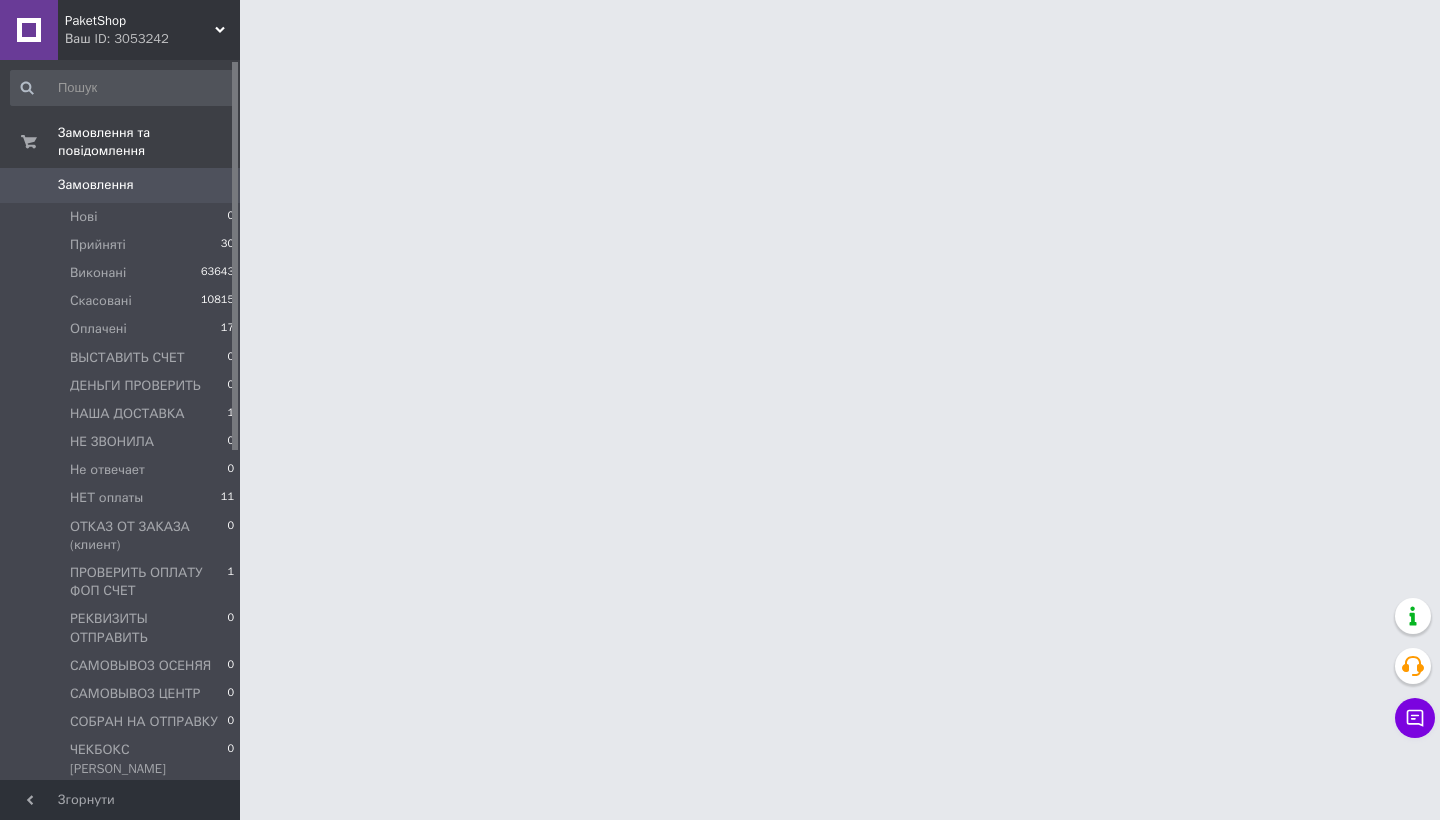 click on "Замовлення" at bounding box center [121, 185] 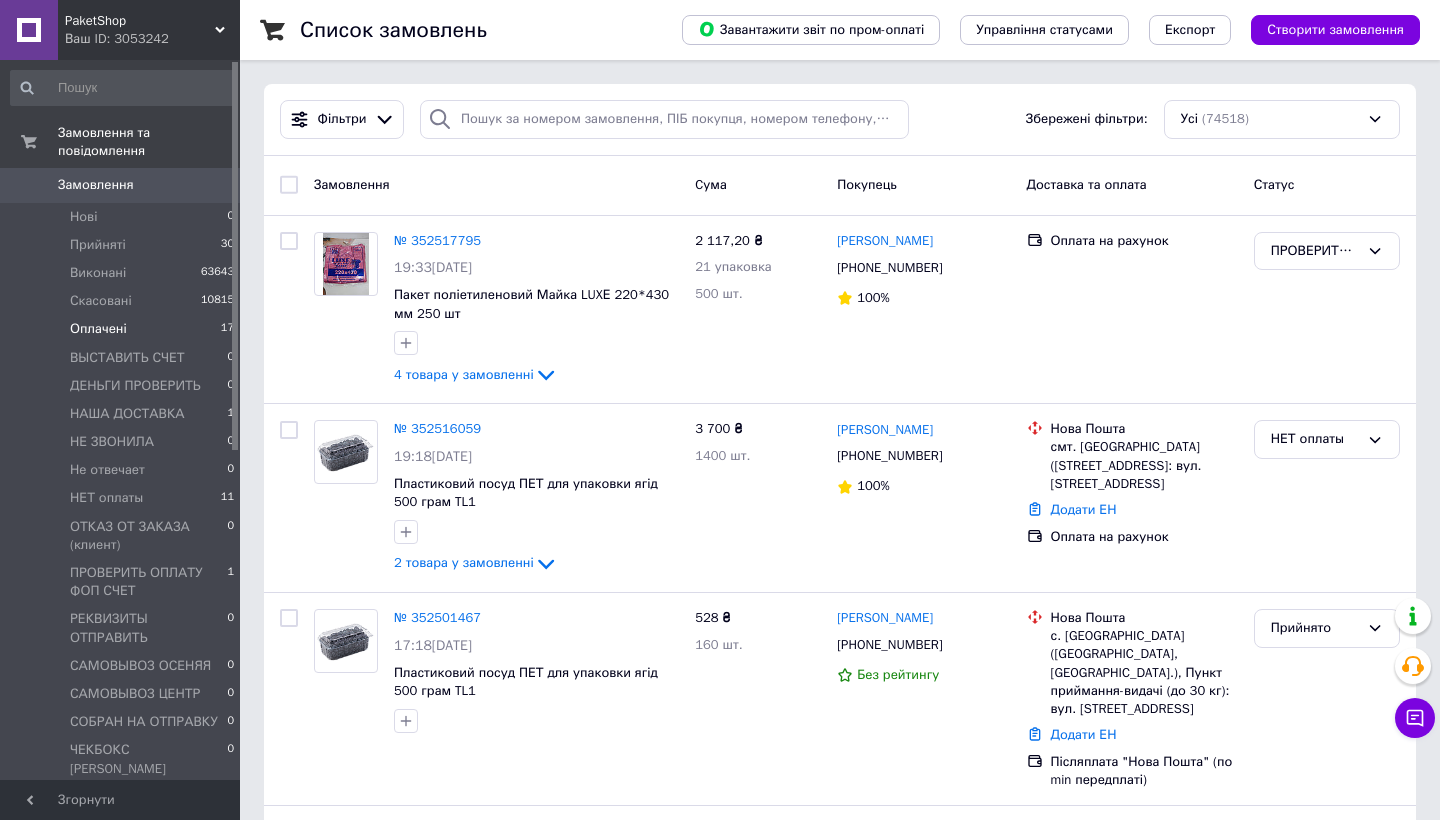 click on "Оплачені 17" at bounding box center [123, 329] 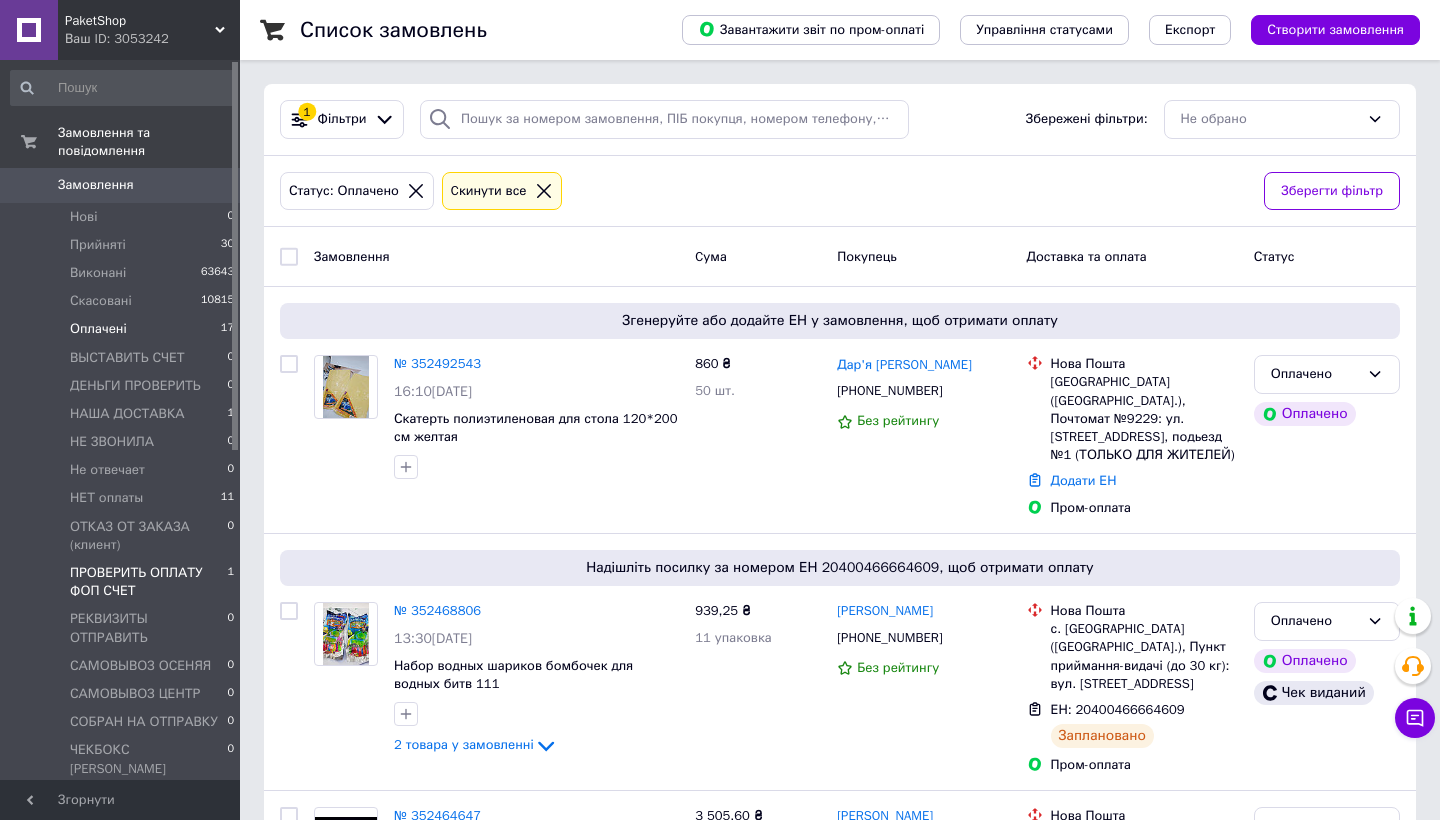 click on "ПРОВЕРИТЬ ОПЛАТУ ФОП СЧЕТ" at bounding box center (148, 582) 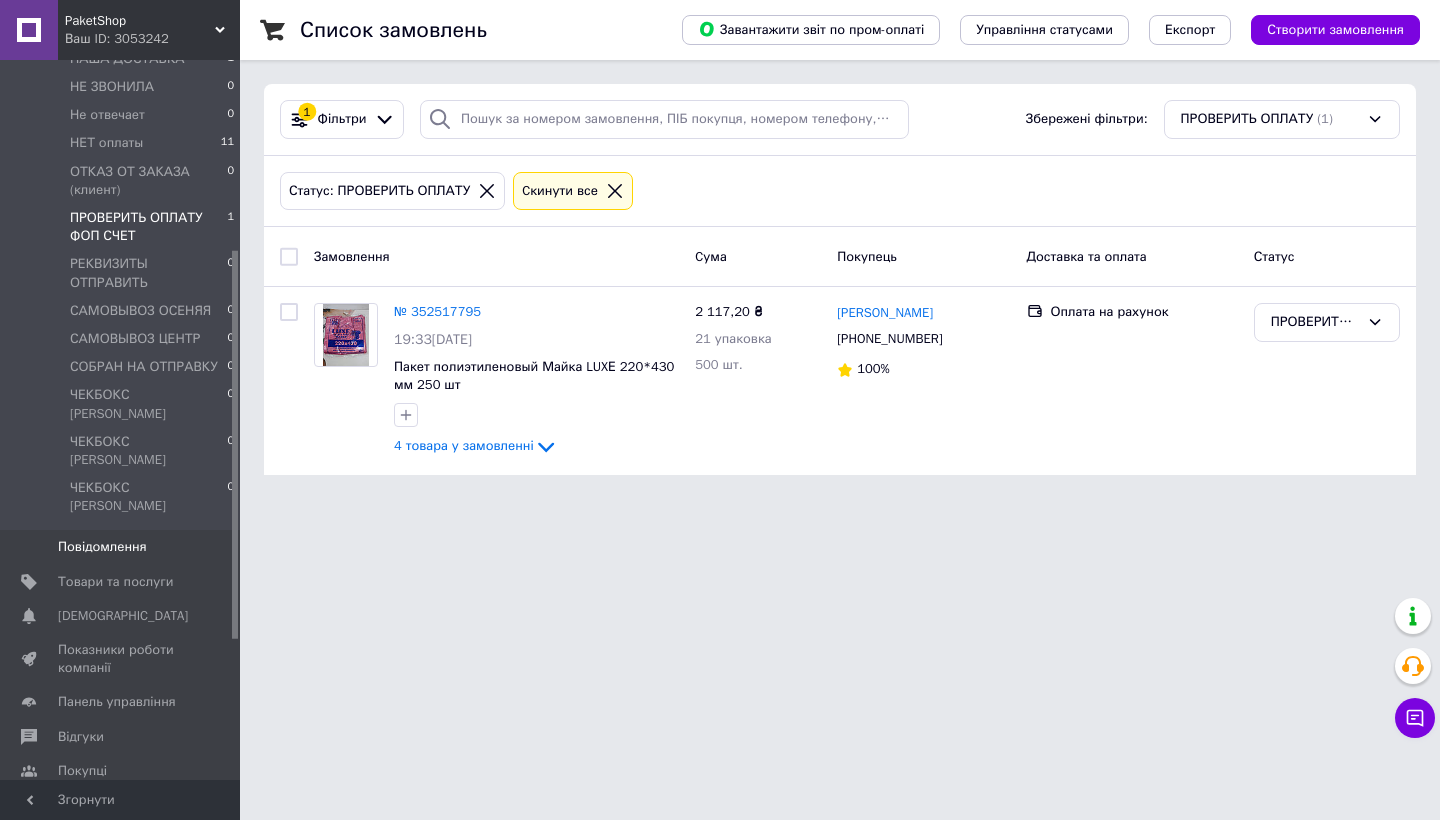 scroll, scrollTop: 367, scrollLeft: 0, axis: vertical 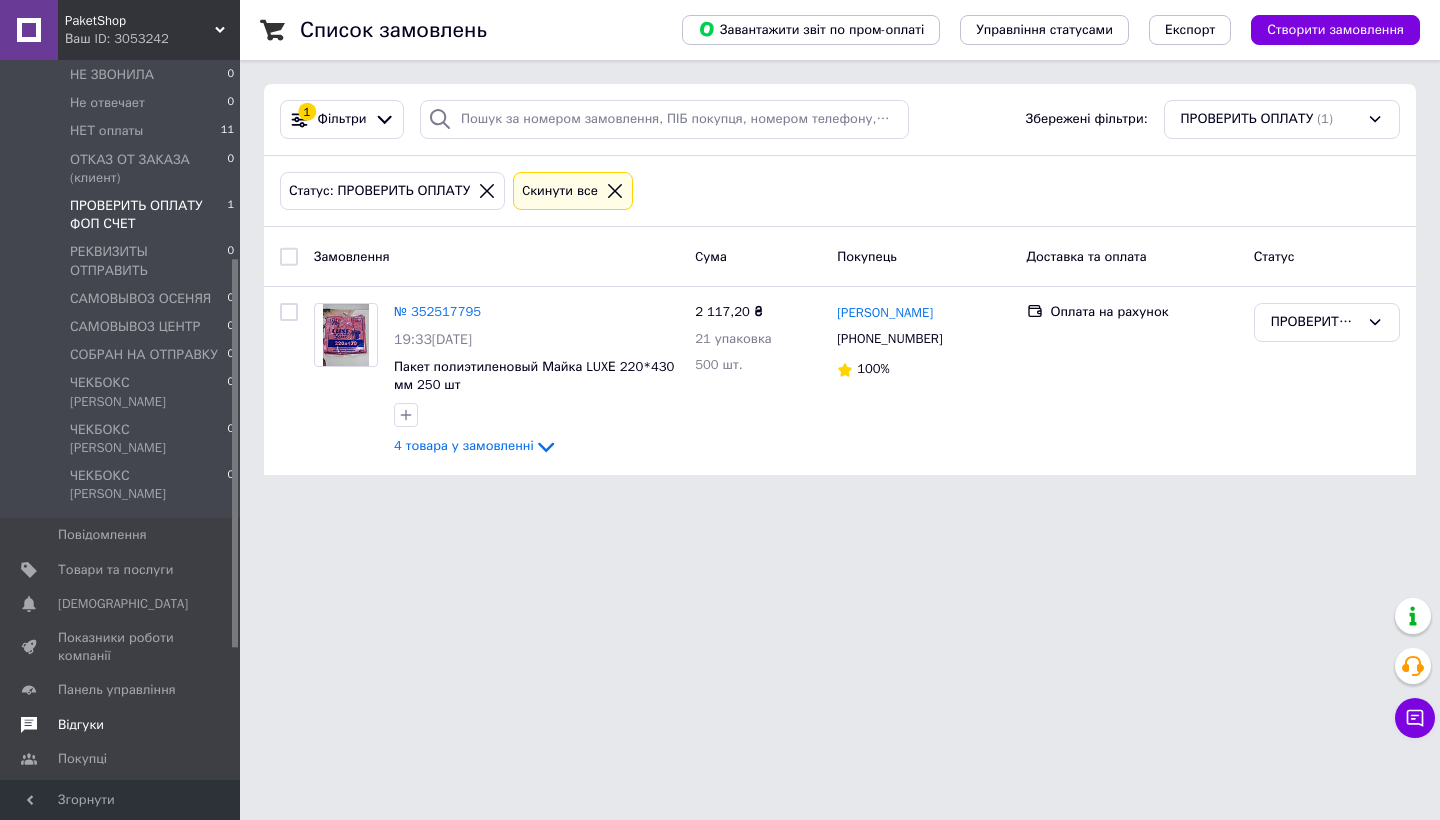 click on "Відгуки" at bounding box center [121, 725] 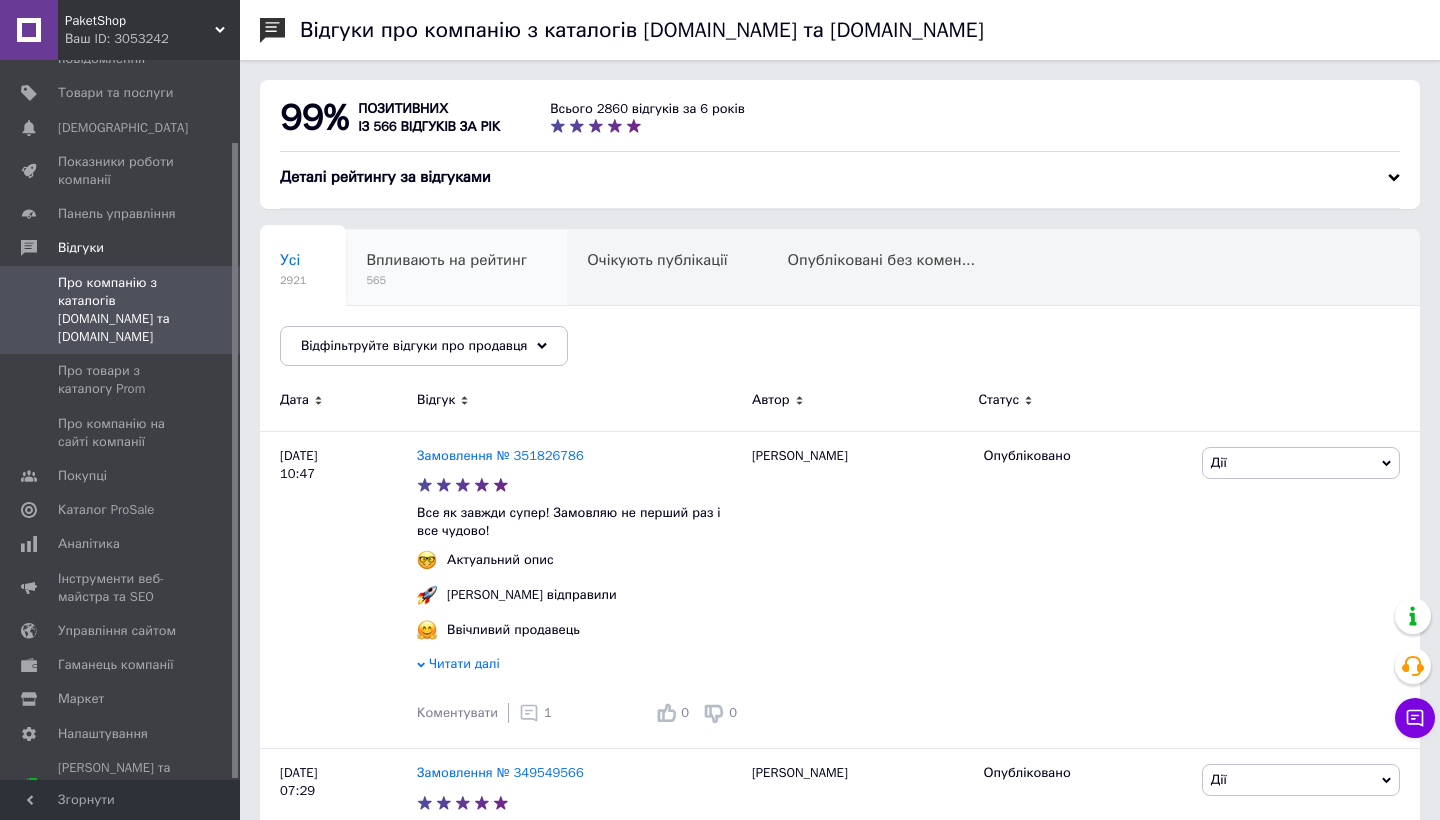 click on "565" at bounding box center [446, 280] 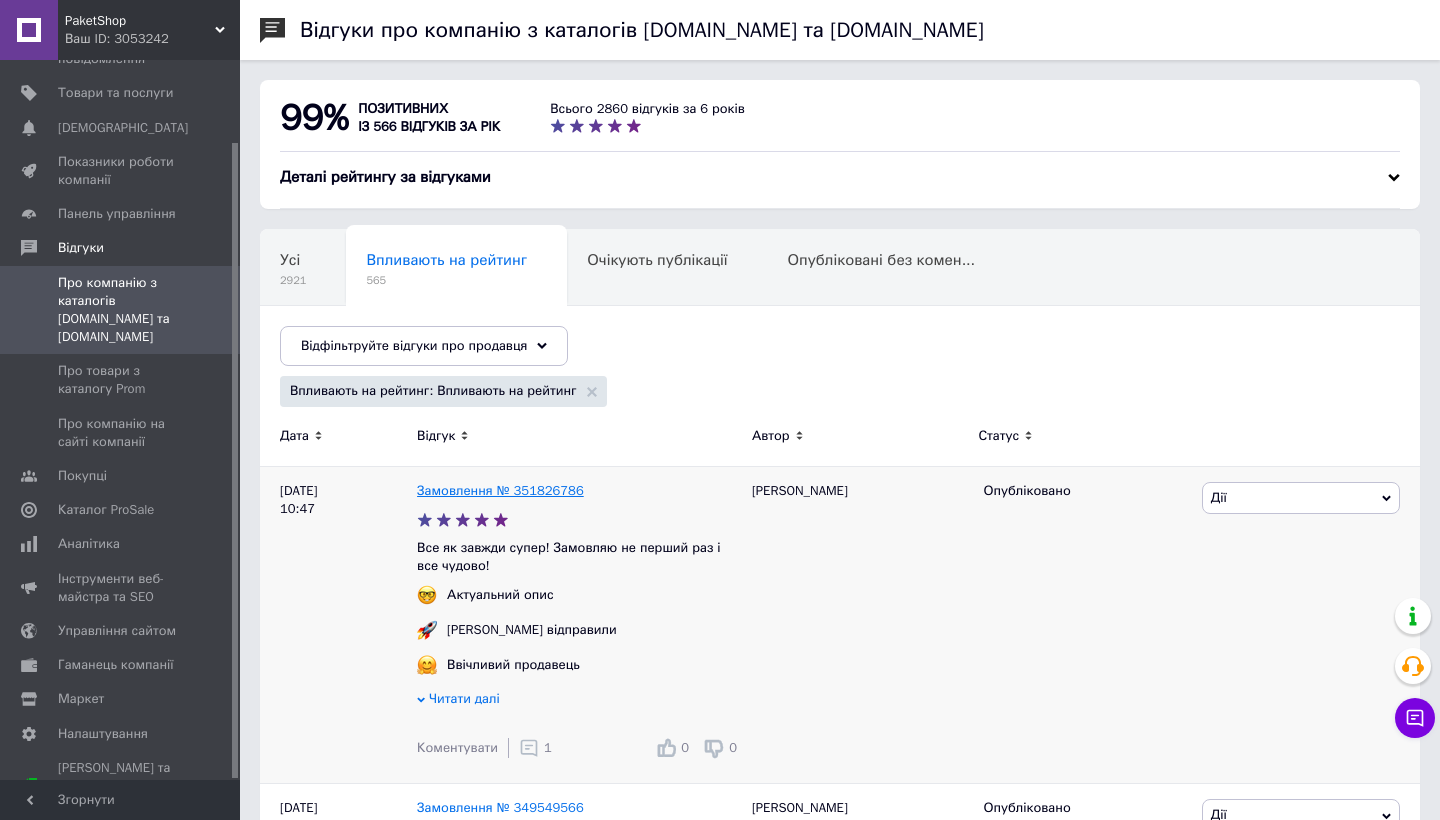click on "Замовлення № 351826786" at bounding box center [500, 490] 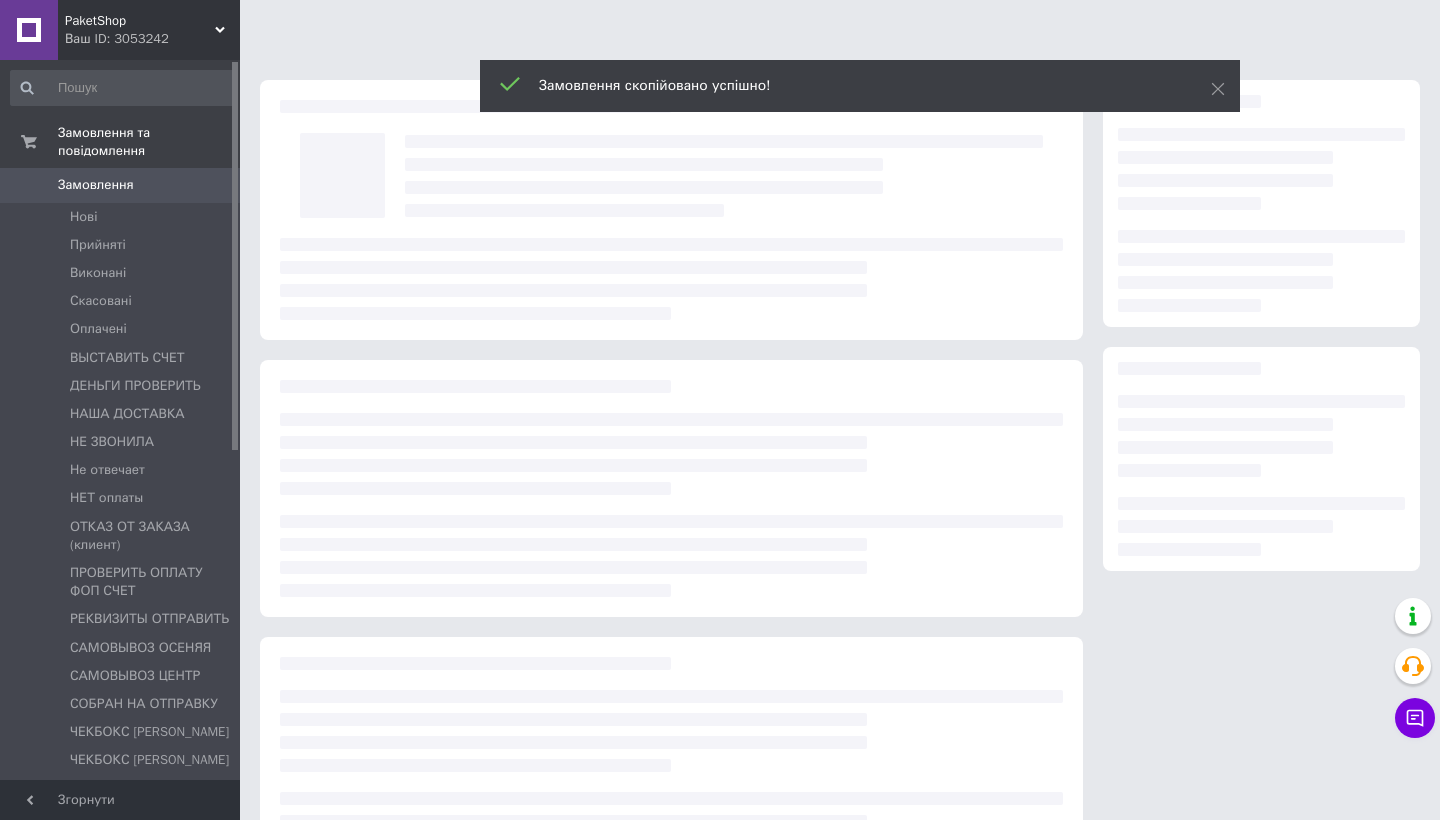 scroll, scrollTop: 0, scrollLeft: 0, axis: both 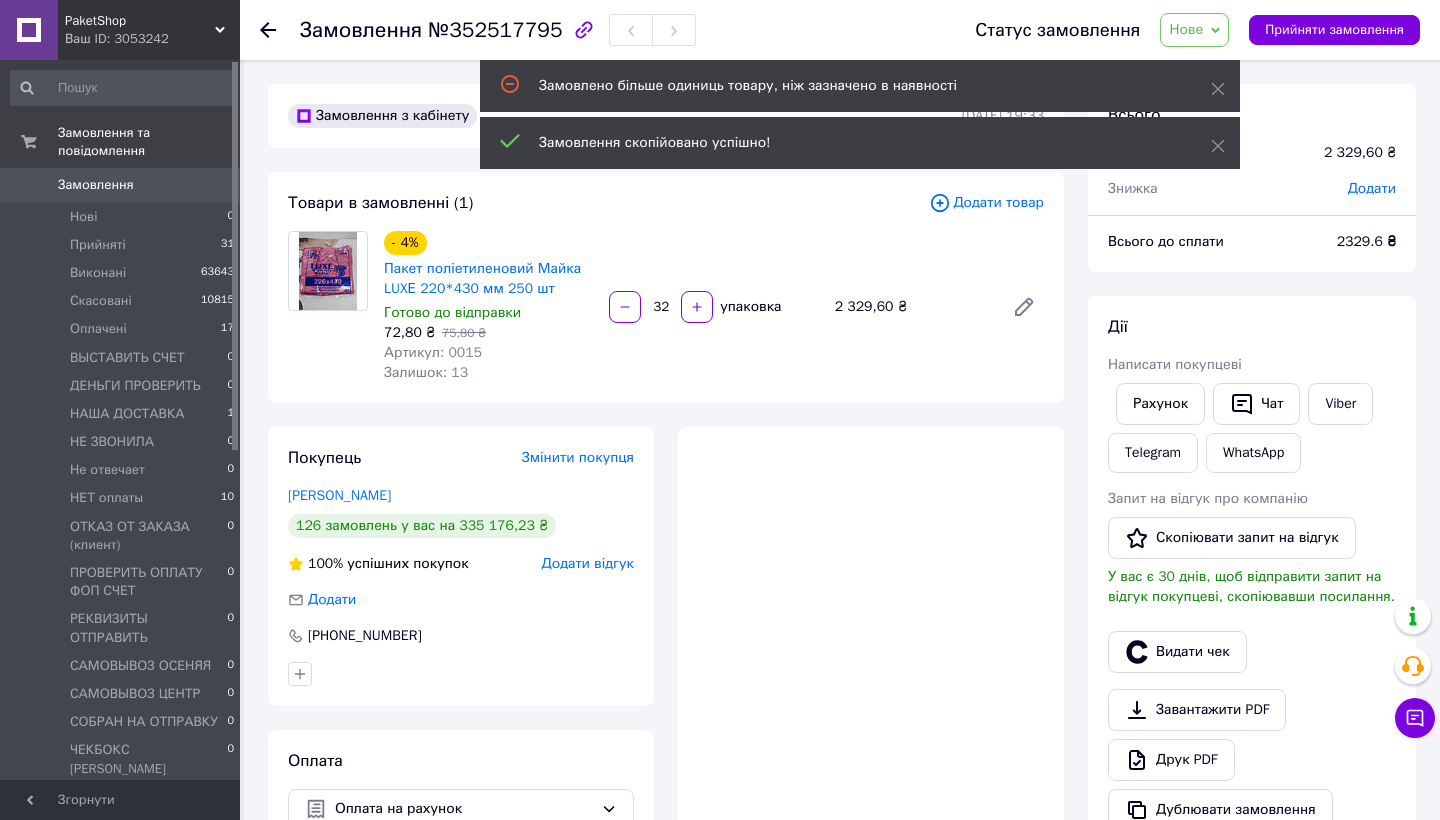 click on "32" at bounding box center (661, 307) 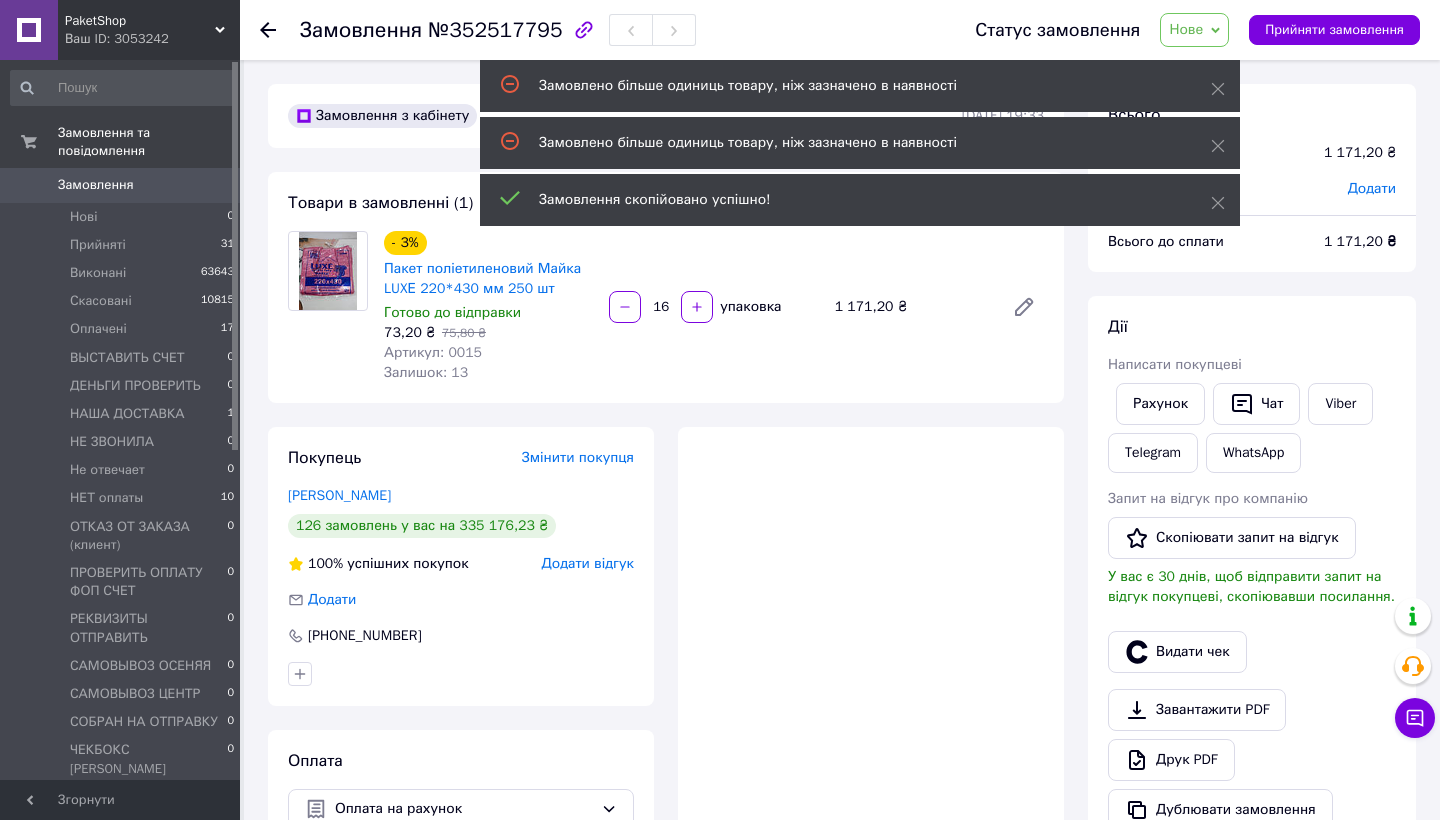 scroll, scrollTop: 0, scrollLeft: 0, axis: both 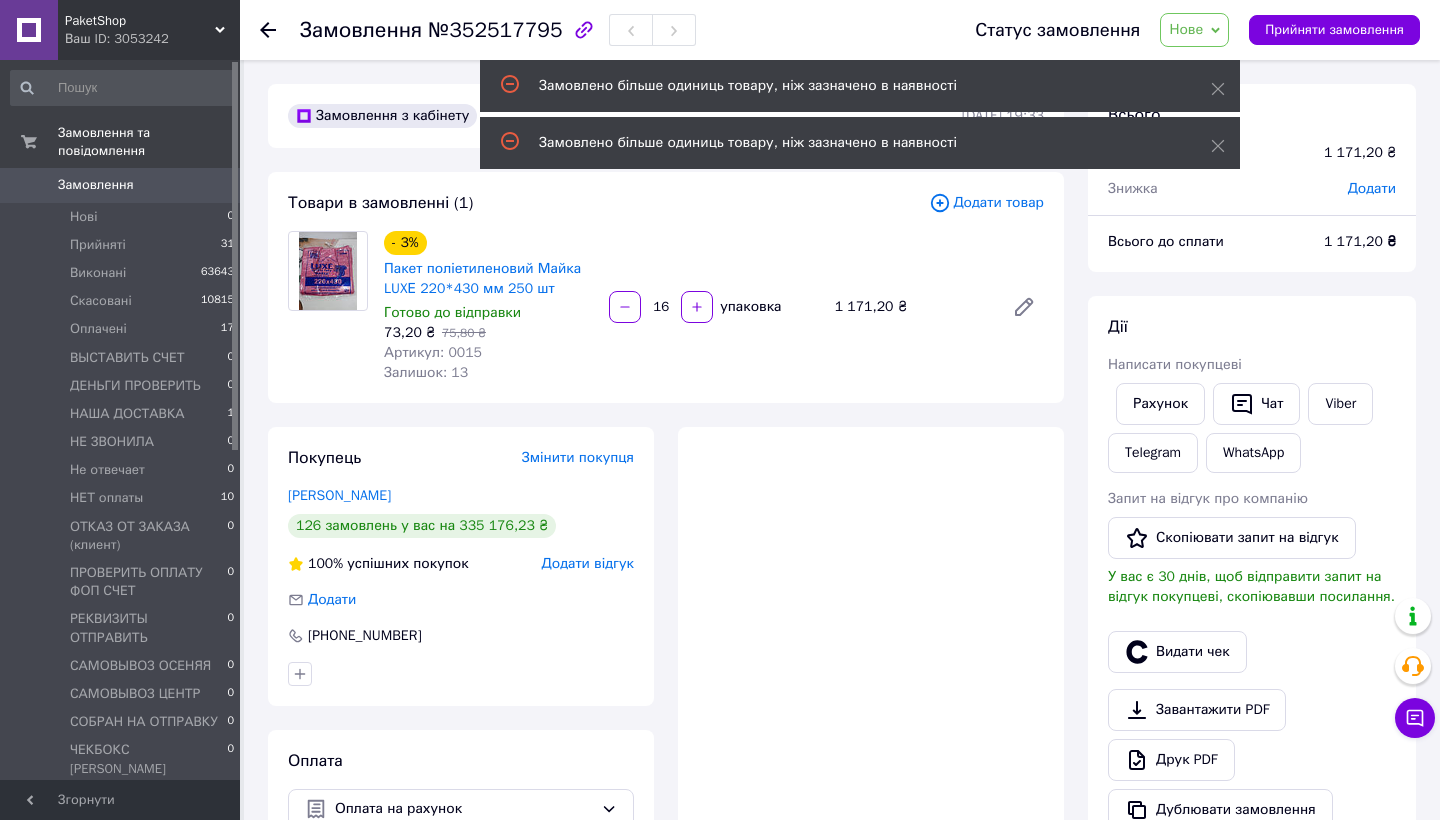 type on "16" 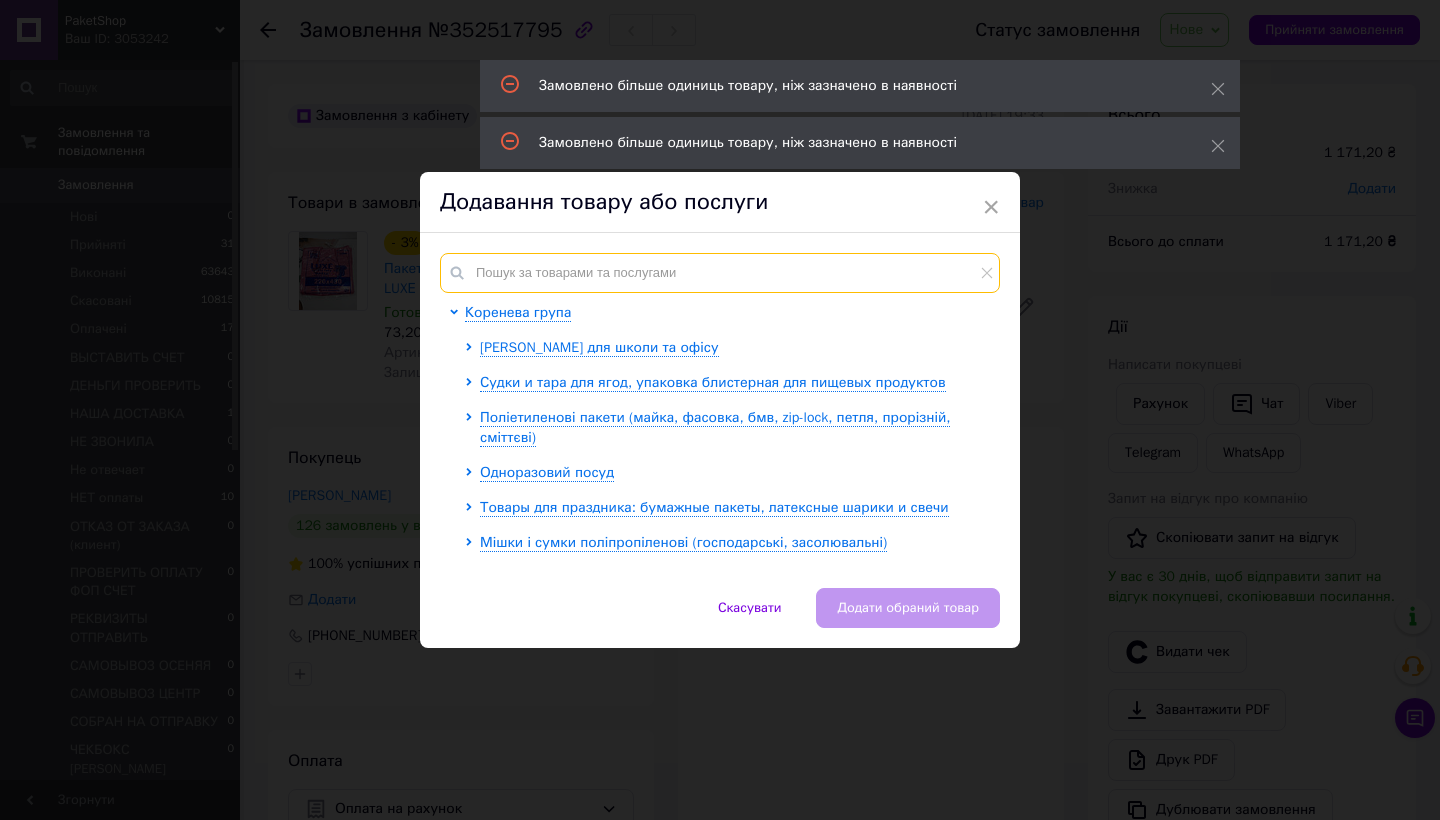 click at bounding box center [720, 273] 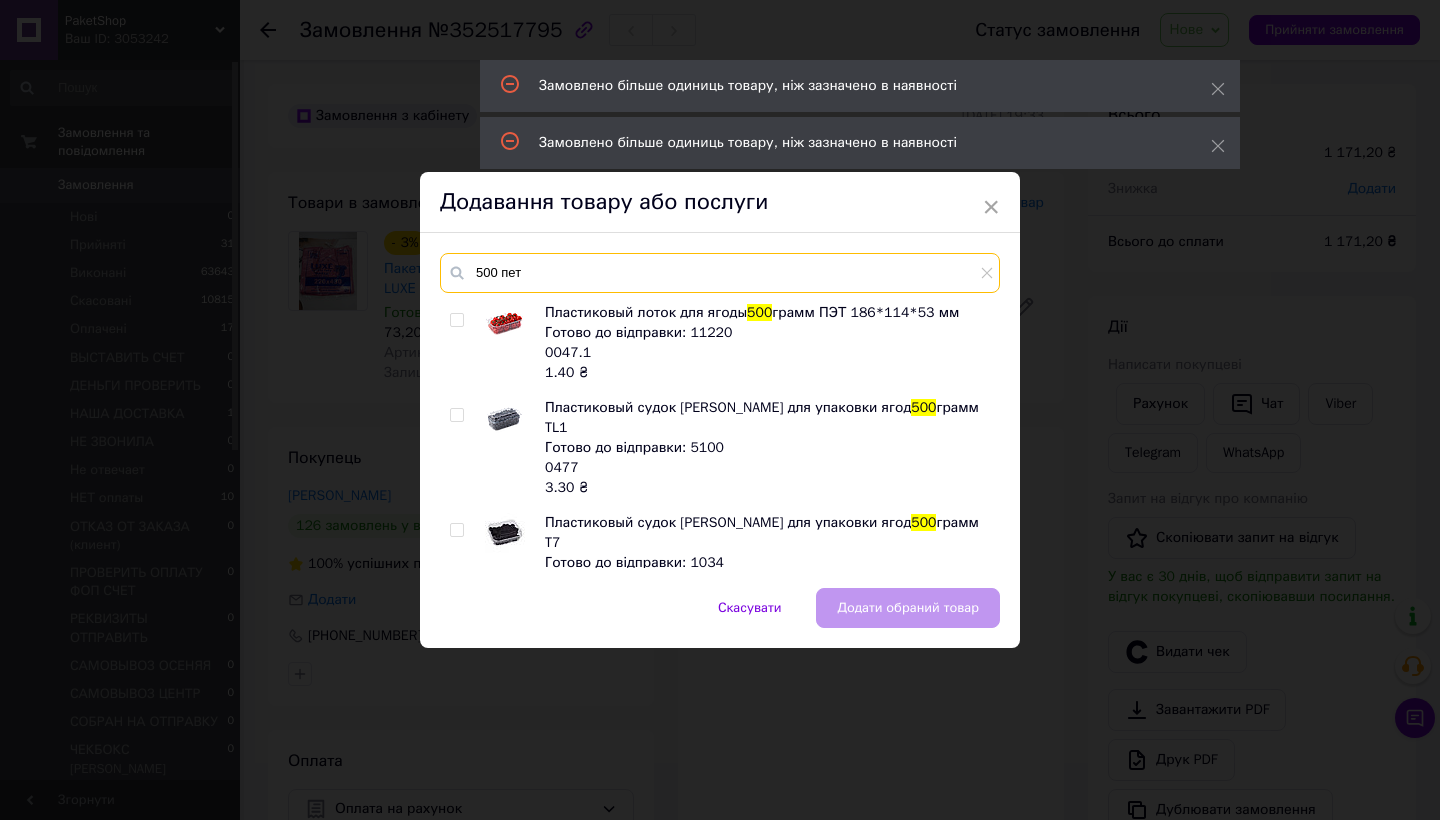 type on "500 пет" 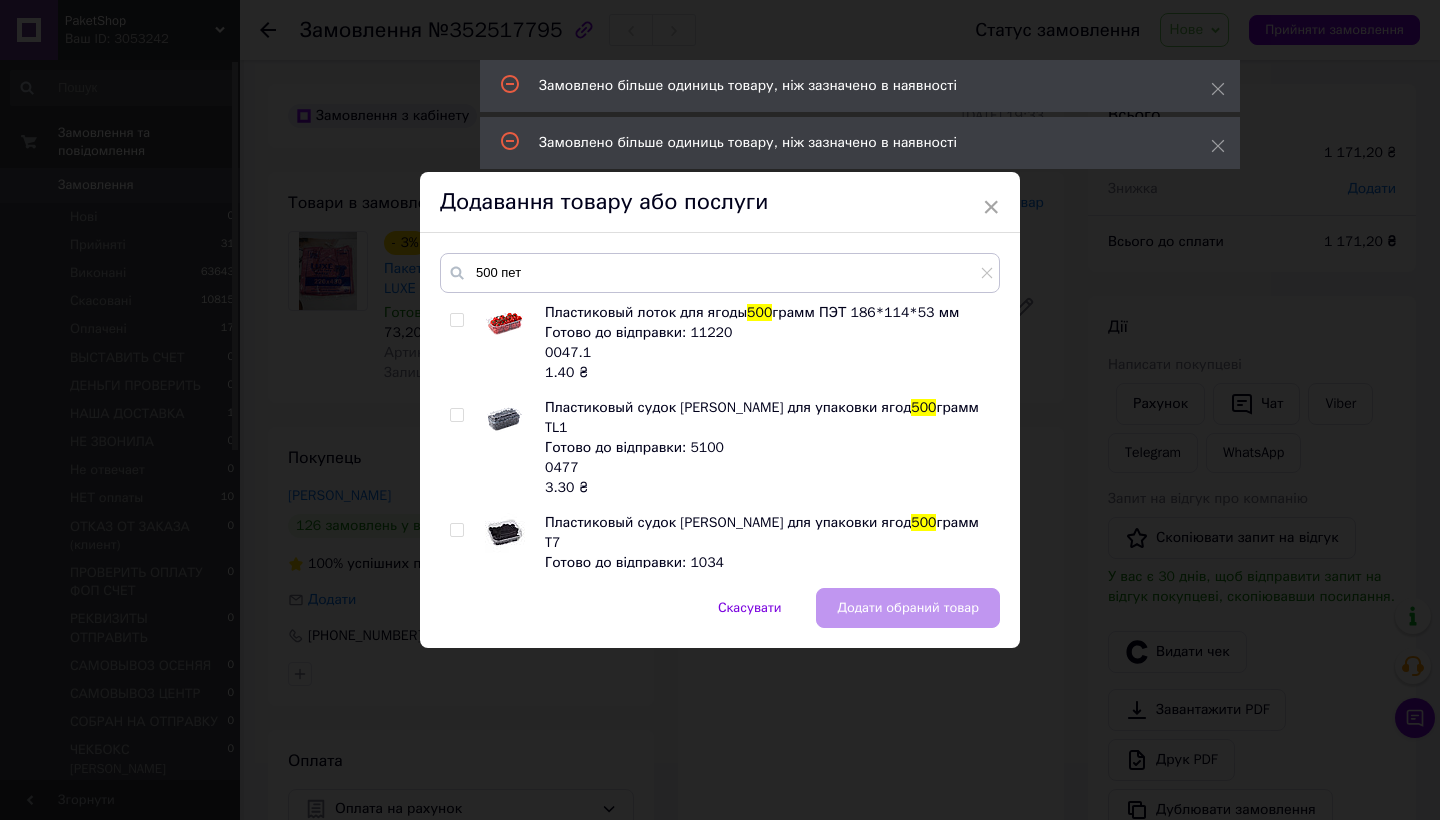 click at bounding box center [456, 320] 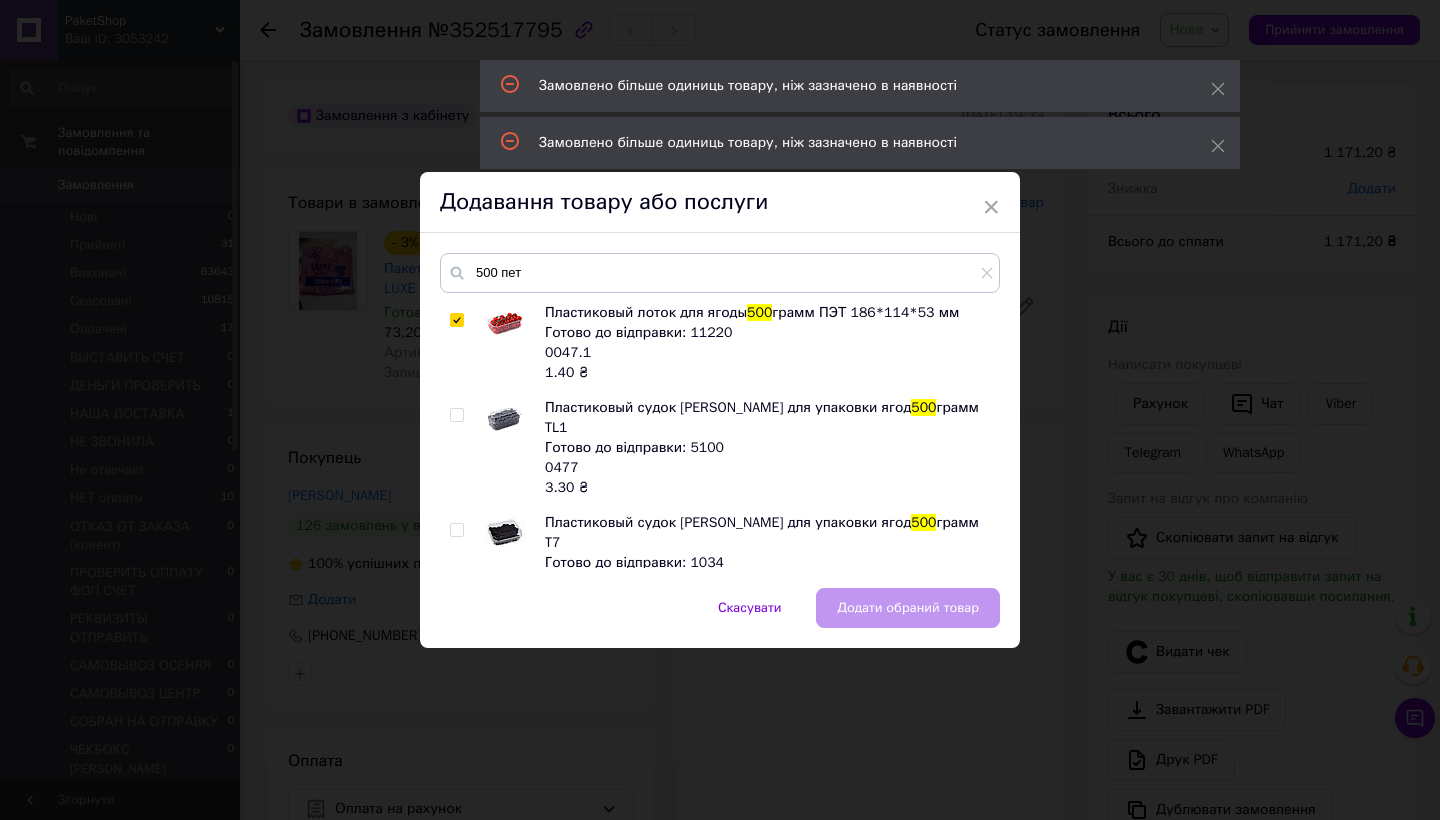 checkbox on "true" 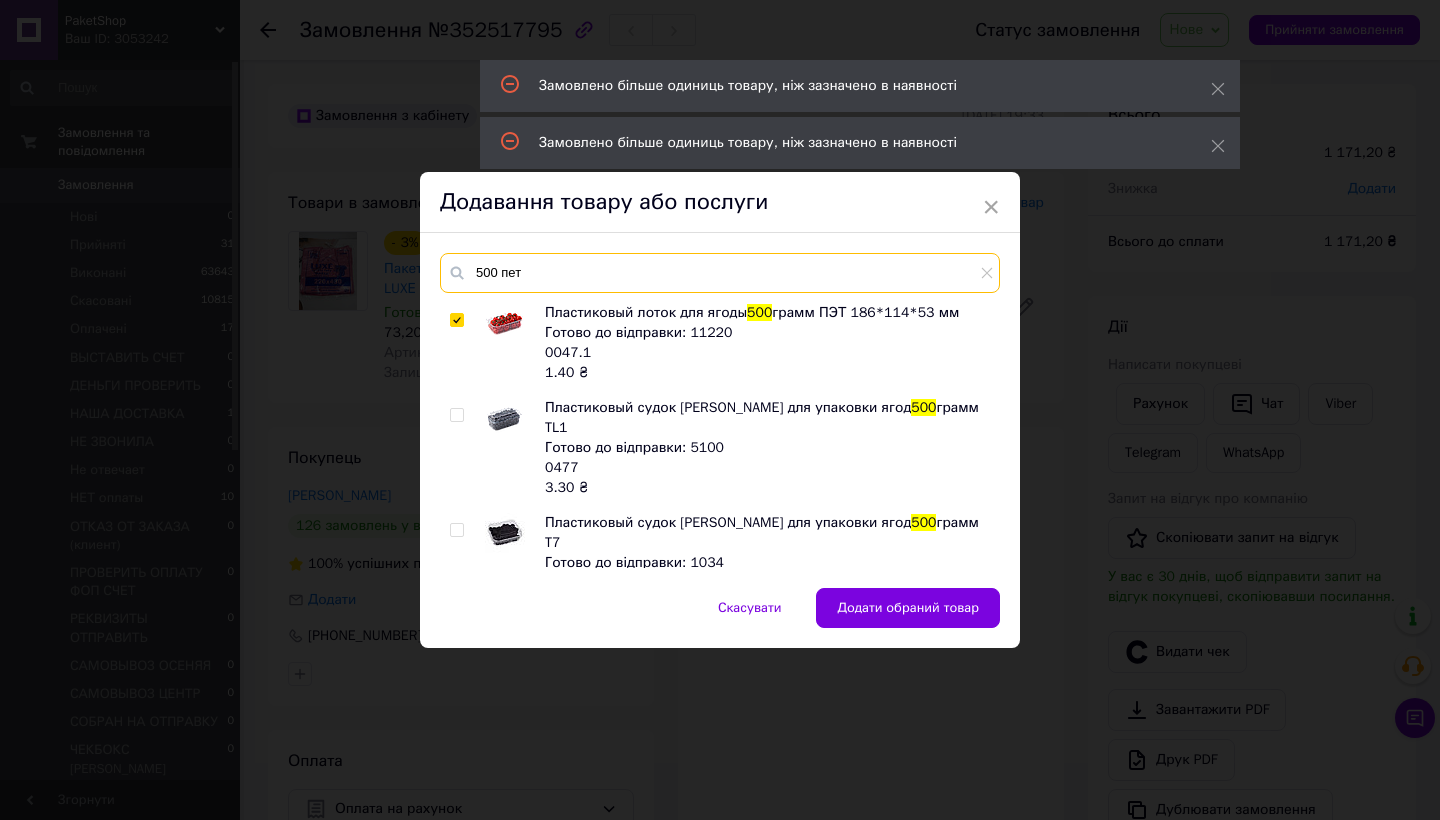 click on "500 пет" at bounding box center (720, 273) 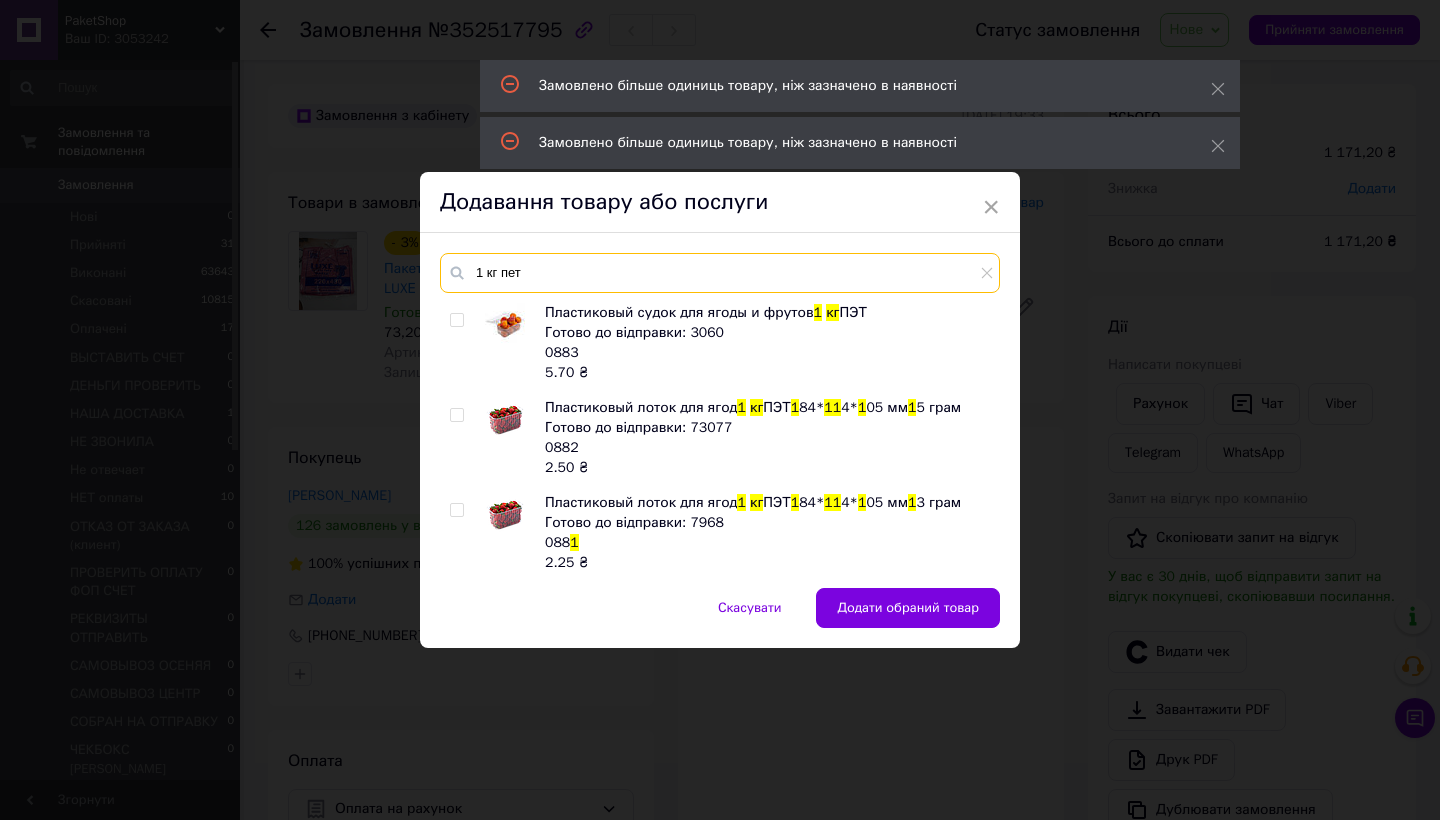 type on "1 кг пет" 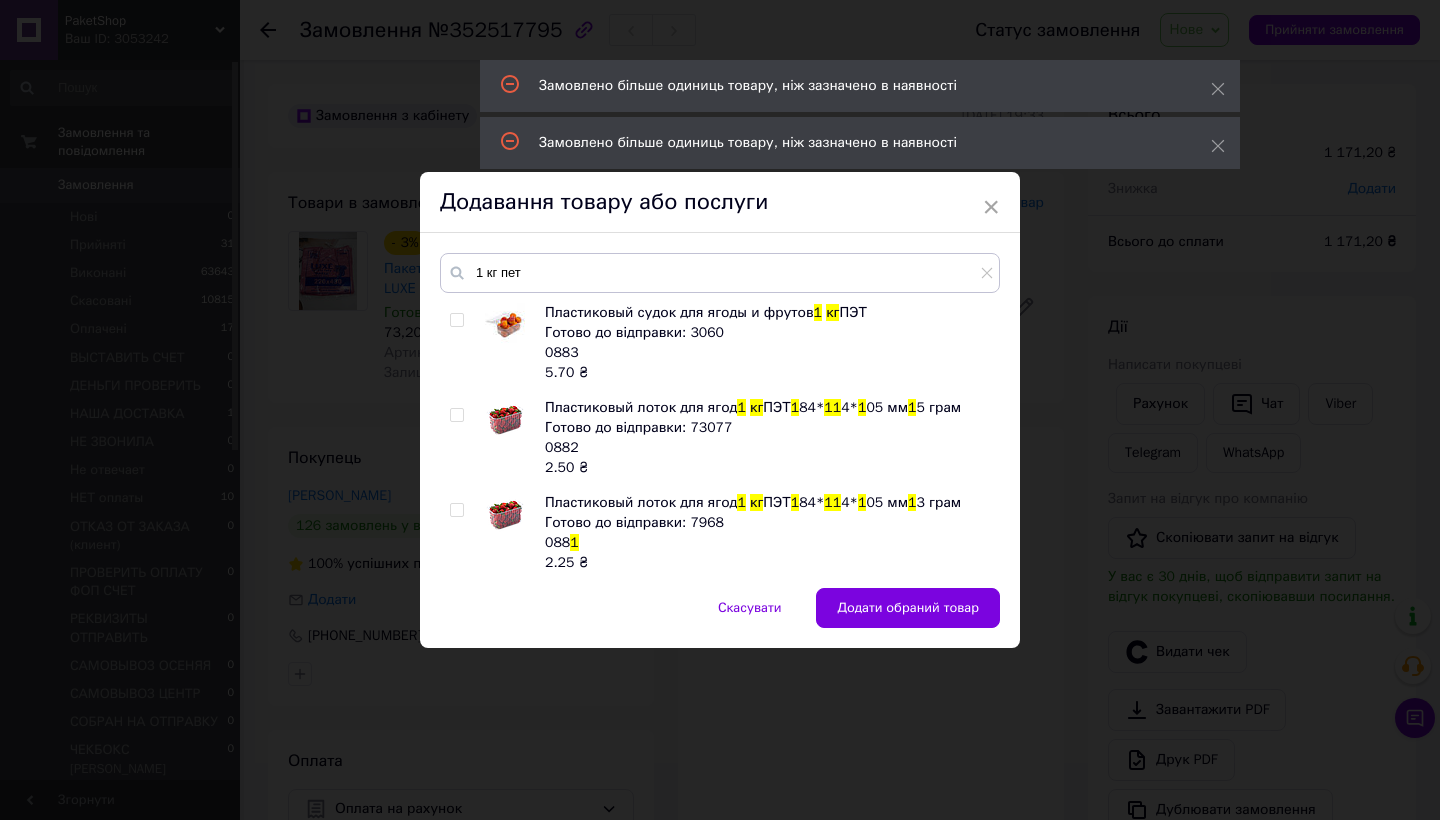 click at bounding box center [456, 510] 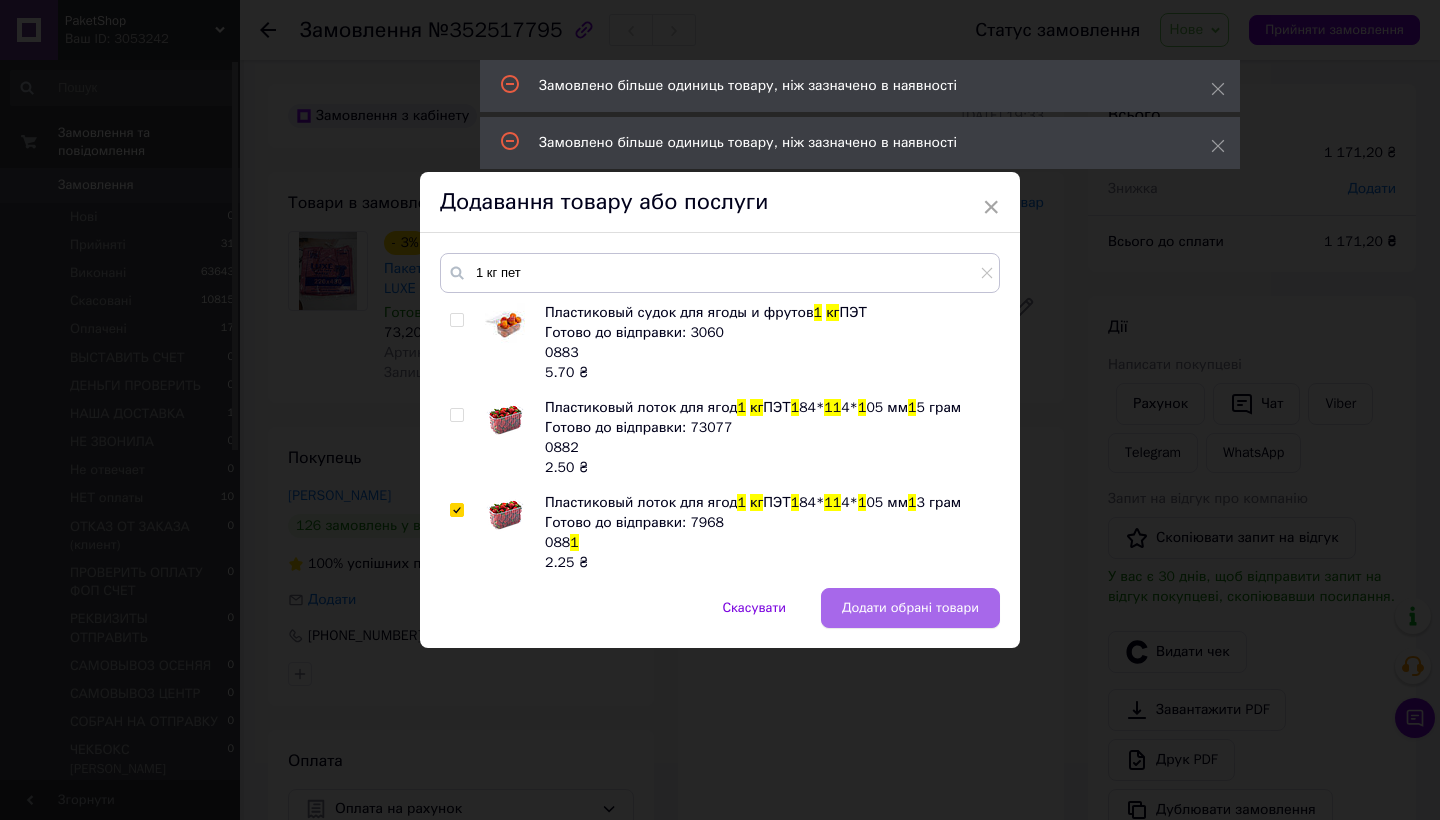click on "Додати обрані товари" at bounding box center (910, 608) 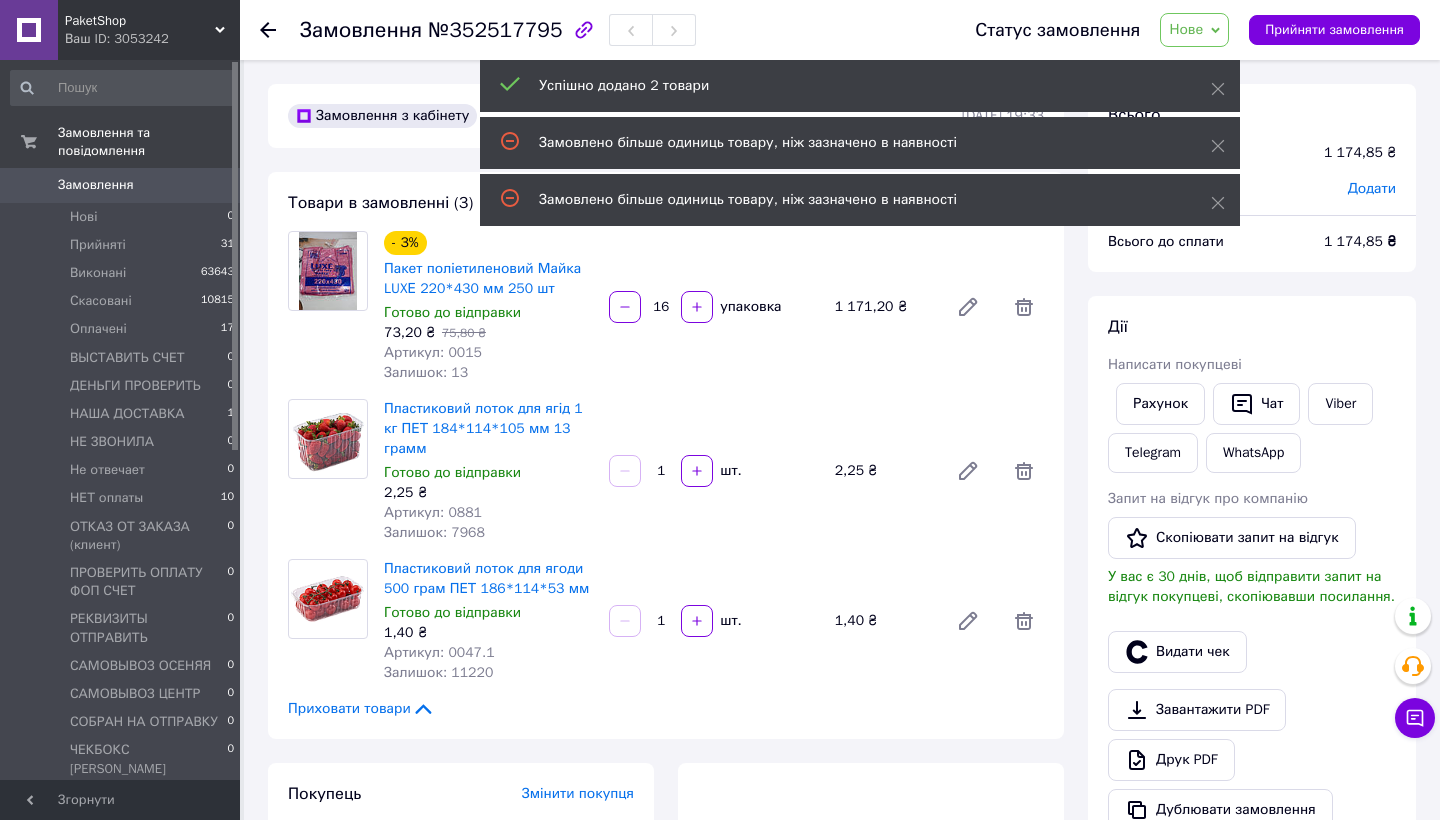 click on "1" at bounding box center [661, 471] 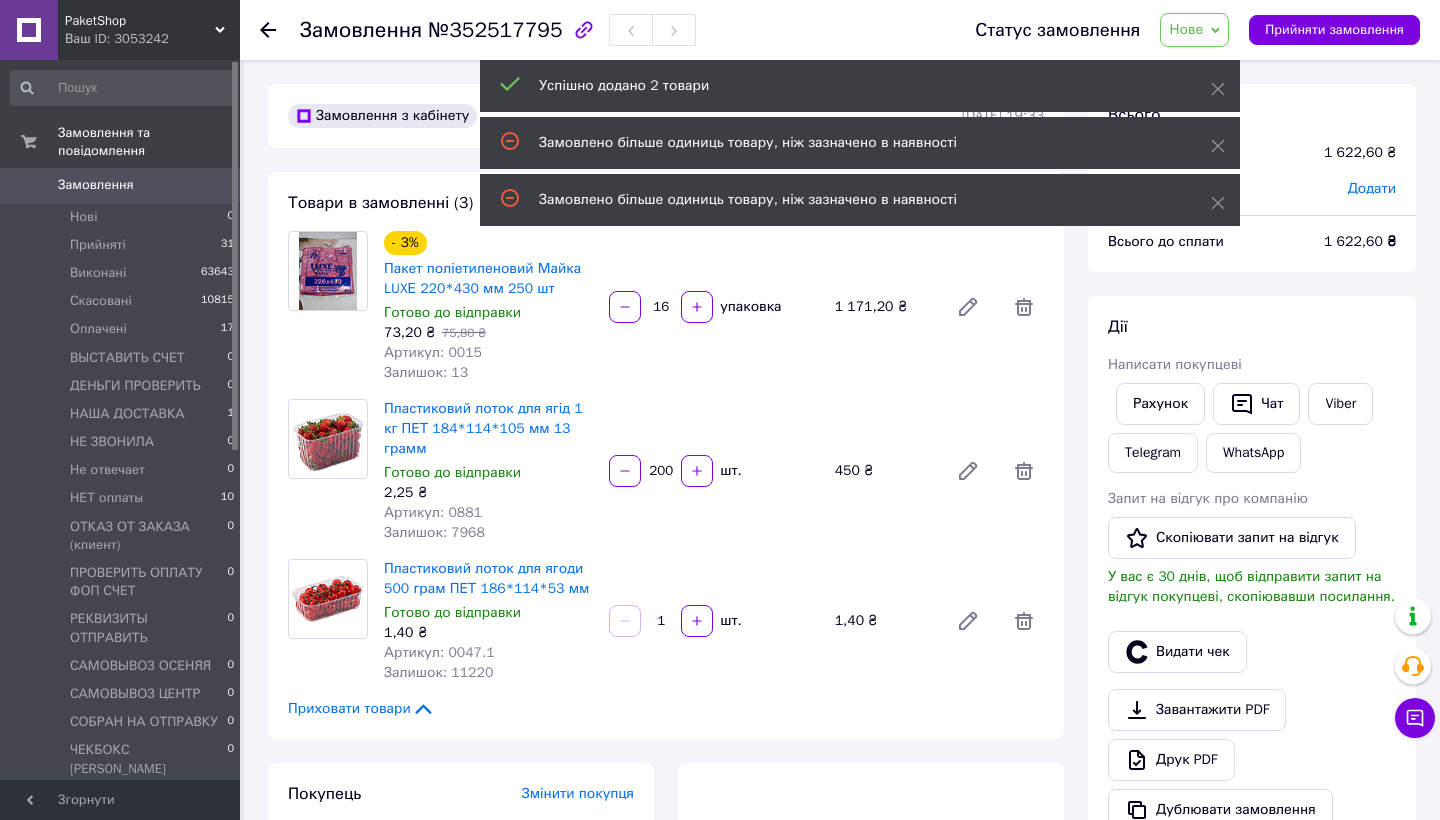 type on "200" 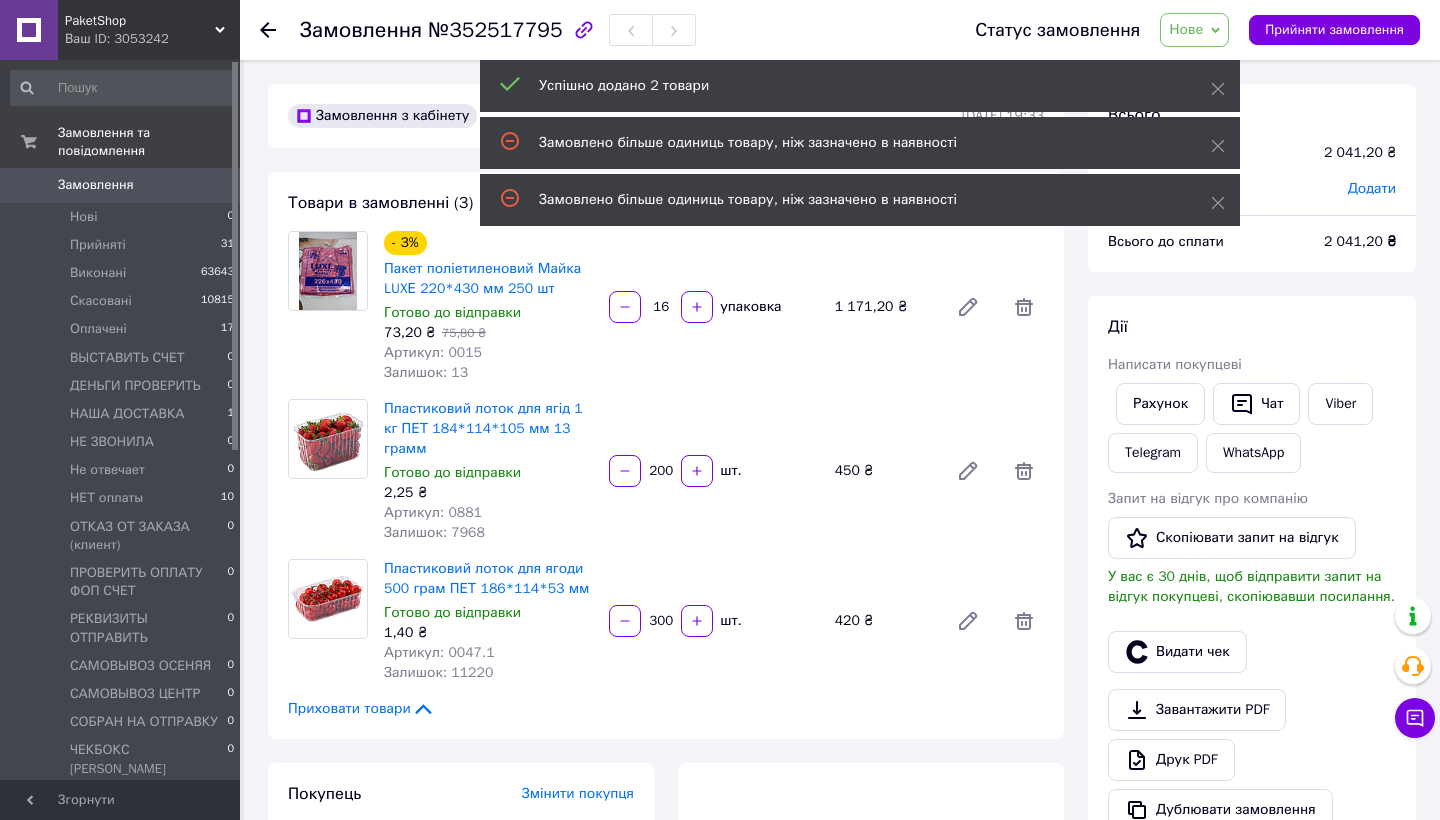 scroll, scrollTop: 0, scrollLeft: 0, axis: both 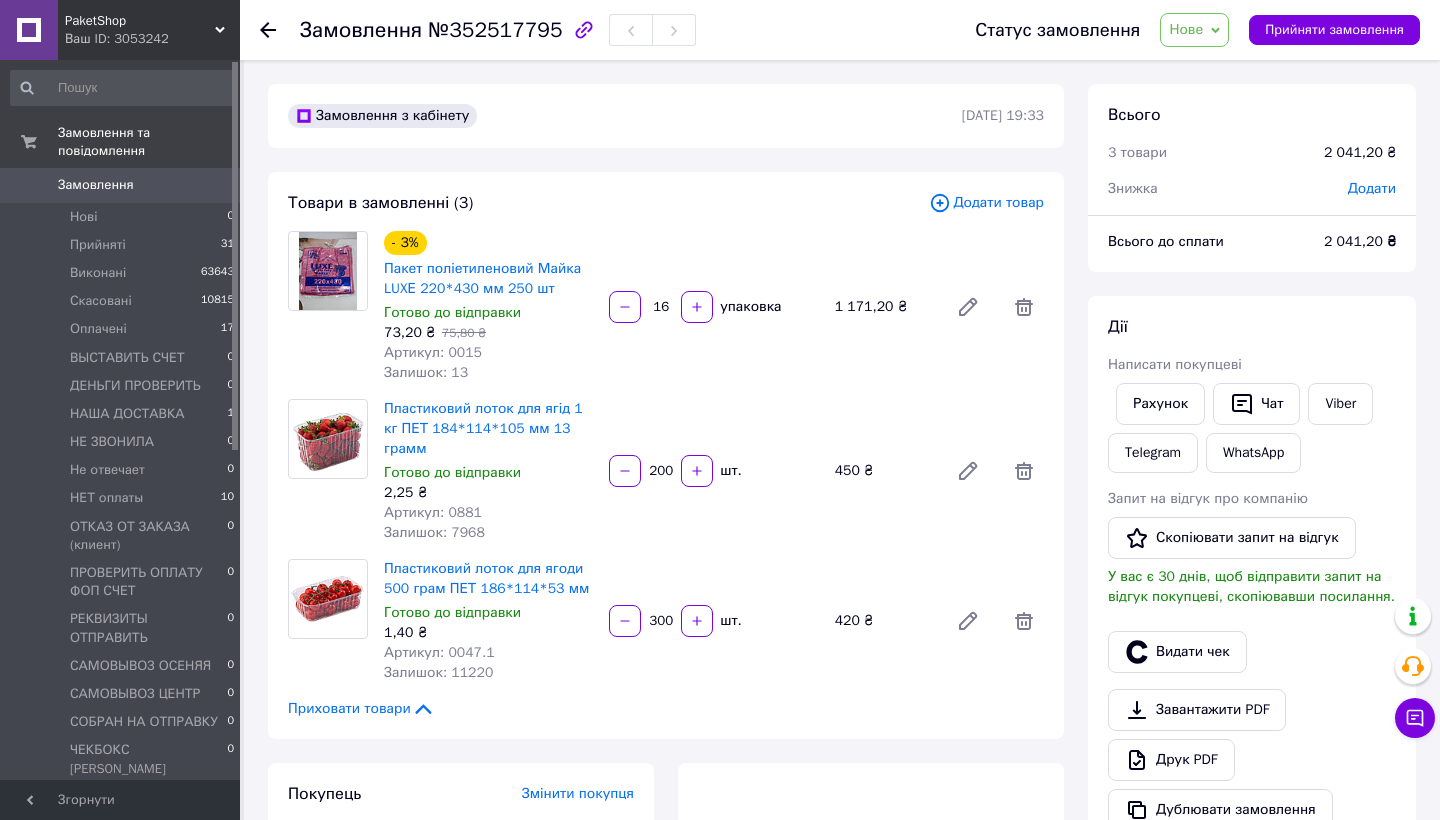 type on "300" 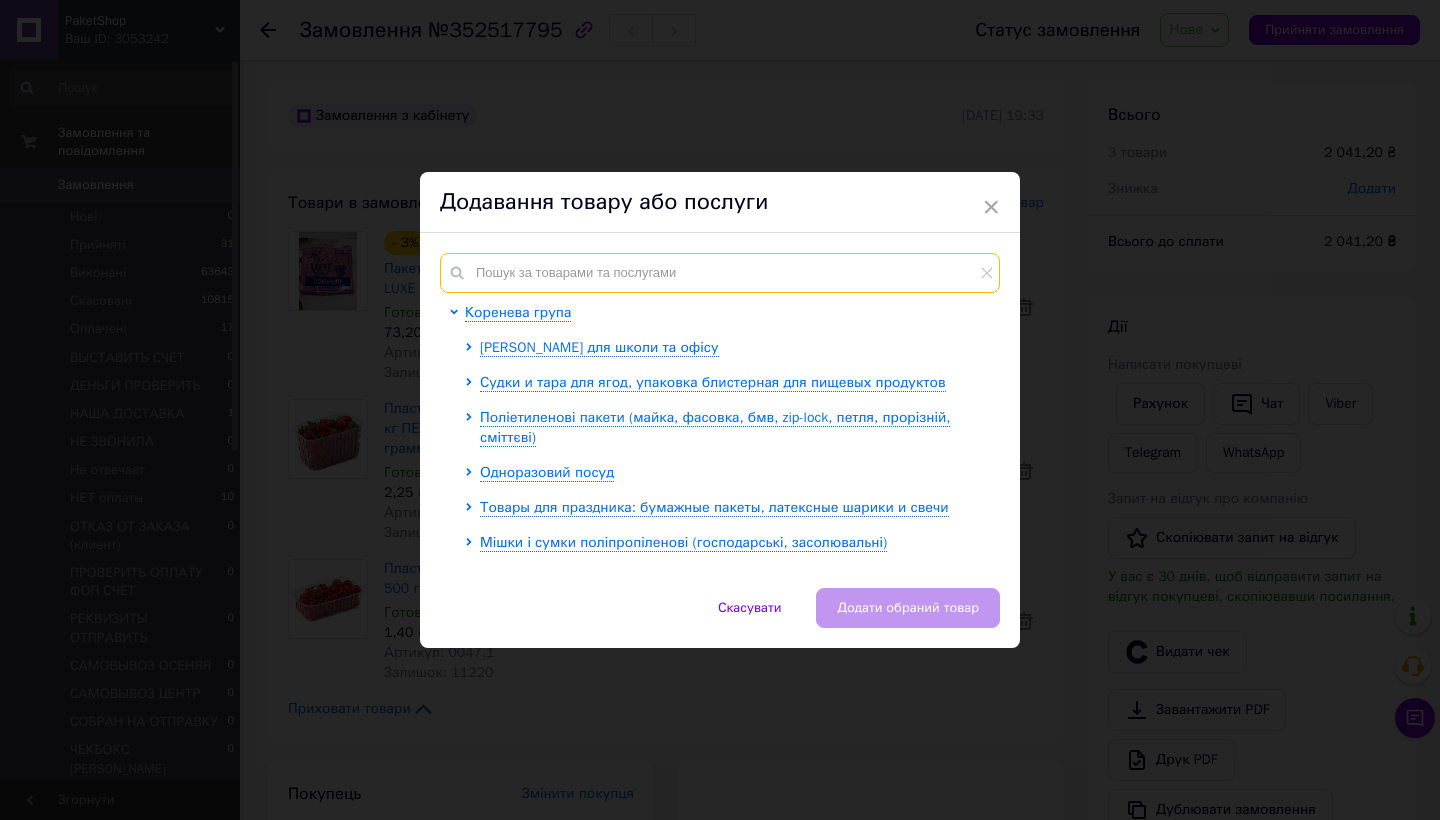 click at bounding box center [720, 273] 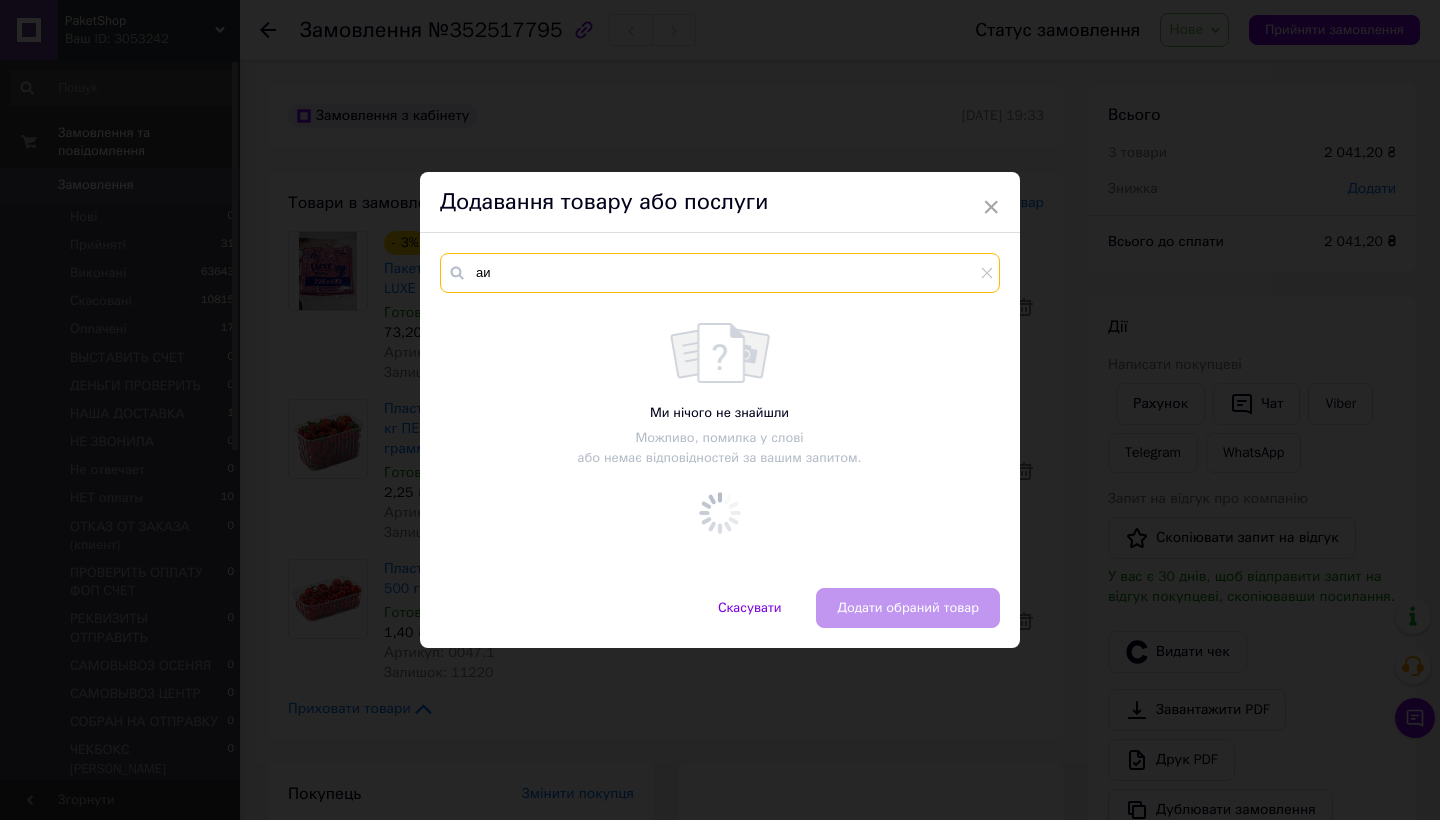 type on "а" 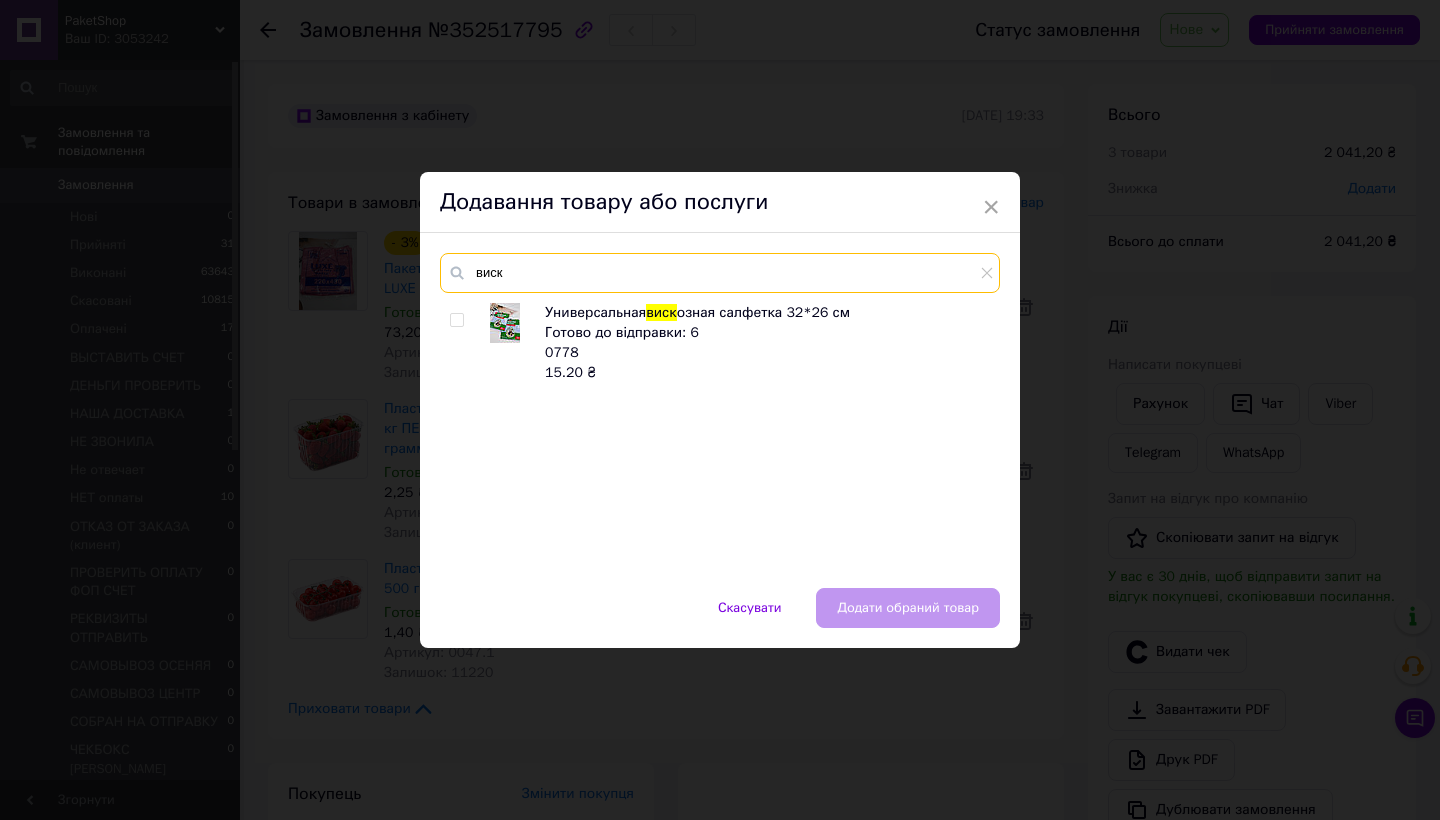 type on "виск" 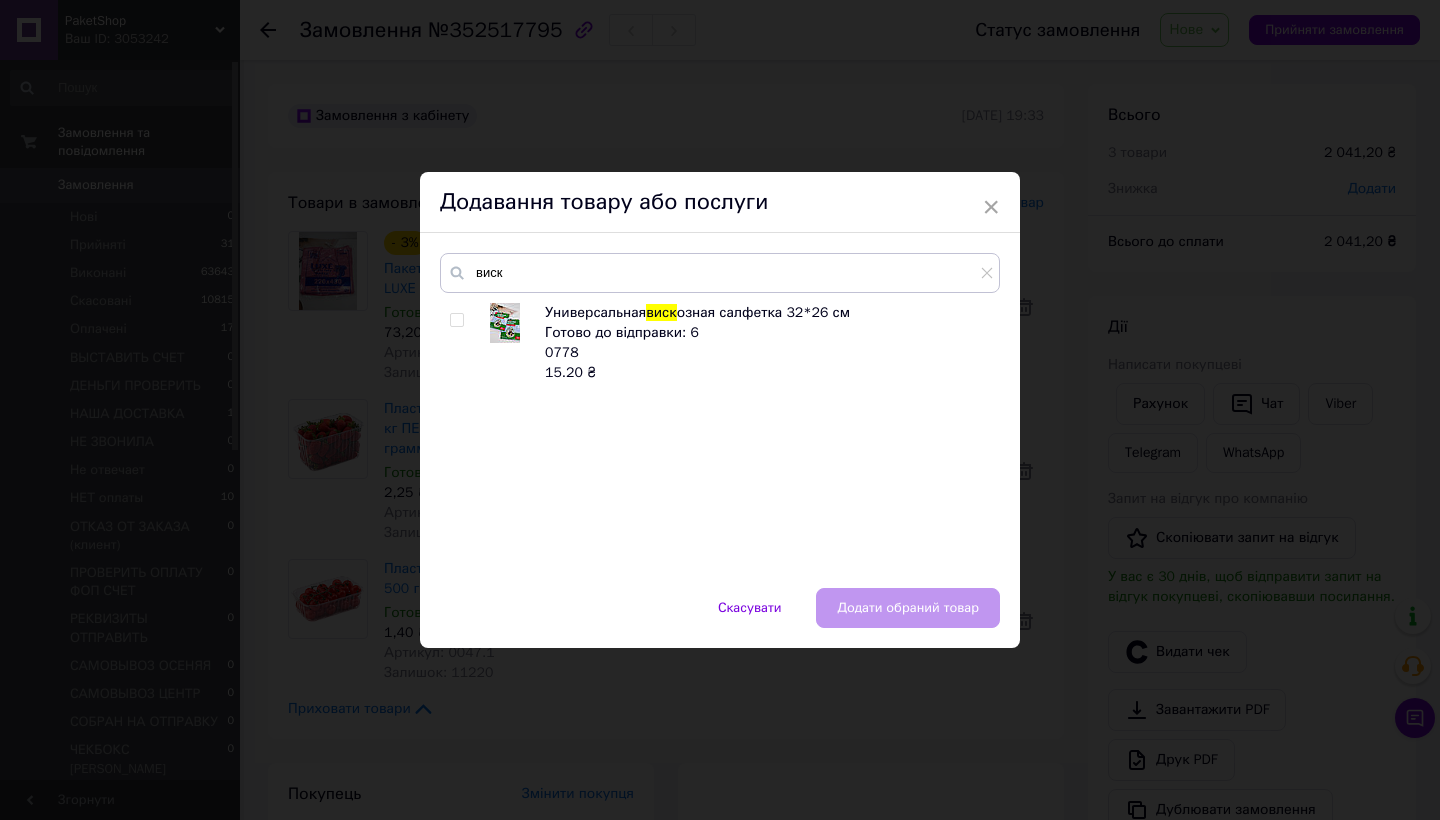click at bounding box center (456, 320) 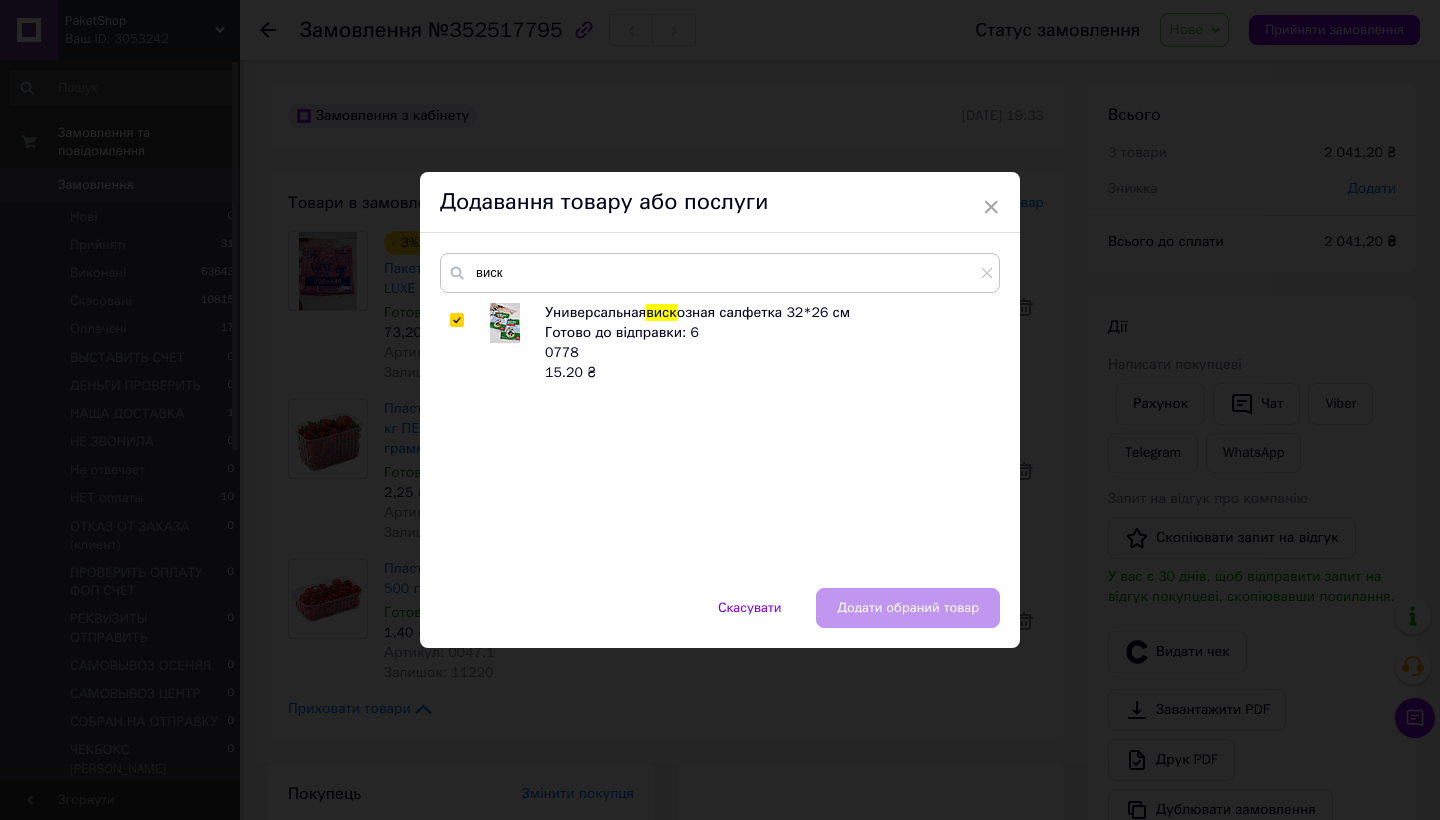 checkbox on "true" 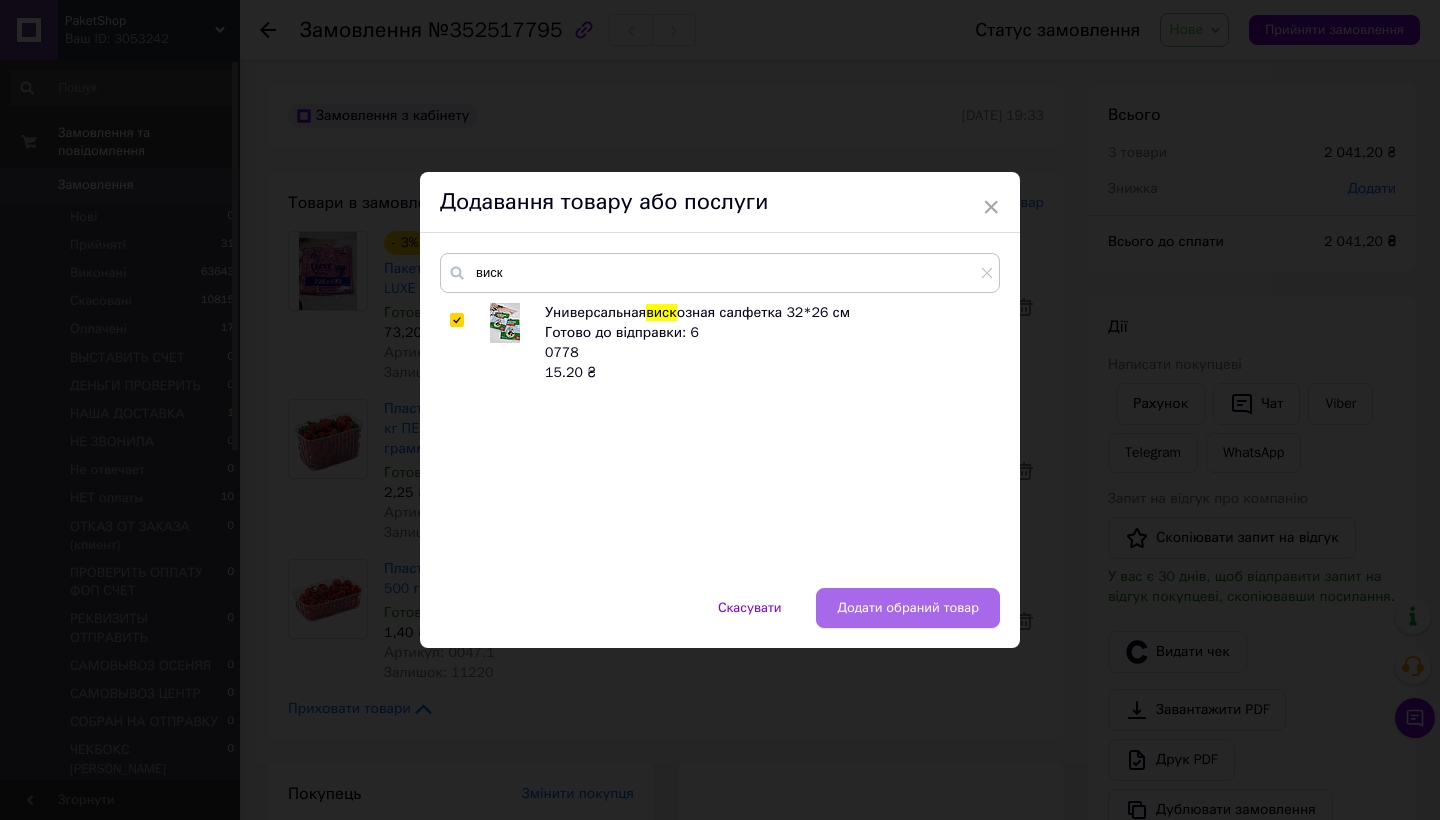 click on "Додати обраний товар" at bounding box center (908, 608) 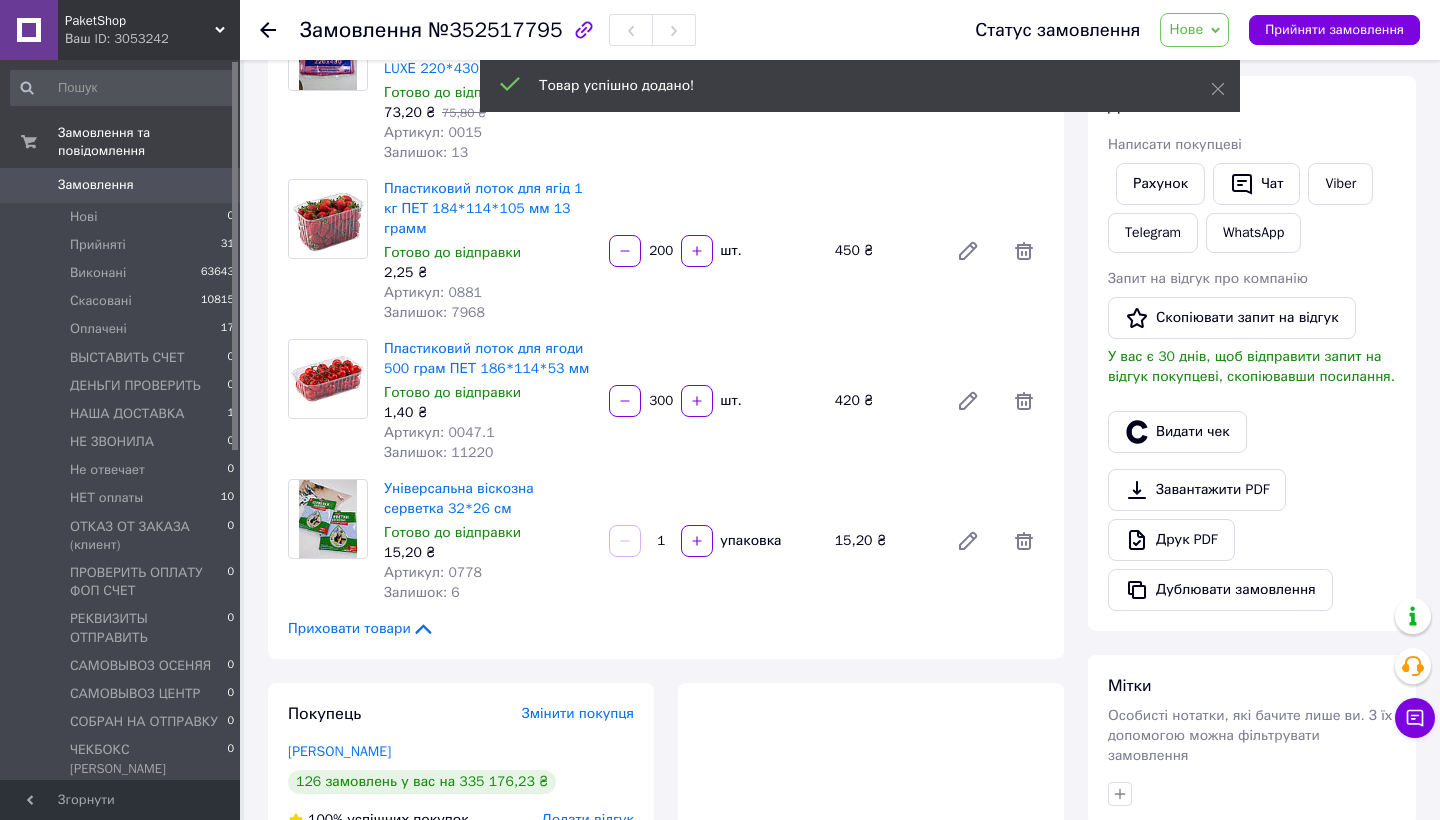 scroll, scrollTop: 348, scrollLeft: 0, axis: vertical 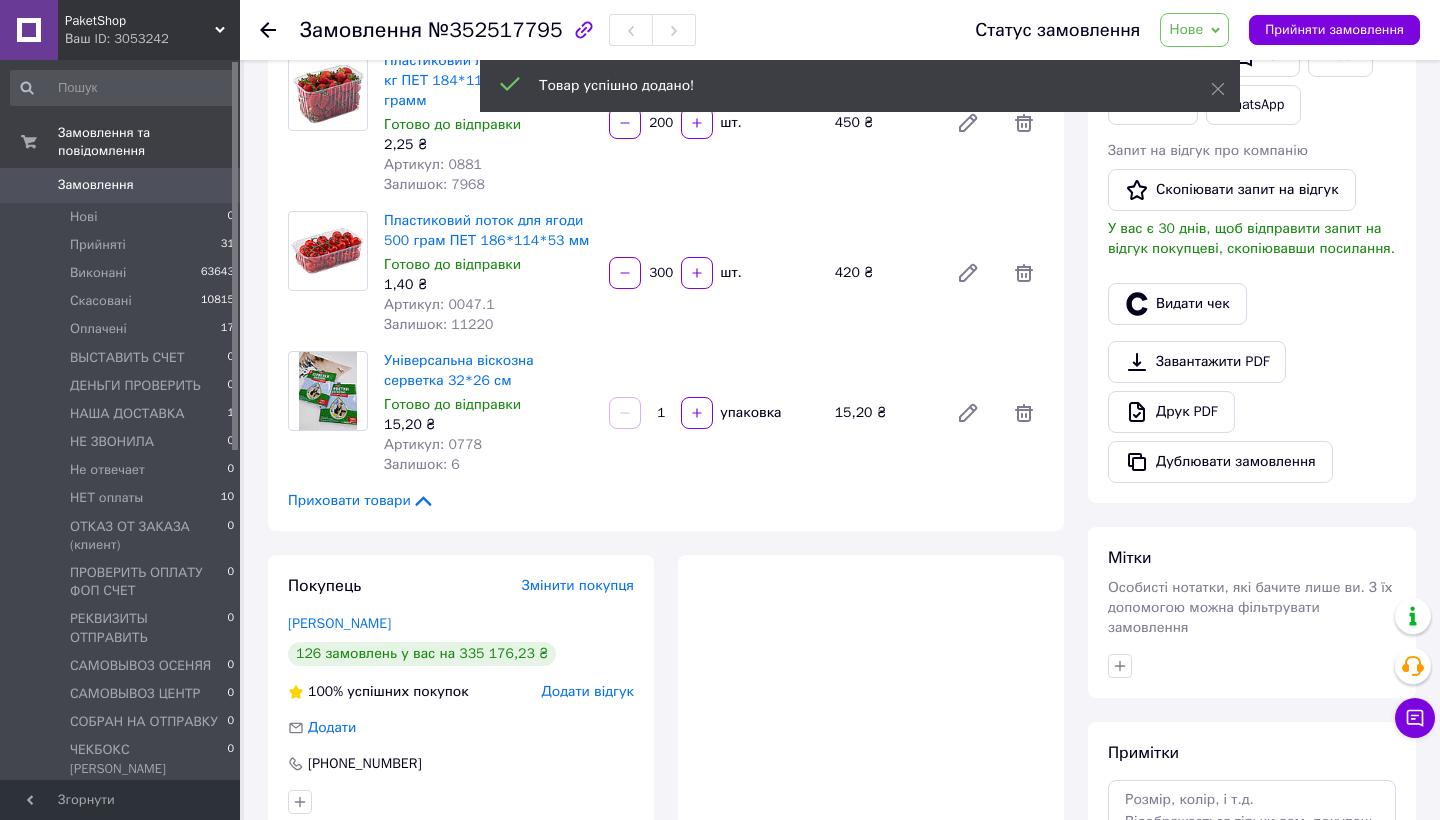 click on "1" at bounding box center (661, 413) 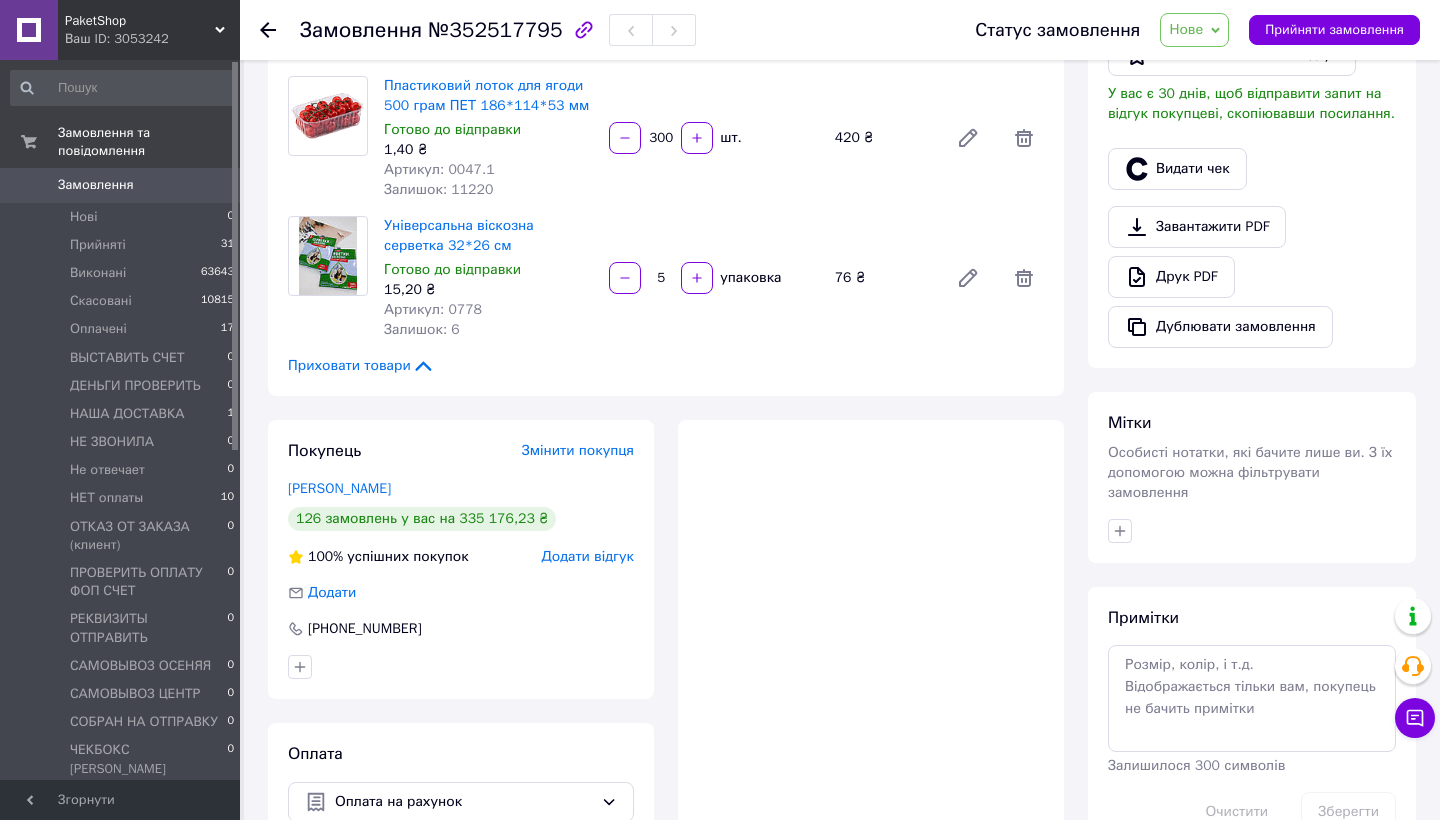 scroll, scrollTop: 498, scrollLeft: 0, axis: vertical 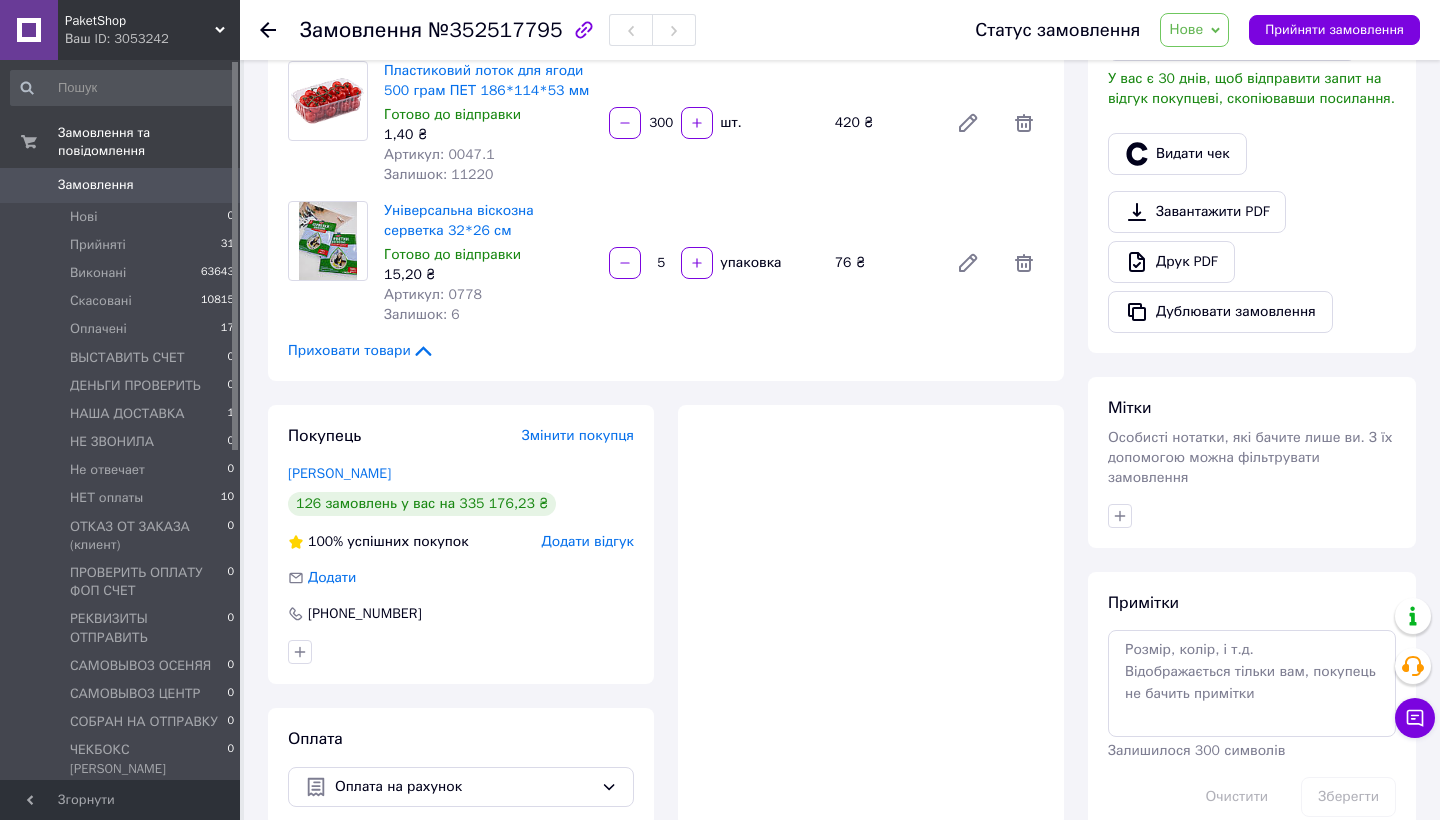 type on "5" 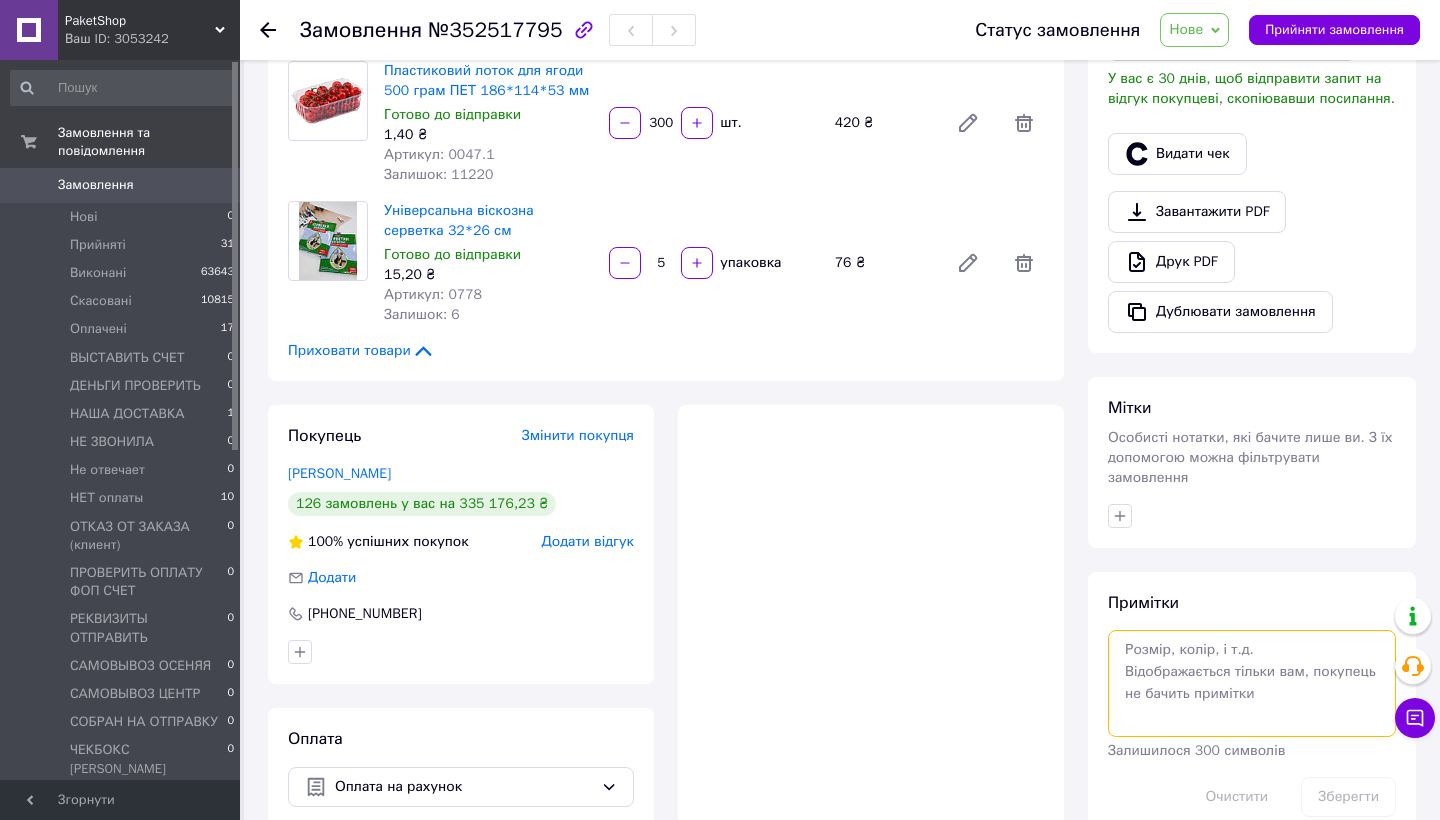 click at bounding box center (1252, 683) 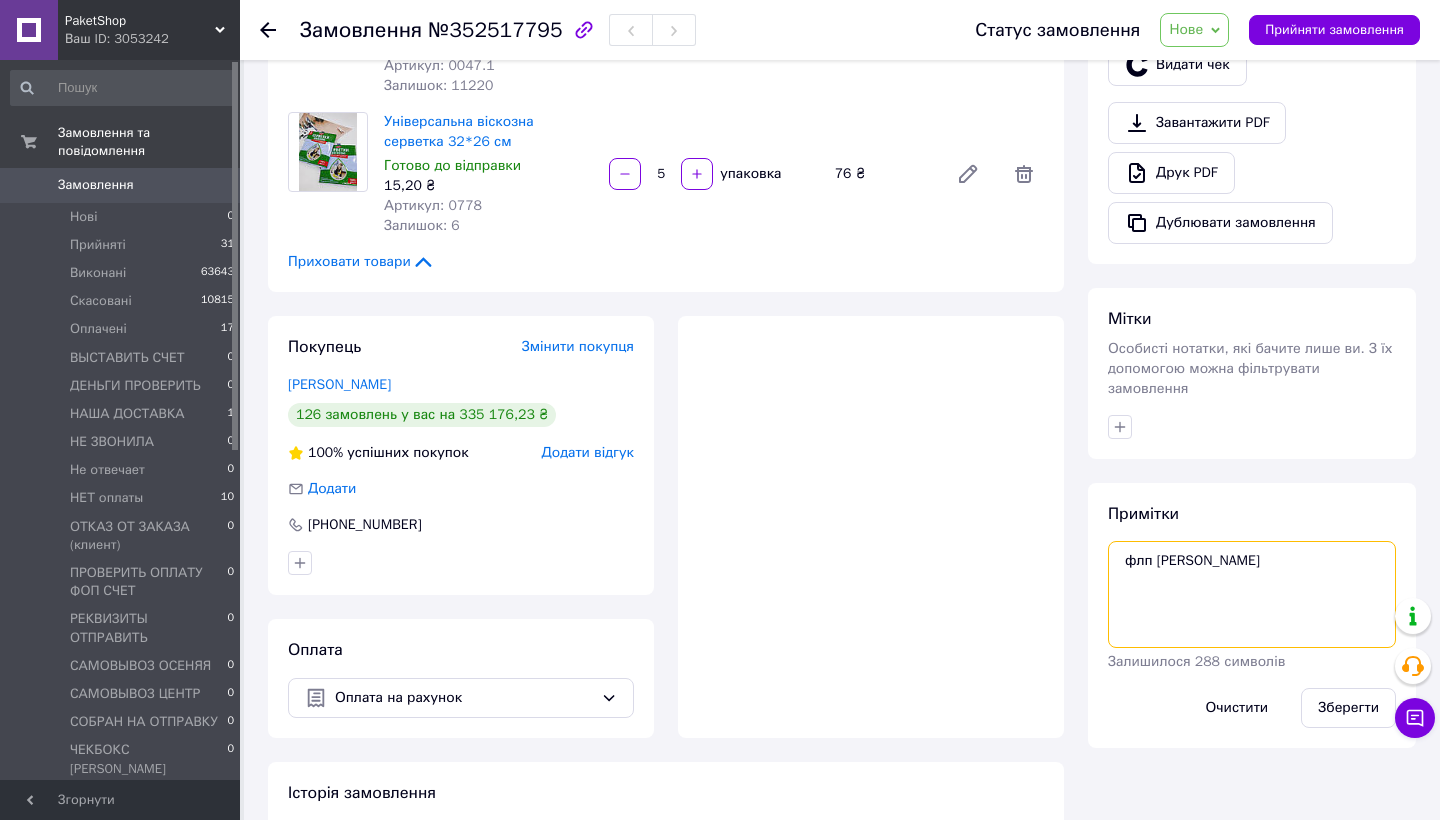 scroll, scrollTop: 652, scrollLeft: 0, axis: vertical 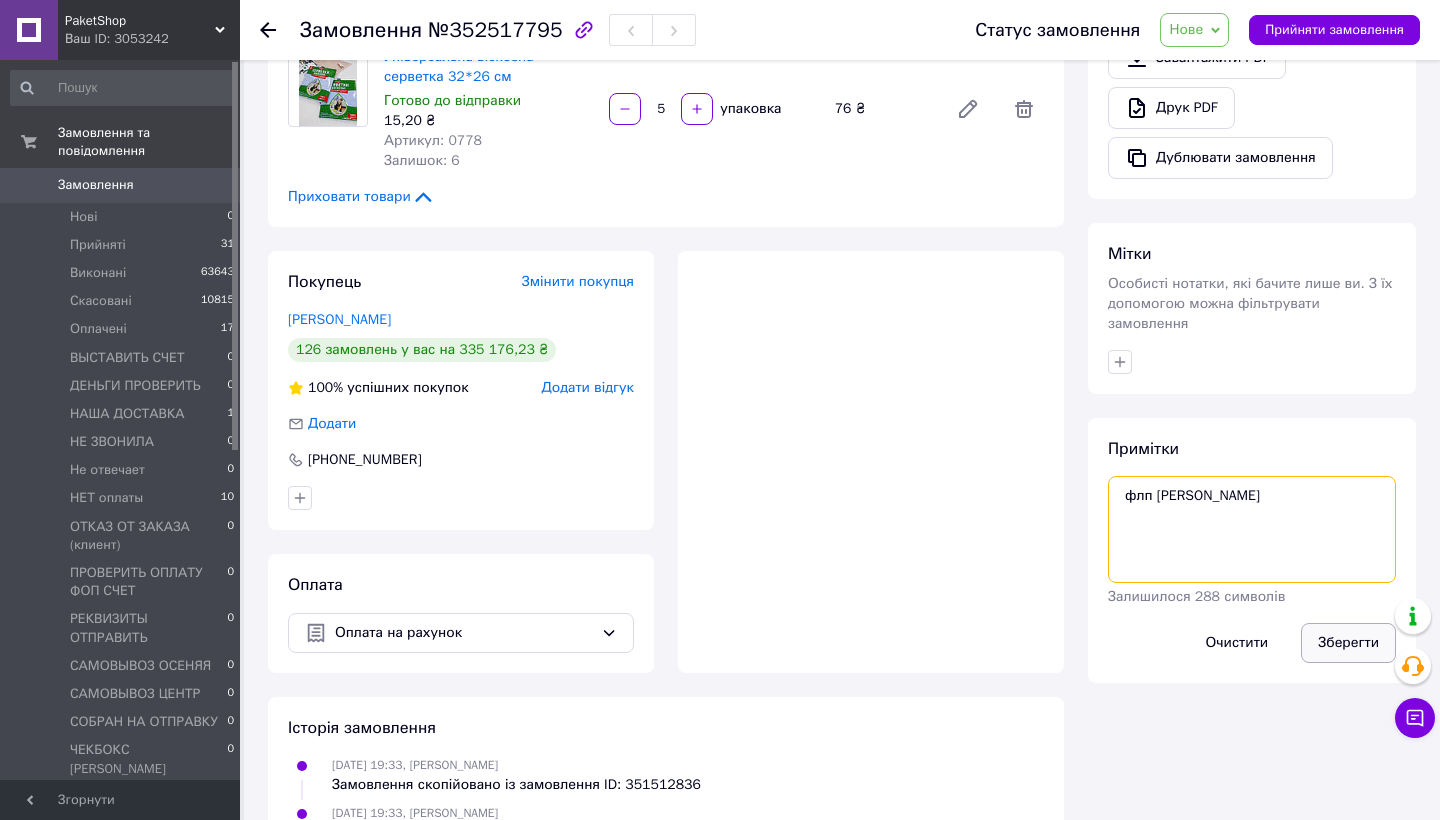 type on "флп [PERSON_NAME]" 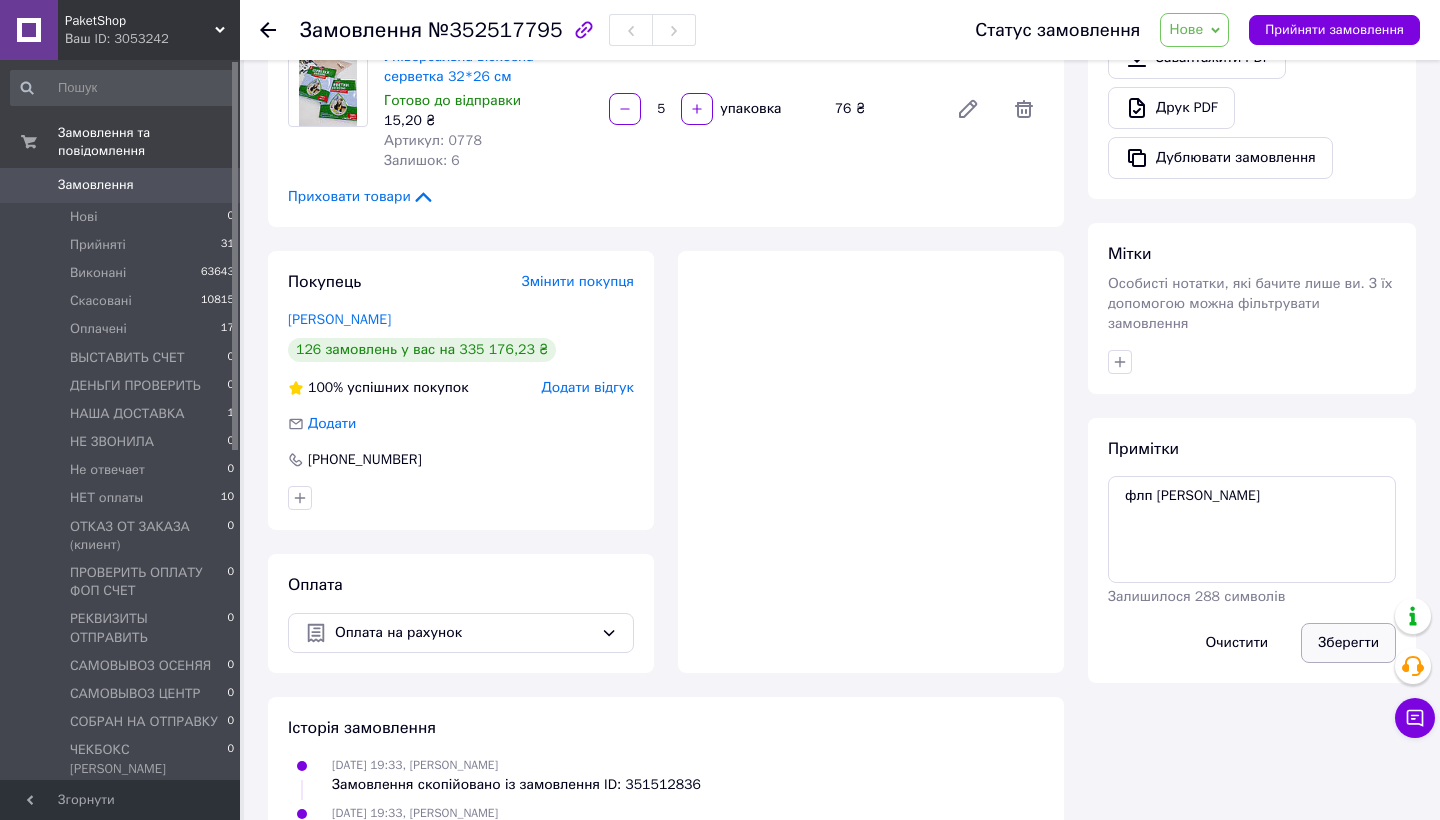 click on "Зберегти" at bounding box center (1348, 643) 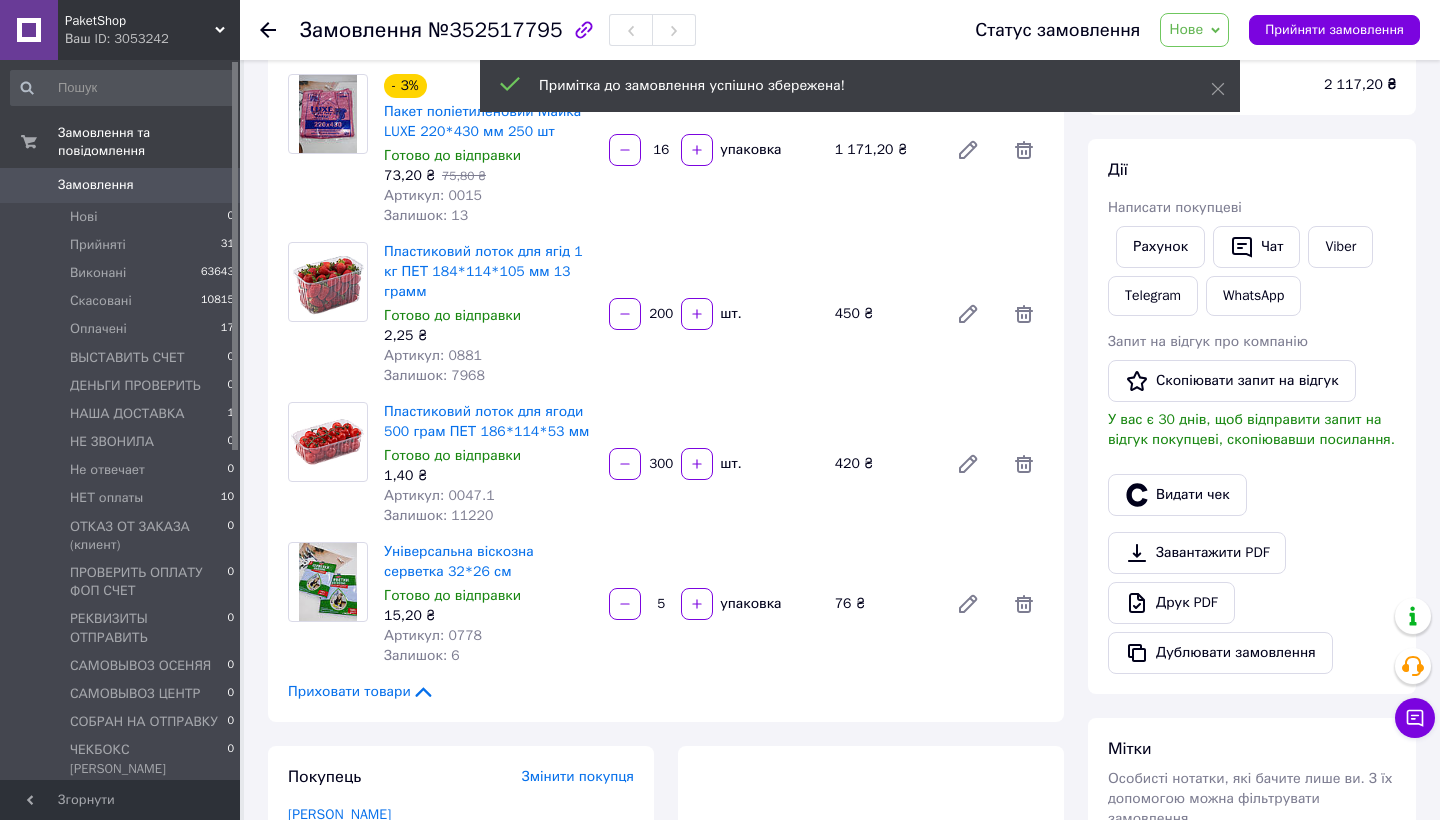 scroll, scrollTop: 129, scrollLeft: 0, axis: vertical 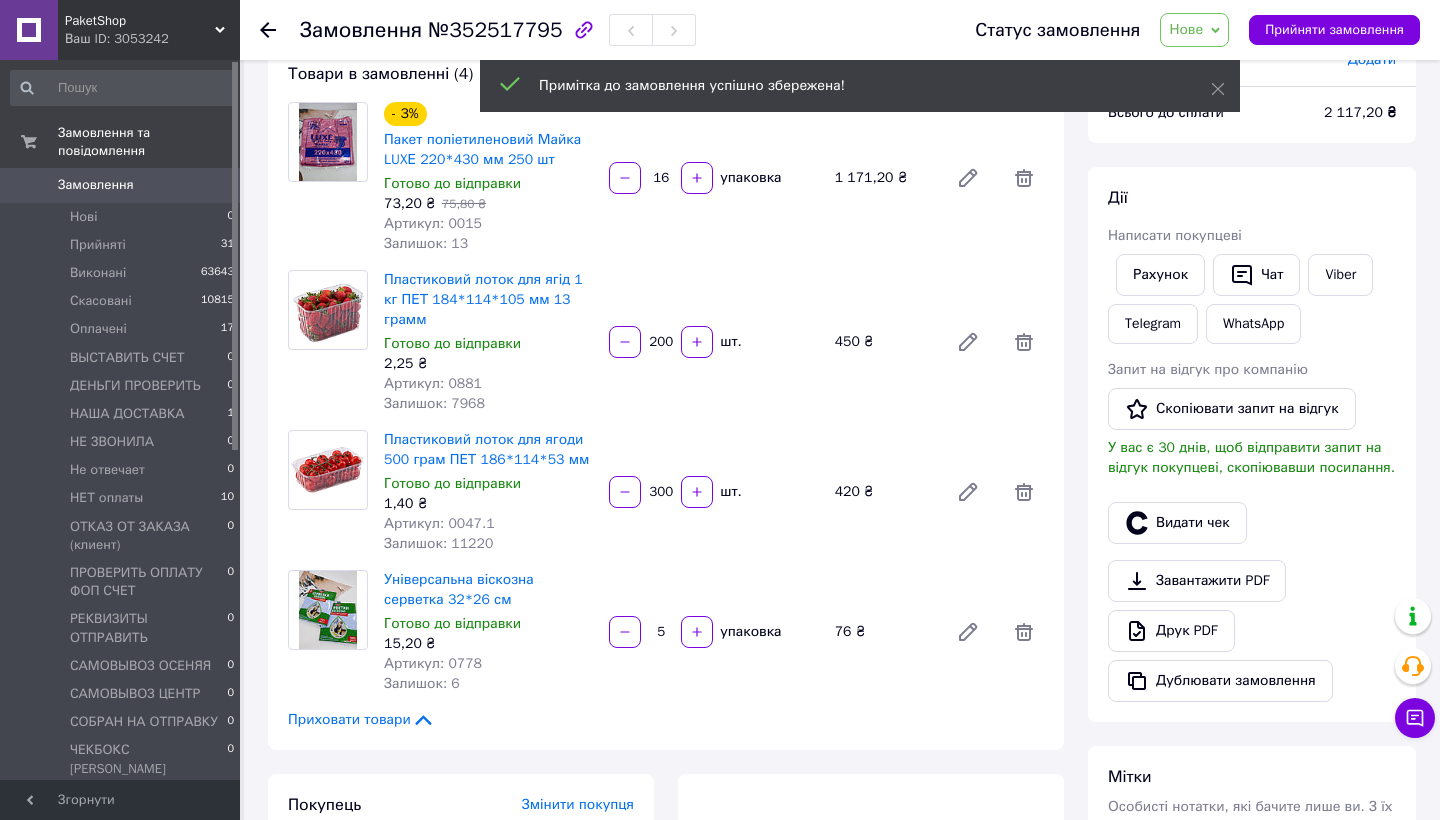click on "Артикул: 0015" at bounding box center [433, 223] 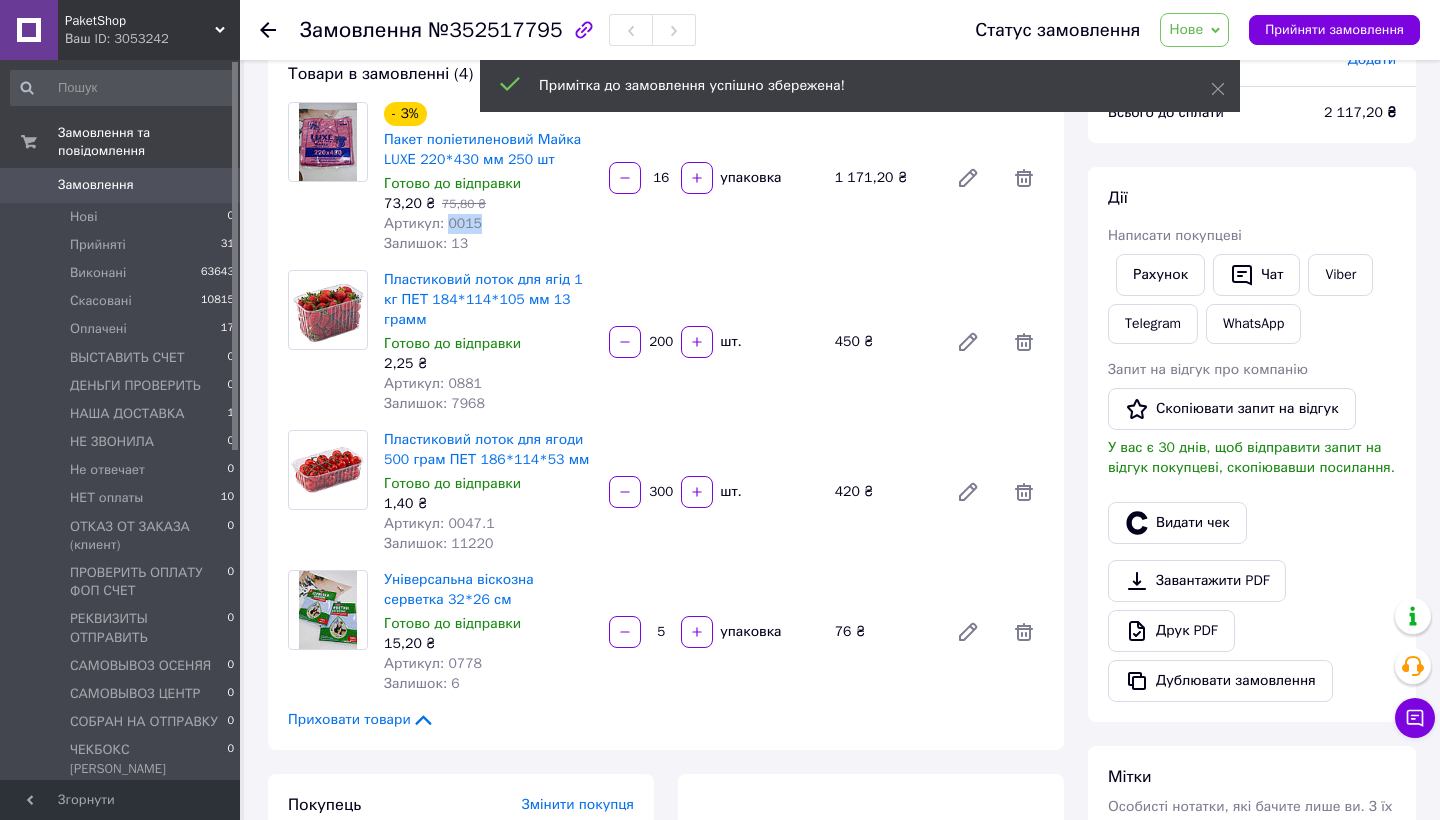 click on "Артикул: 0015" at bounding box center [433, 223] 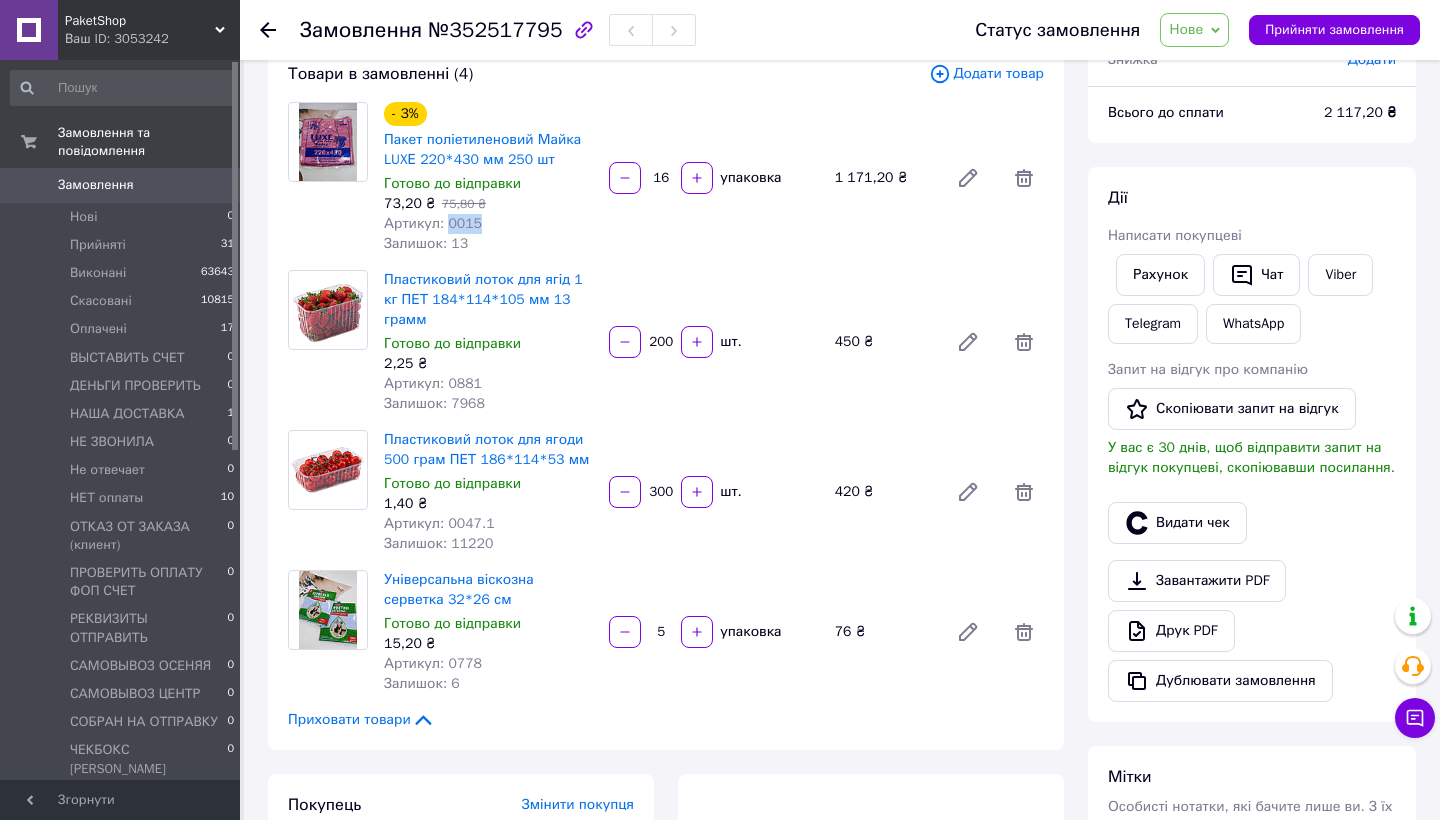copy on "0015" 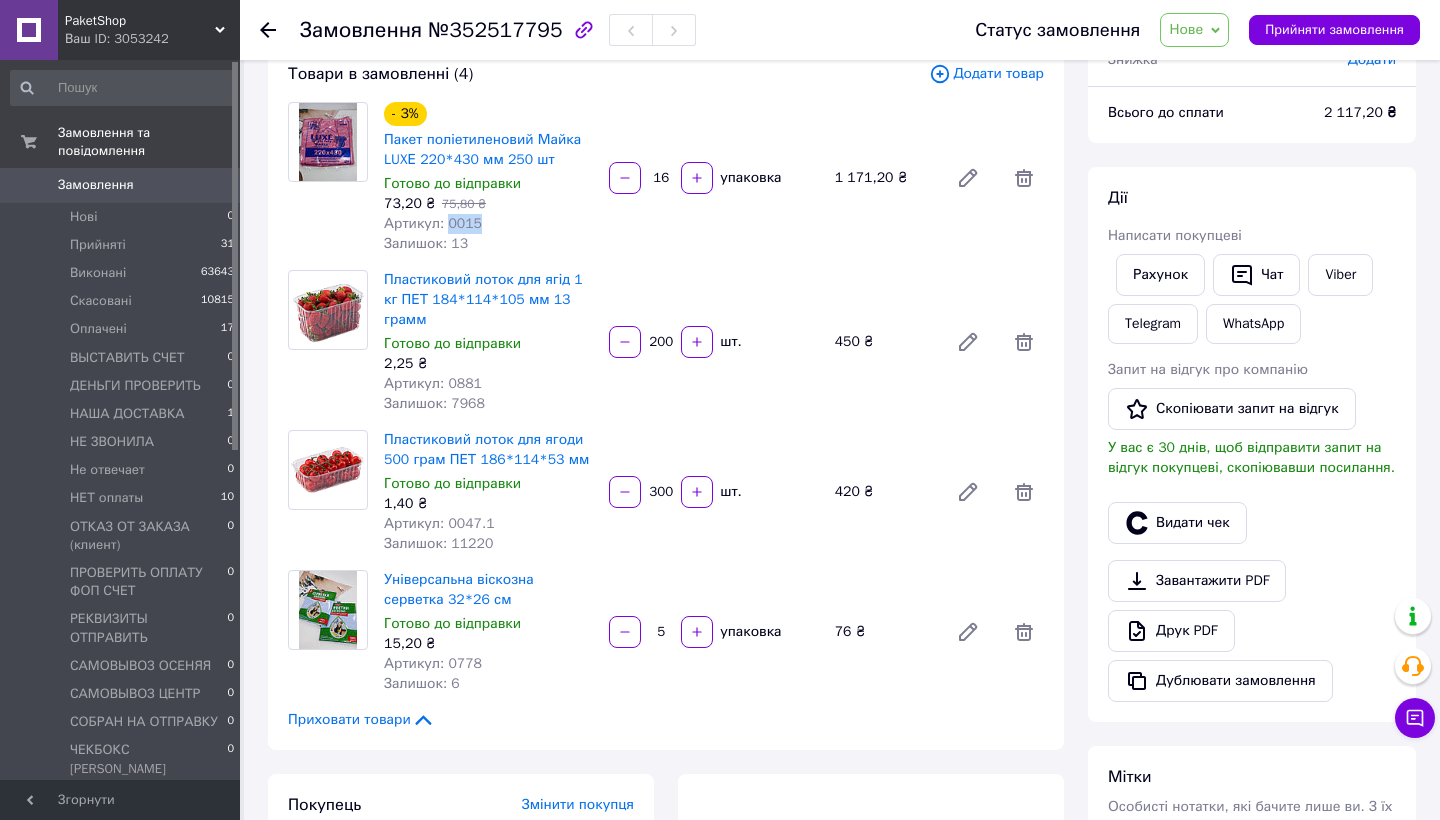 click on "Замовлення" at bounding box center (121, 185) 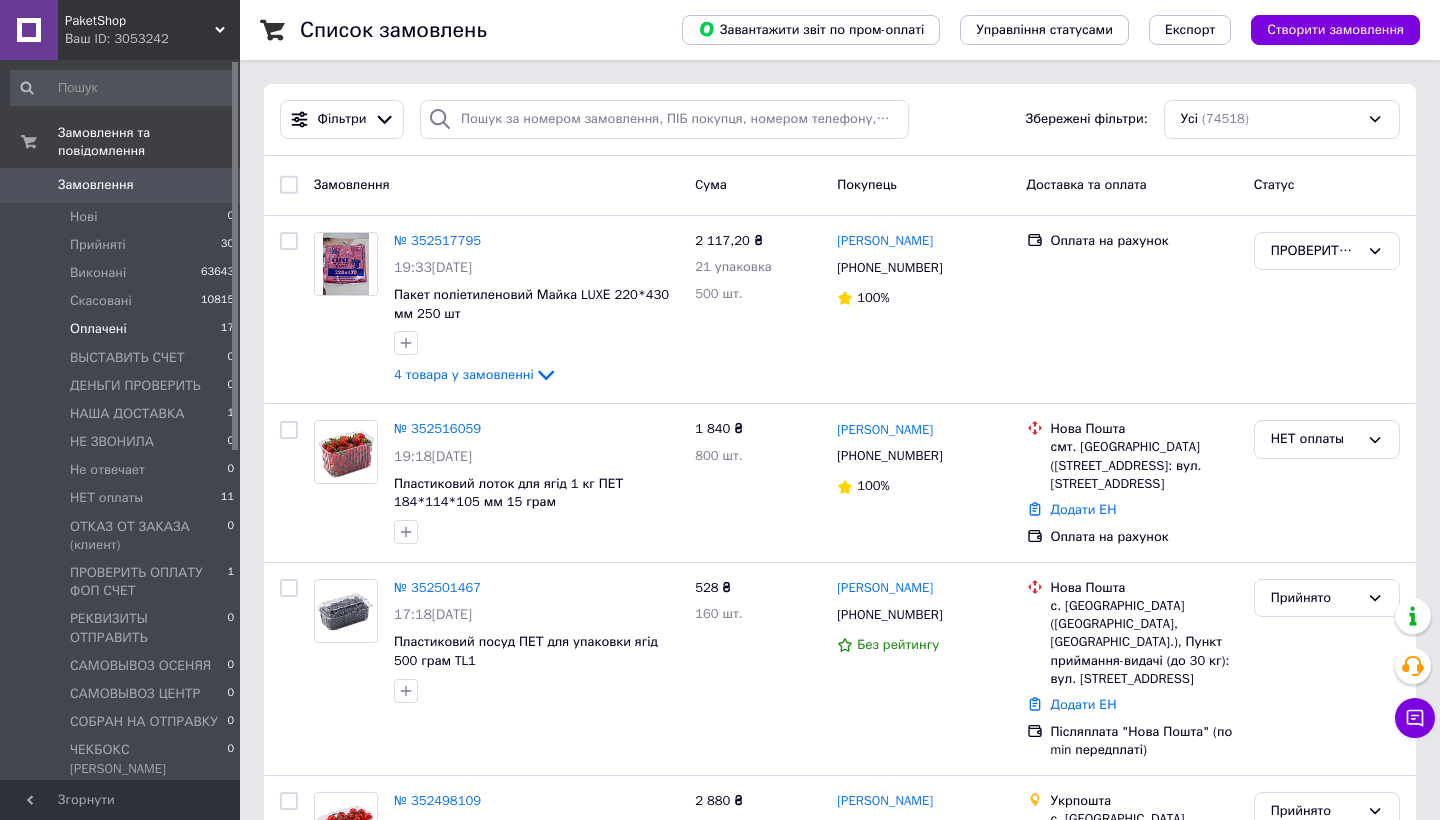 click on "Оплачені 17" at bounding box center (123, 329) 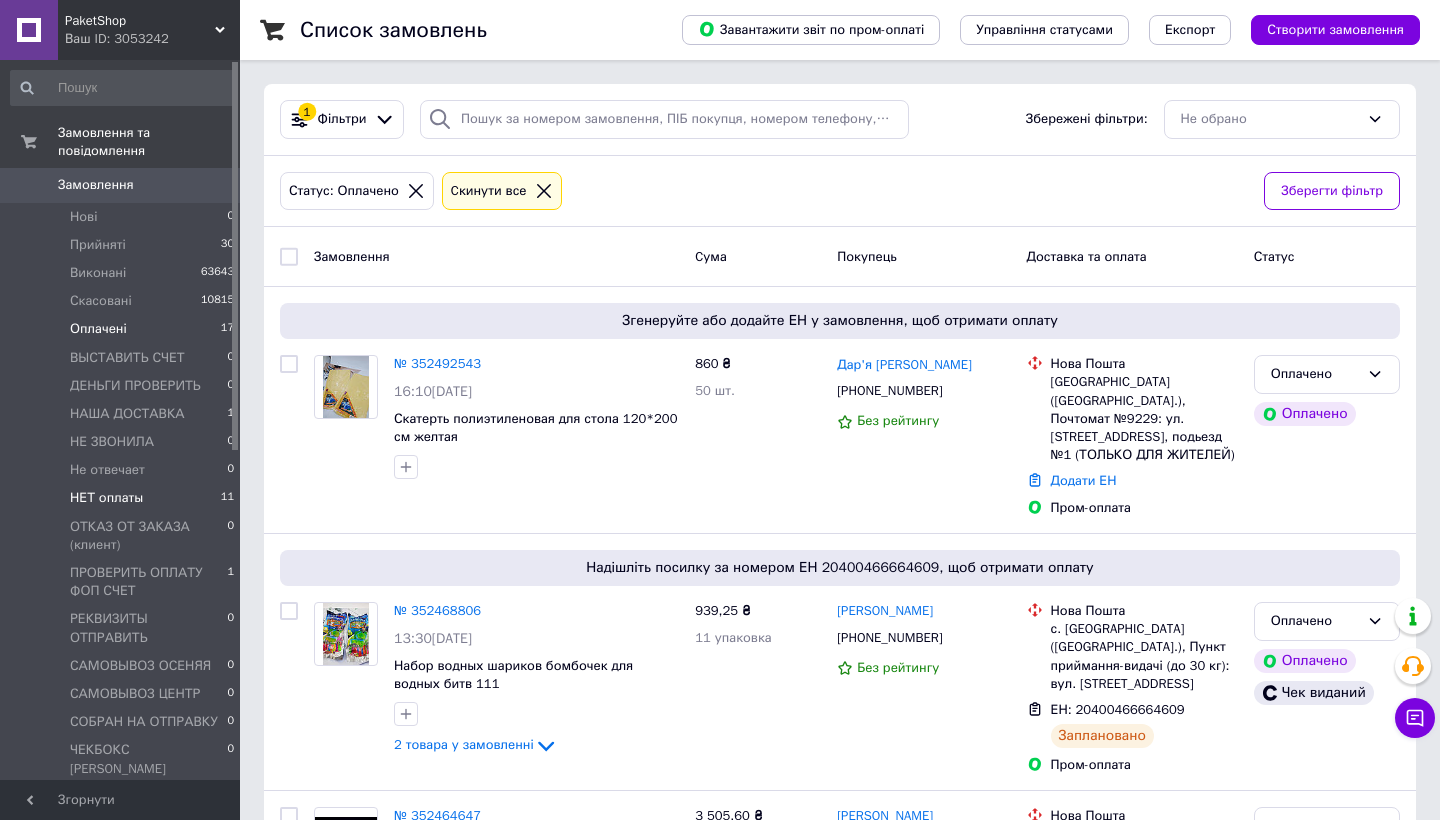 click on "НЕТ оплаты 11" at bounding box center [123, 498] 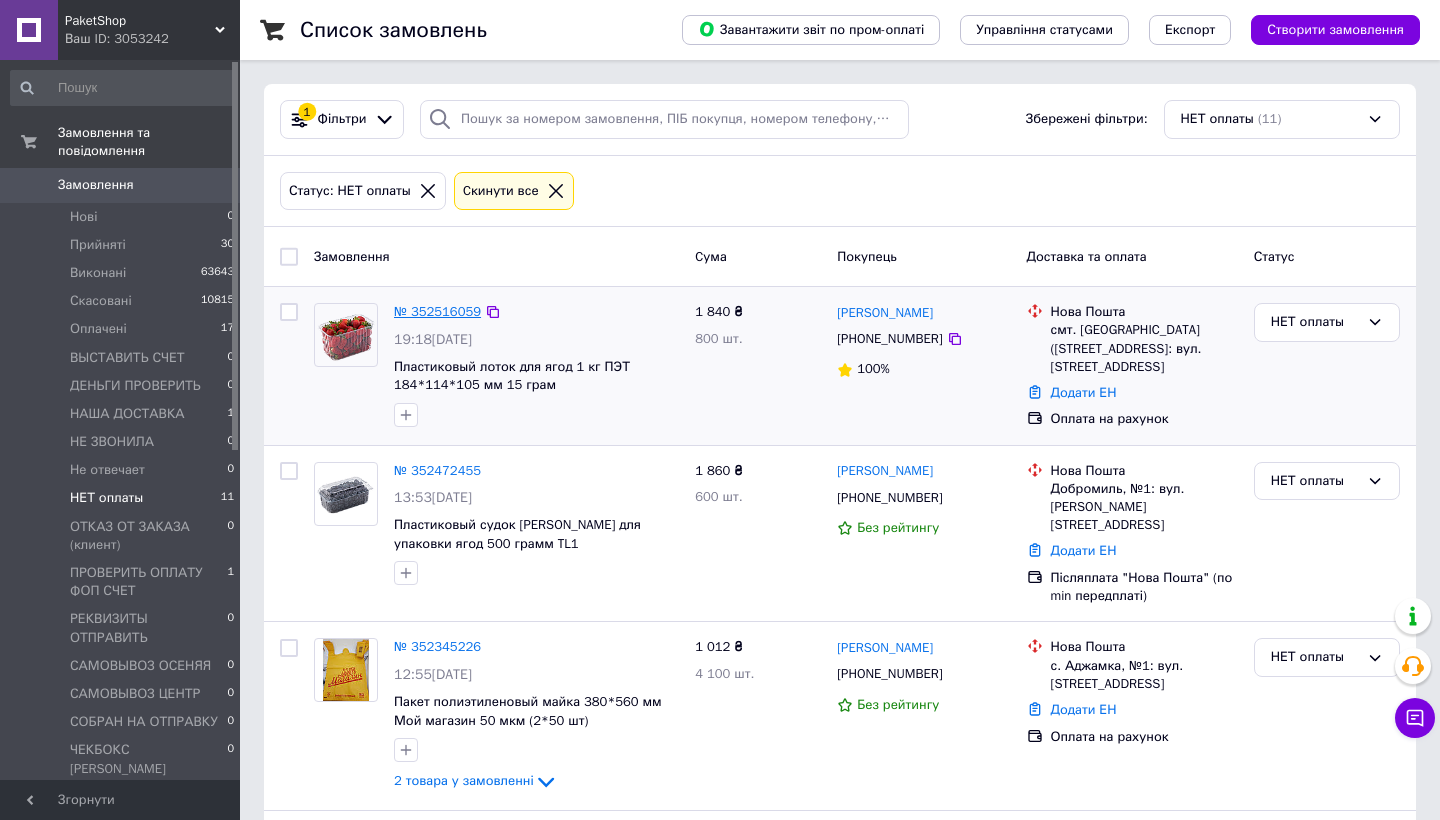 click on "№ 352516059" at bounding box center (437, 311) 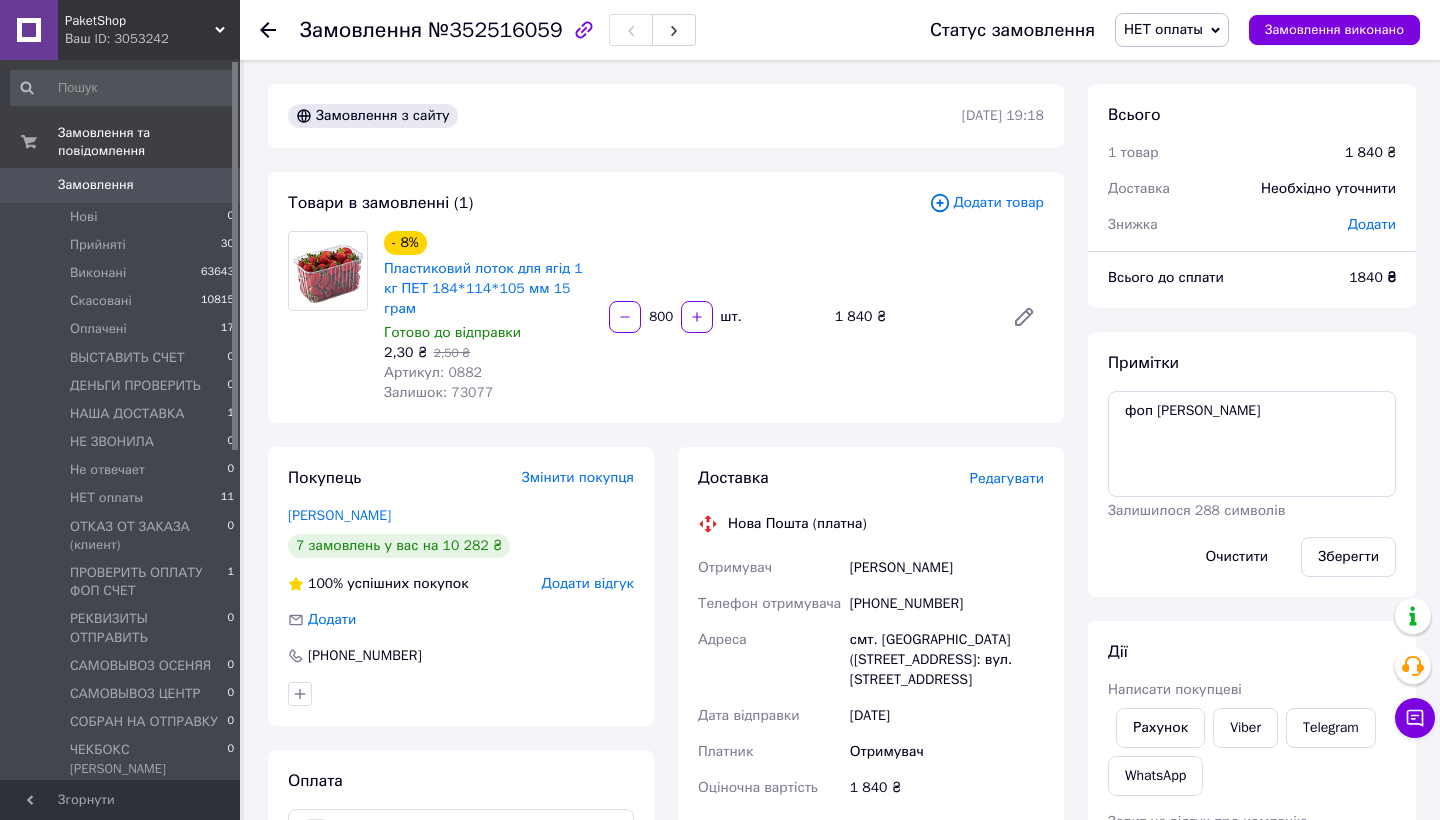 click on "Додати товар" at bounding box center [986, 203] 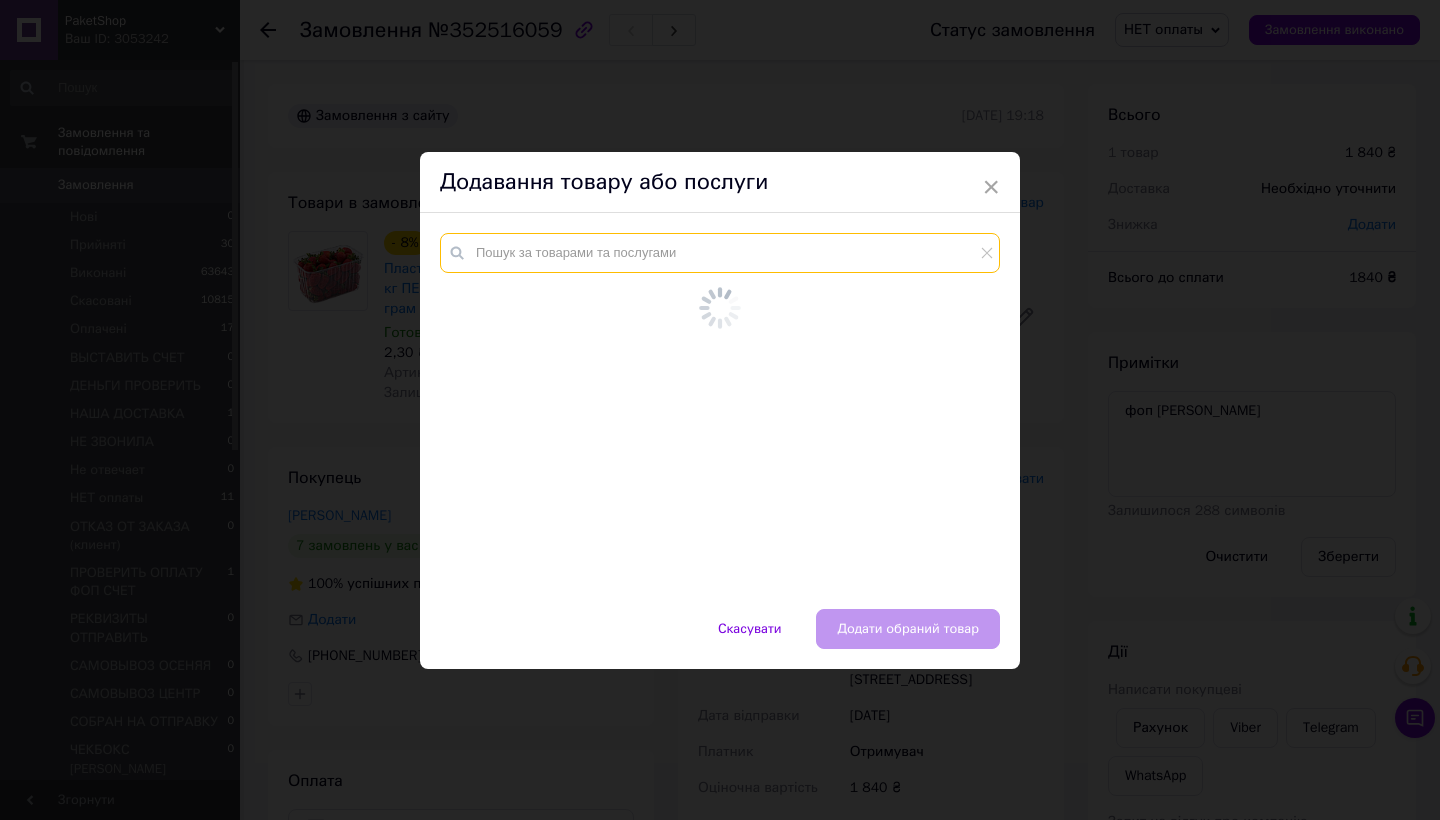 click at bounding box center (720, 253) 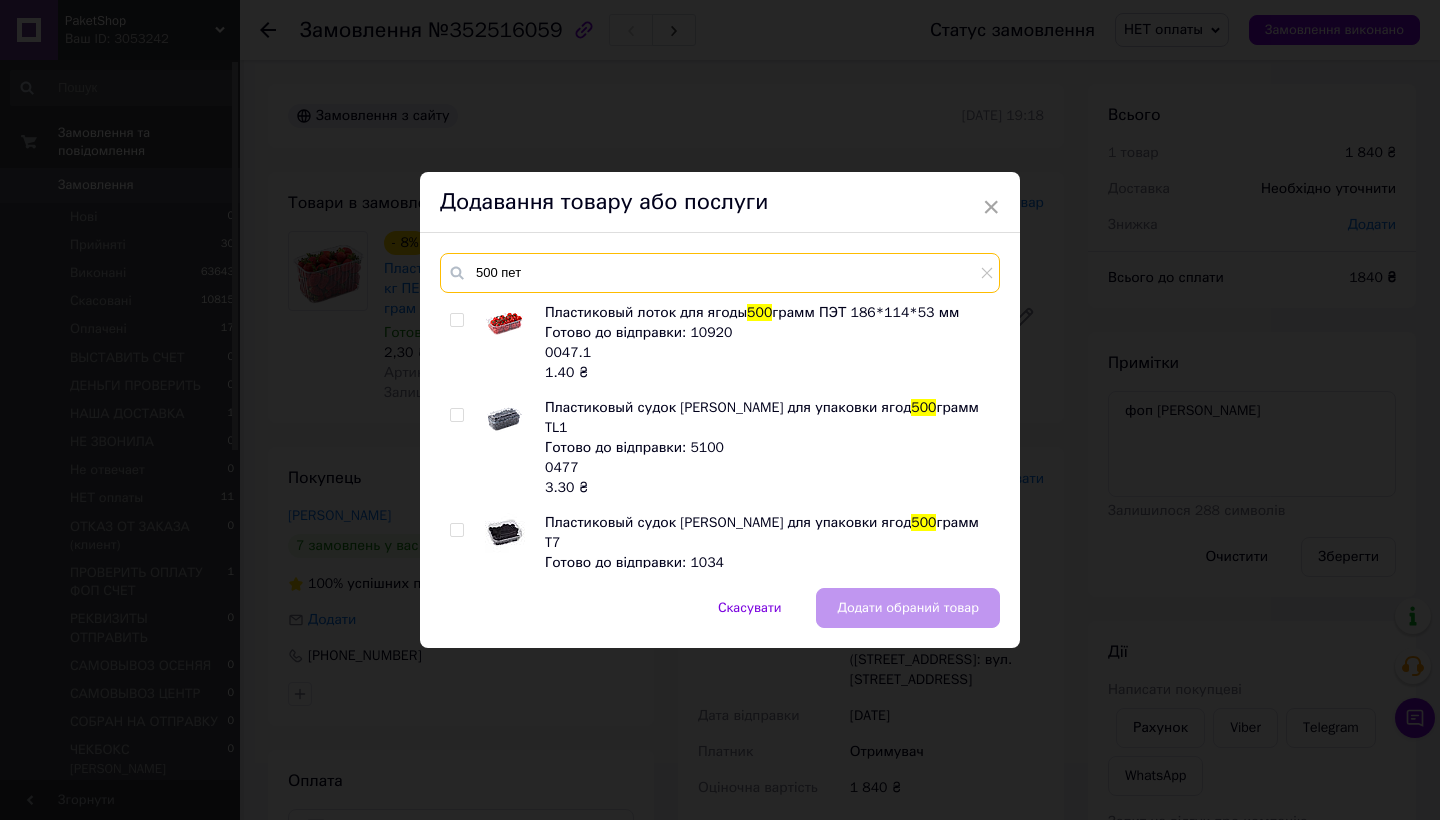 type on "500 пет" 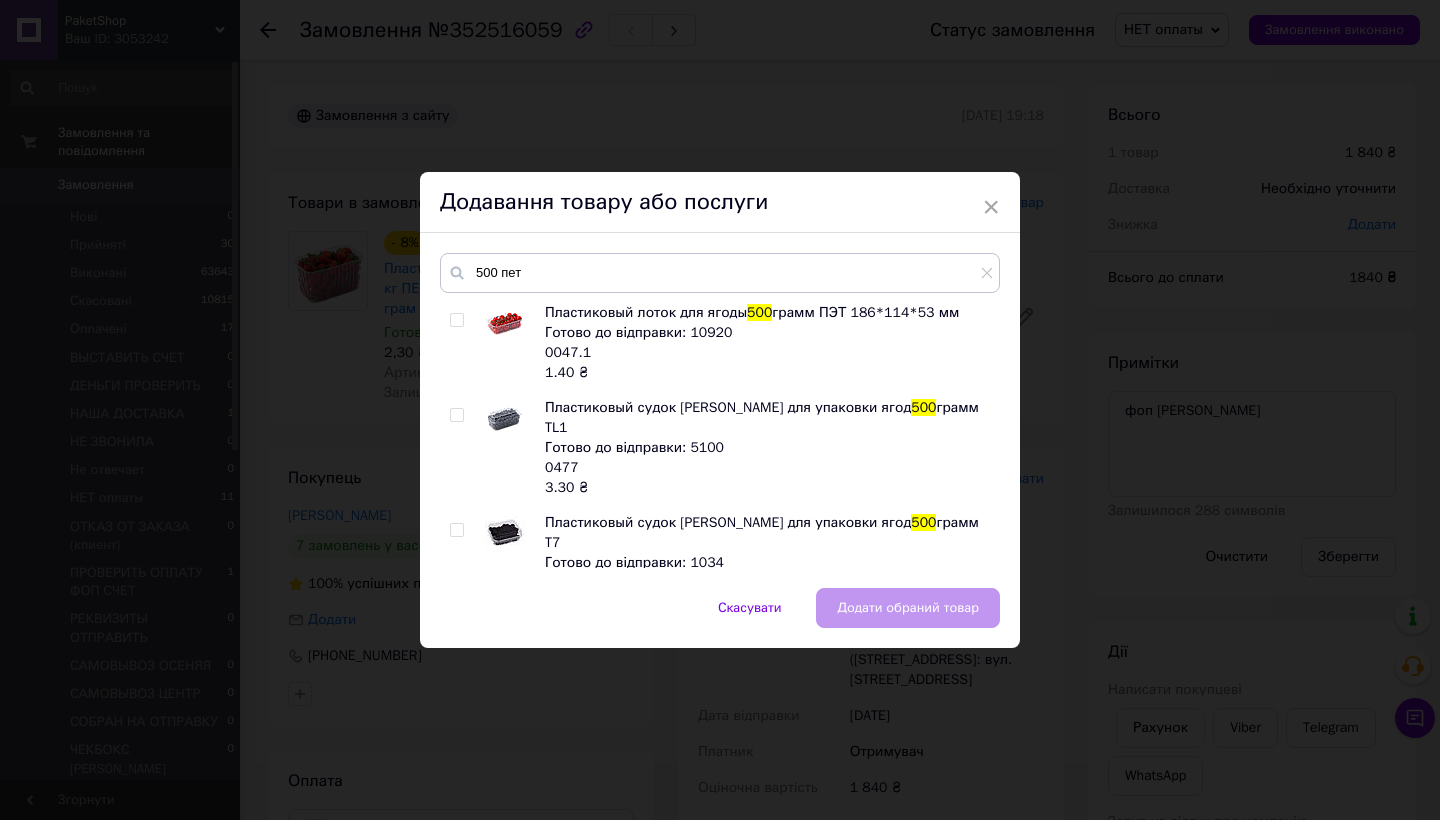click on "Пластиковый лоток для ягоды  500  грамм ПЭТ 186*114*53 мм Готово до відправки: 10920 0047.1 1.40   ₴ Пластиковый судок ПЭТ для упаковки ягод  500  грамм TL1 Готово до відправки: 5100 0477 3.30   ₴ Пластиковый судок ПЭТ для упаковки ягод  500  грамм T7 Готово до відправки: 1034 0544 3.40   ₴" at bounding box center (719, 435) 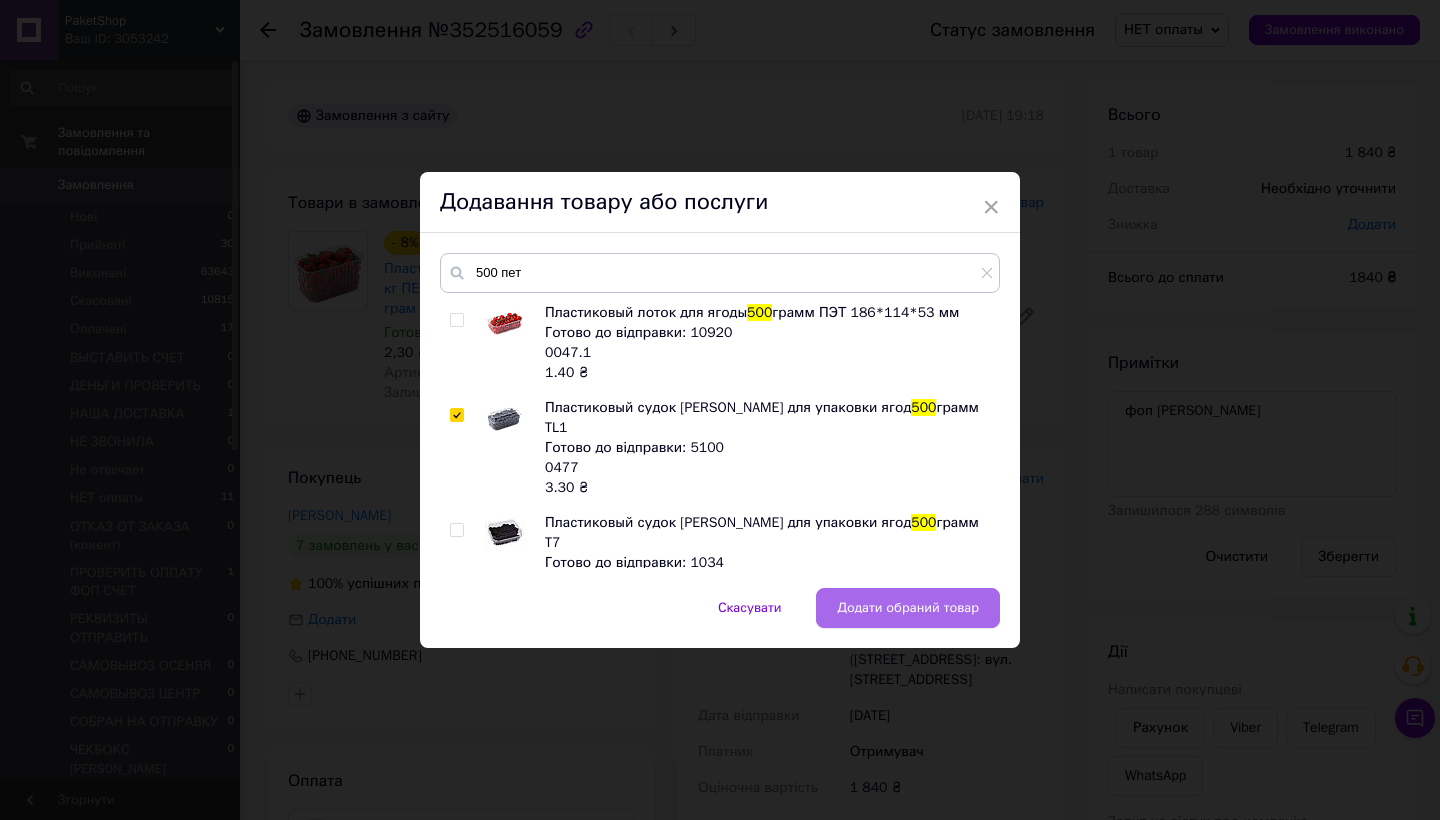 click on "Додати обраний товар" at bounding box center [908, 608] 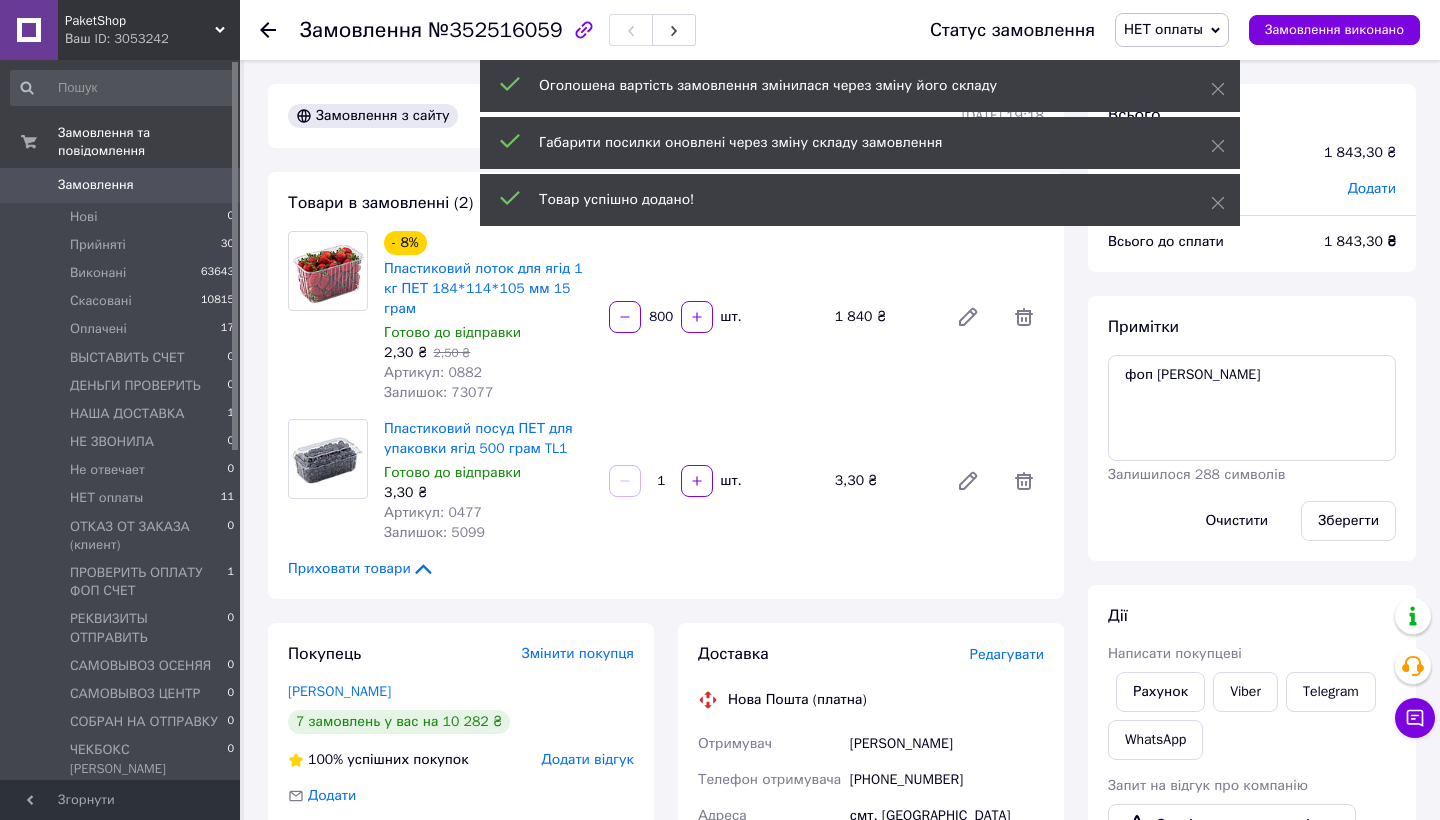 click on "1" at bounding box center (661, 481) 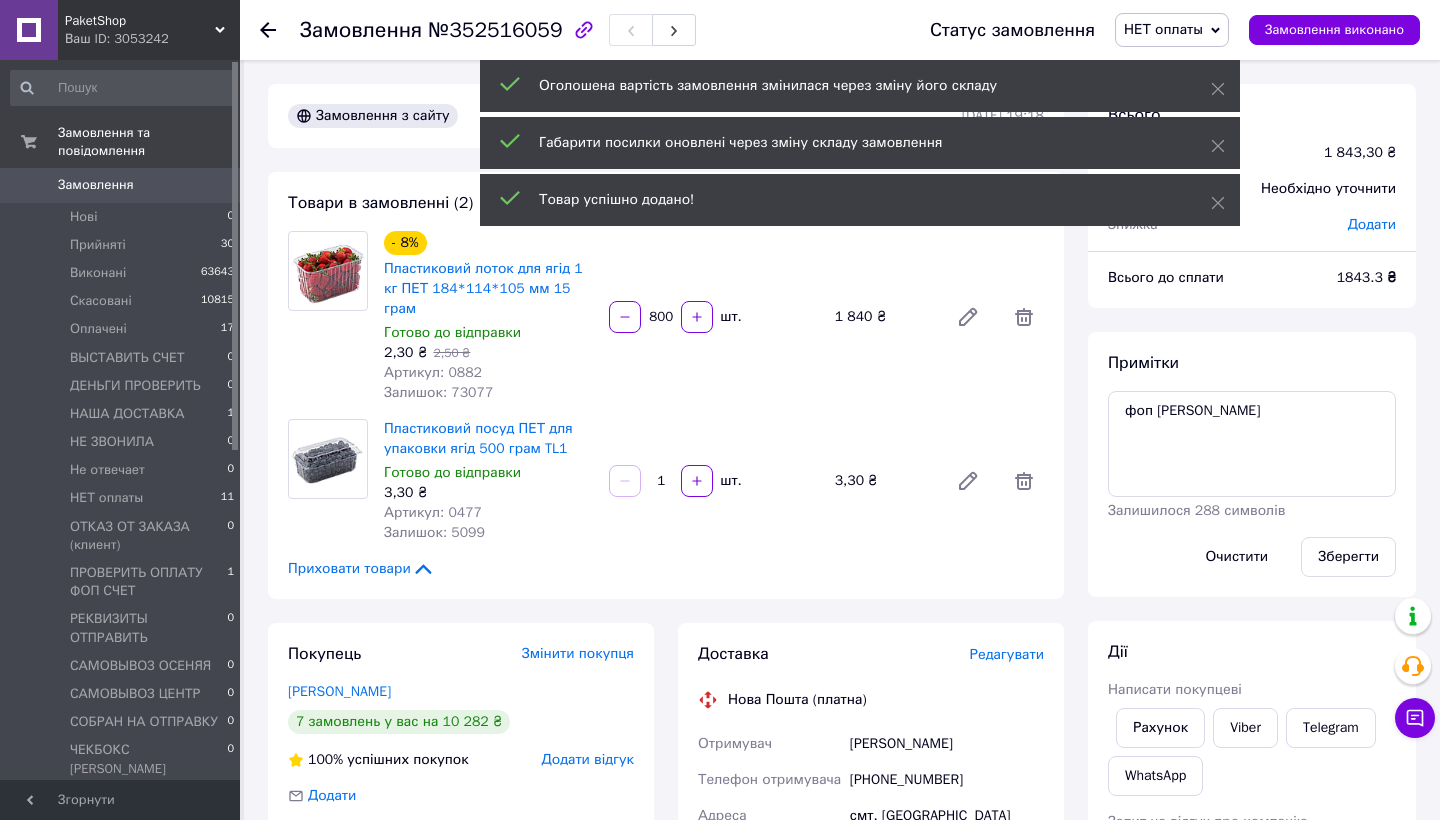 click on "1" at bounding box center [661, 481] 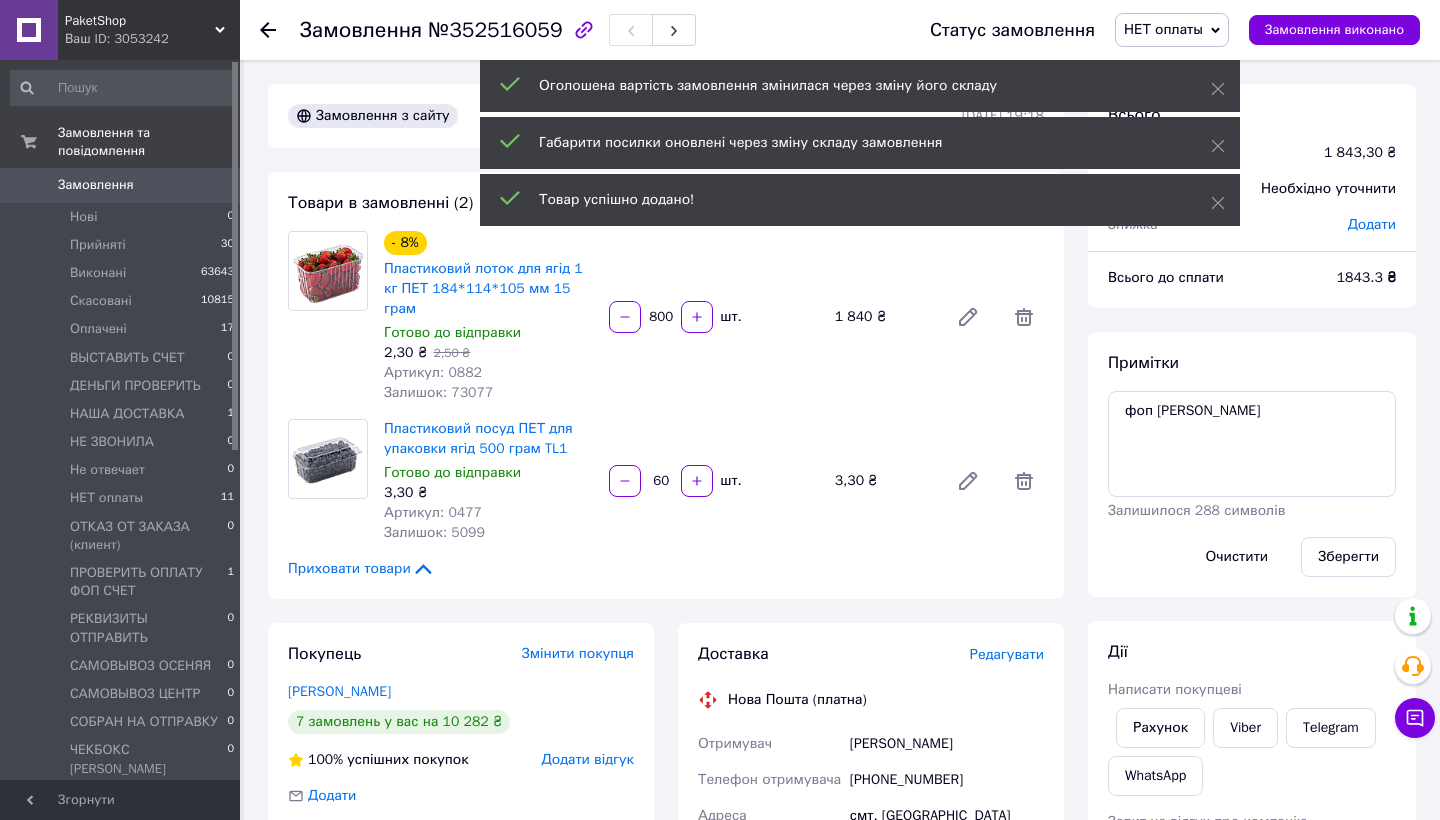 type on "600" 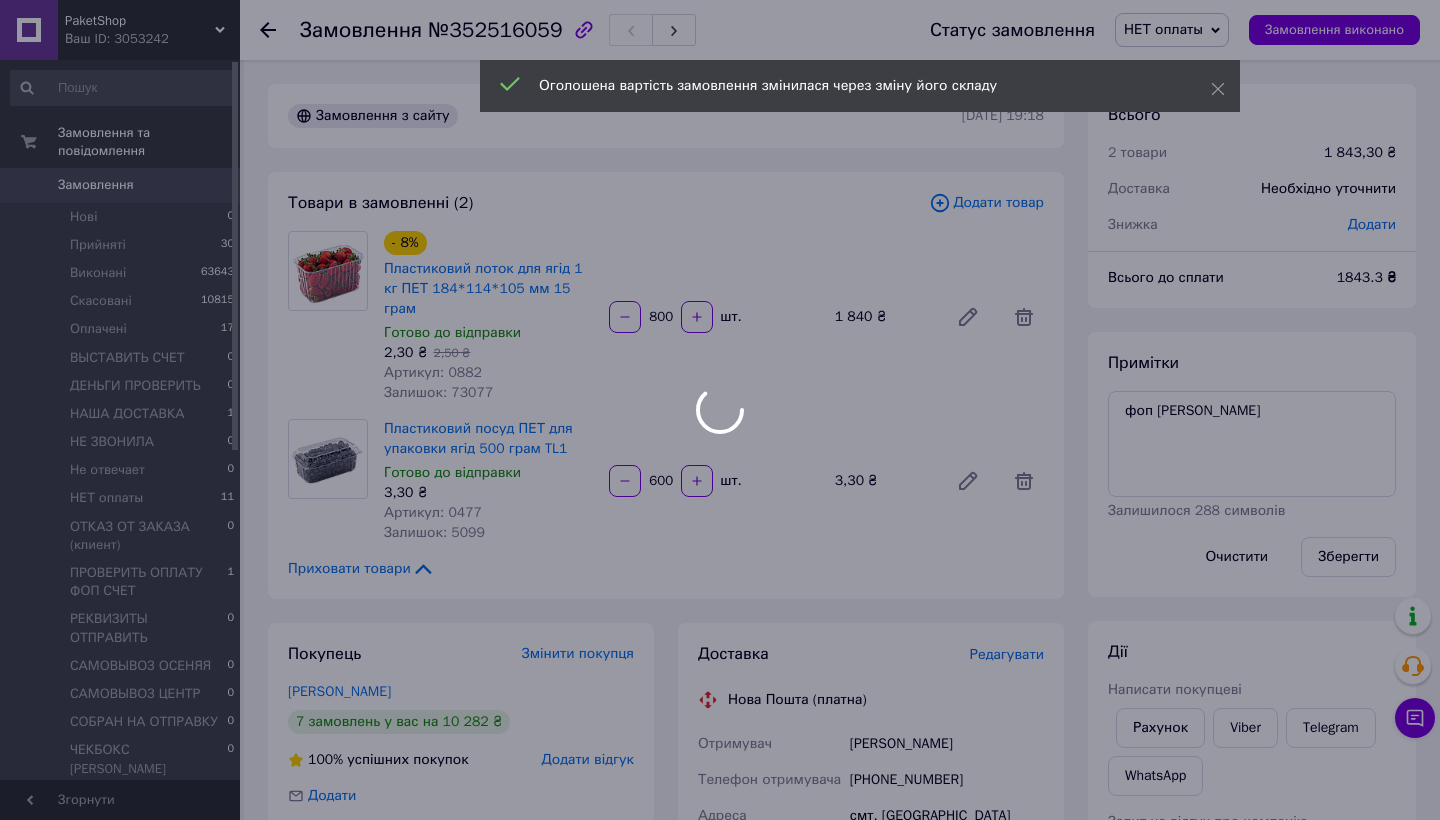 type on "600" 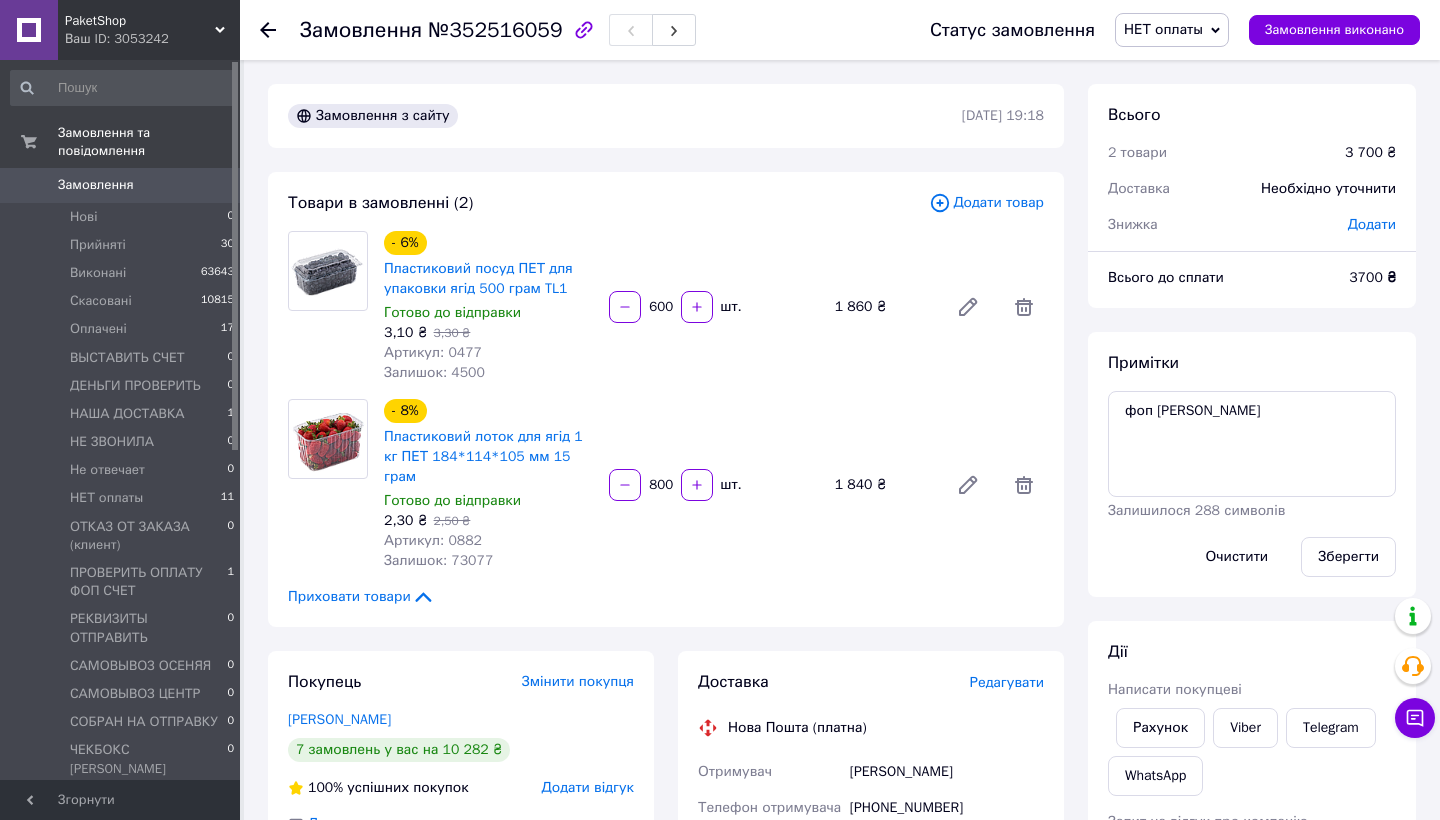 click on "3700 ₴" at bounding box center (1372, 277) 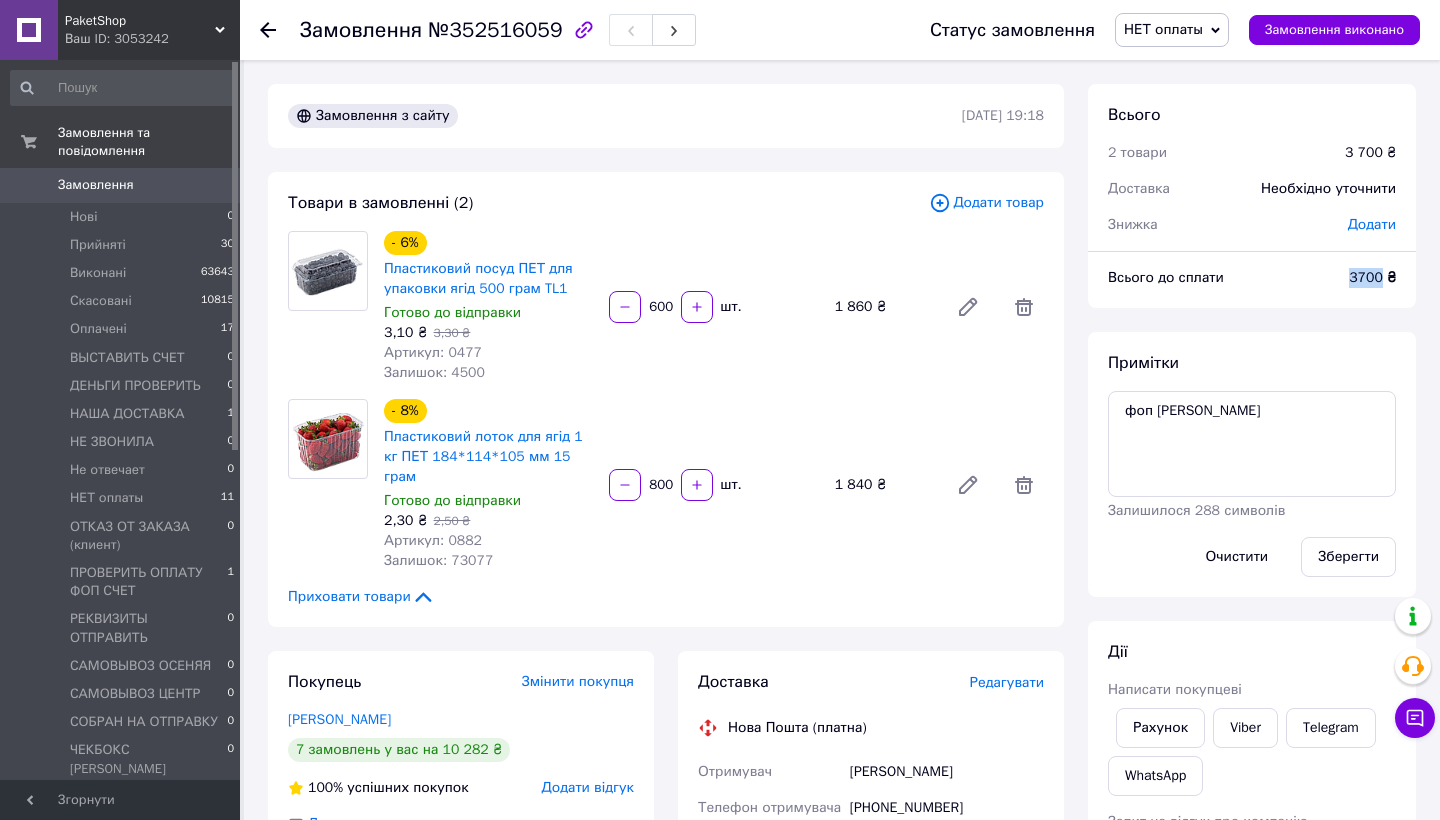 click on "3700 ₴" at bounding box center (1372, 277) 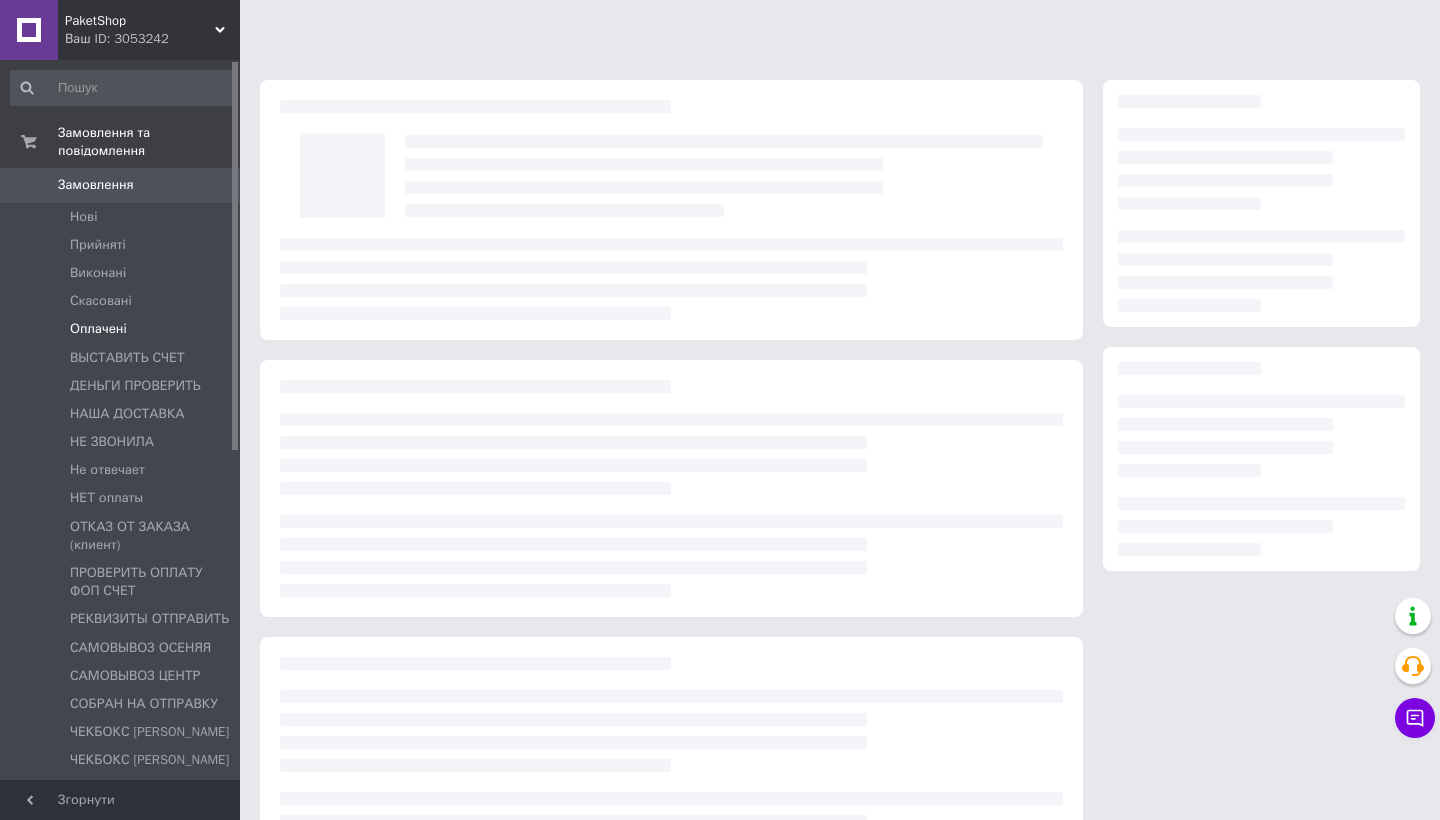 scroll, scrollTop: 0, scrollLeft: 0, axis: both 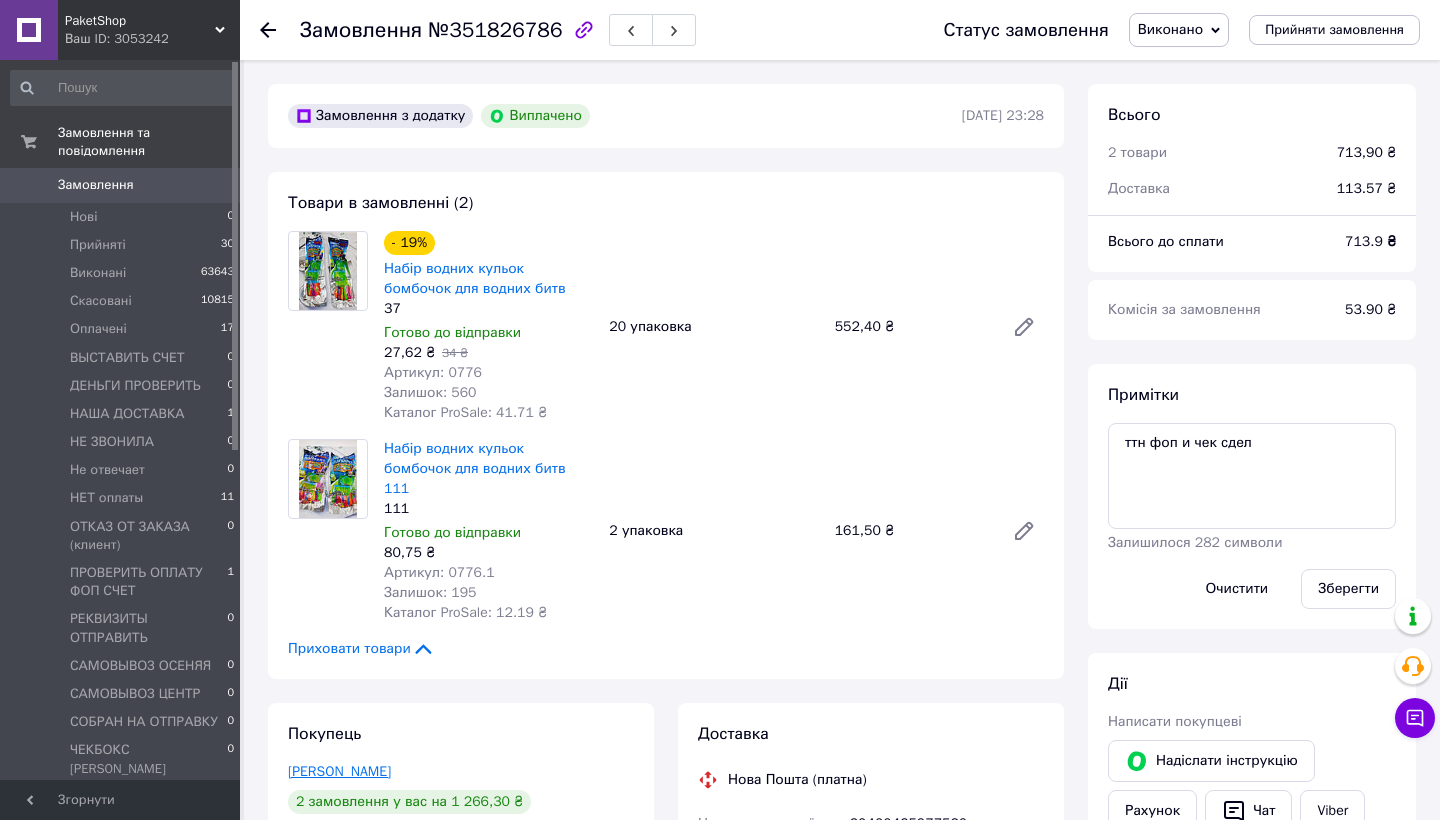 click on "Черкашина Екатерина" at bounding box center (339, 771) 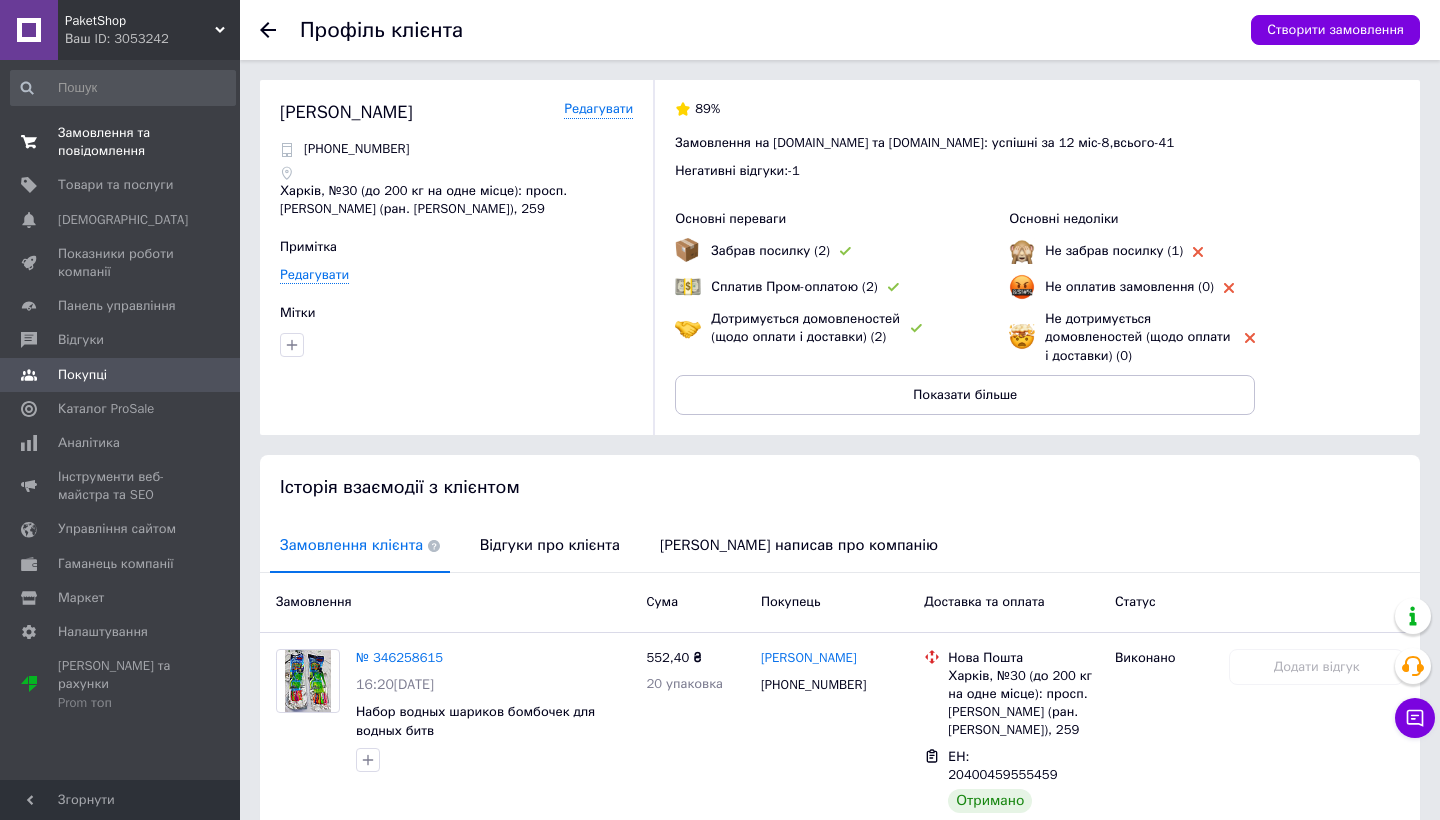 scroll, scrollTop: -1, scrollLeft: 0, axis: vertical 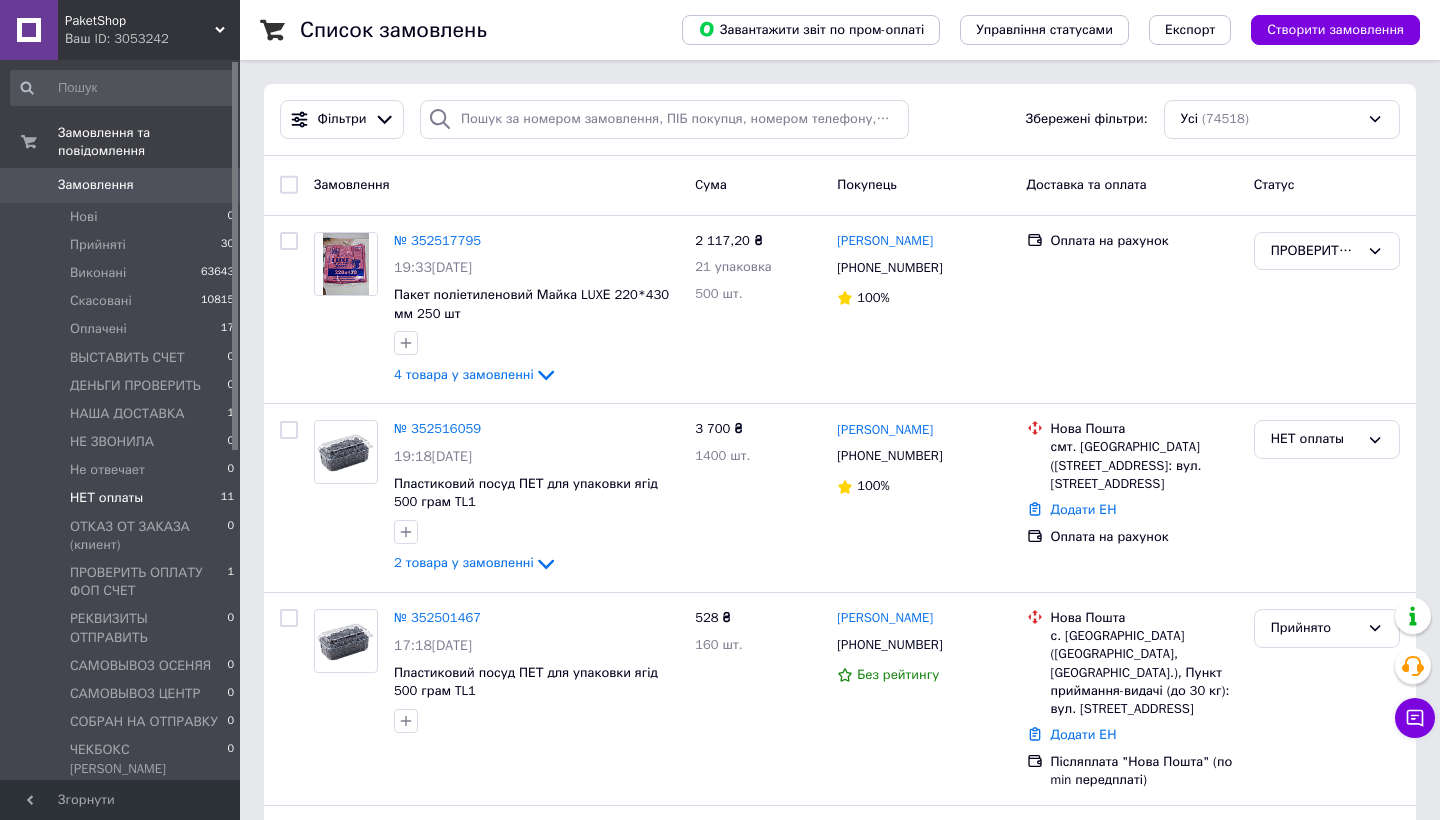 click on "НЕТ оплаты 11" at bounding box center [123, 498] 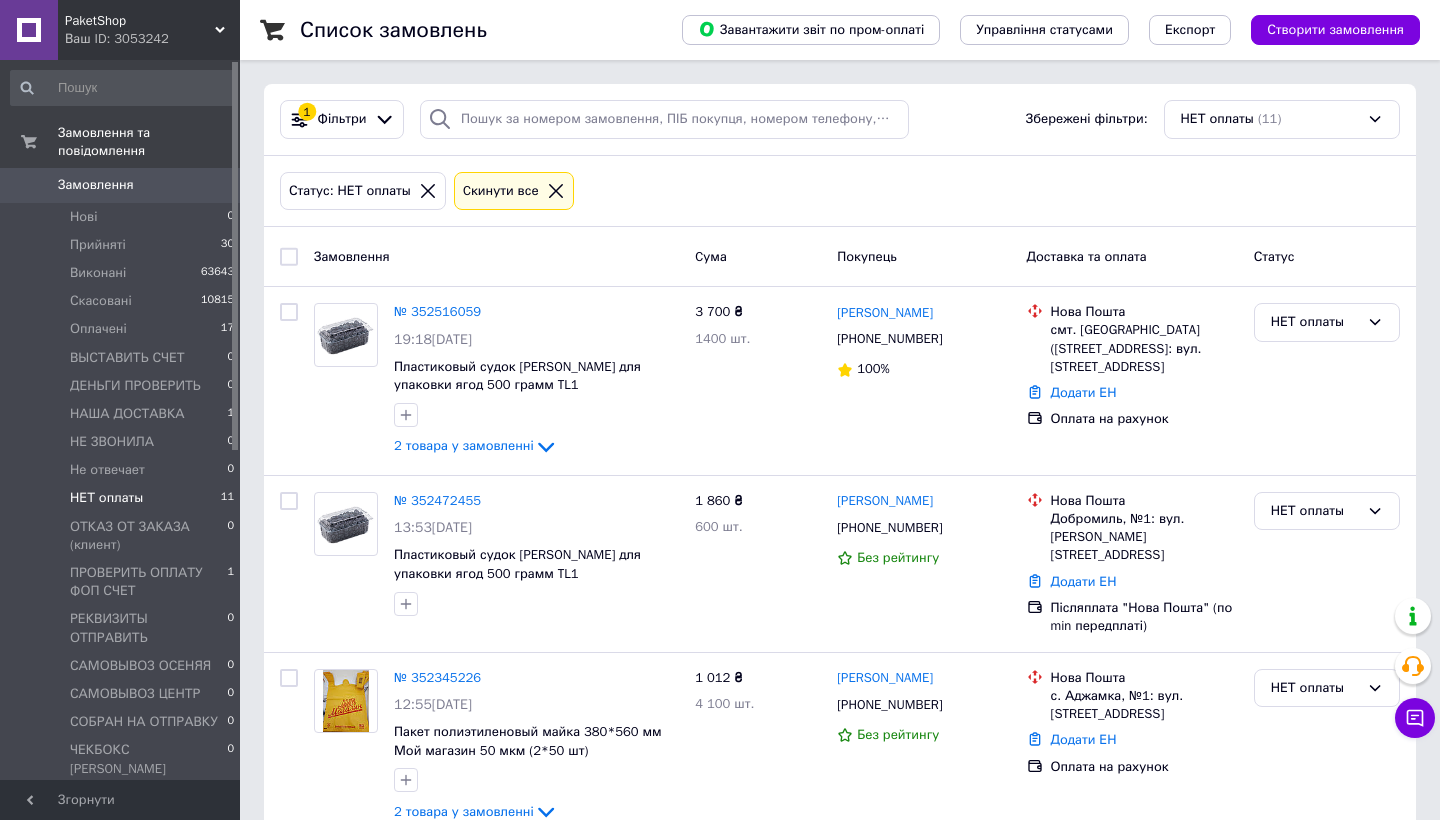 click on "Замовлення" at bounding box center [121, 185] 